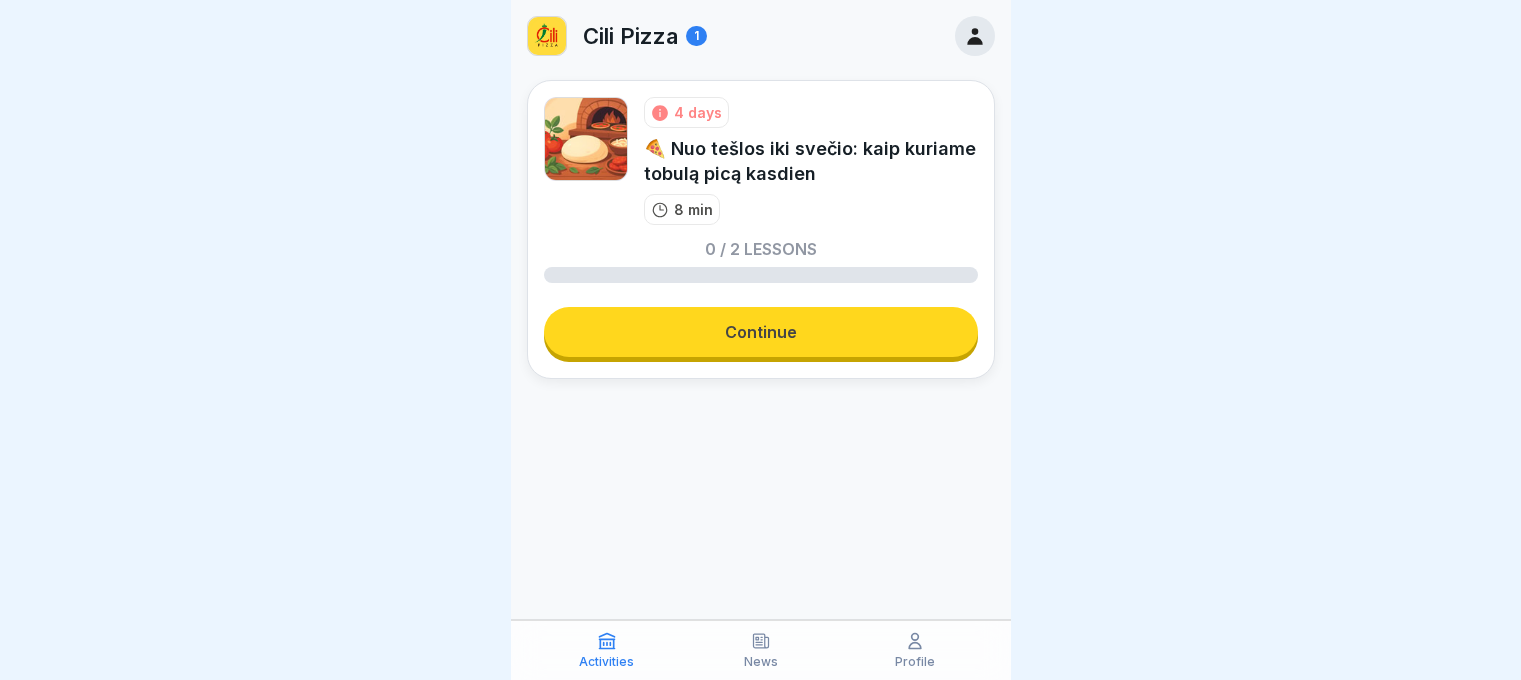 scroll, scrollTop: 0, scrollLeft: 0, axis: both 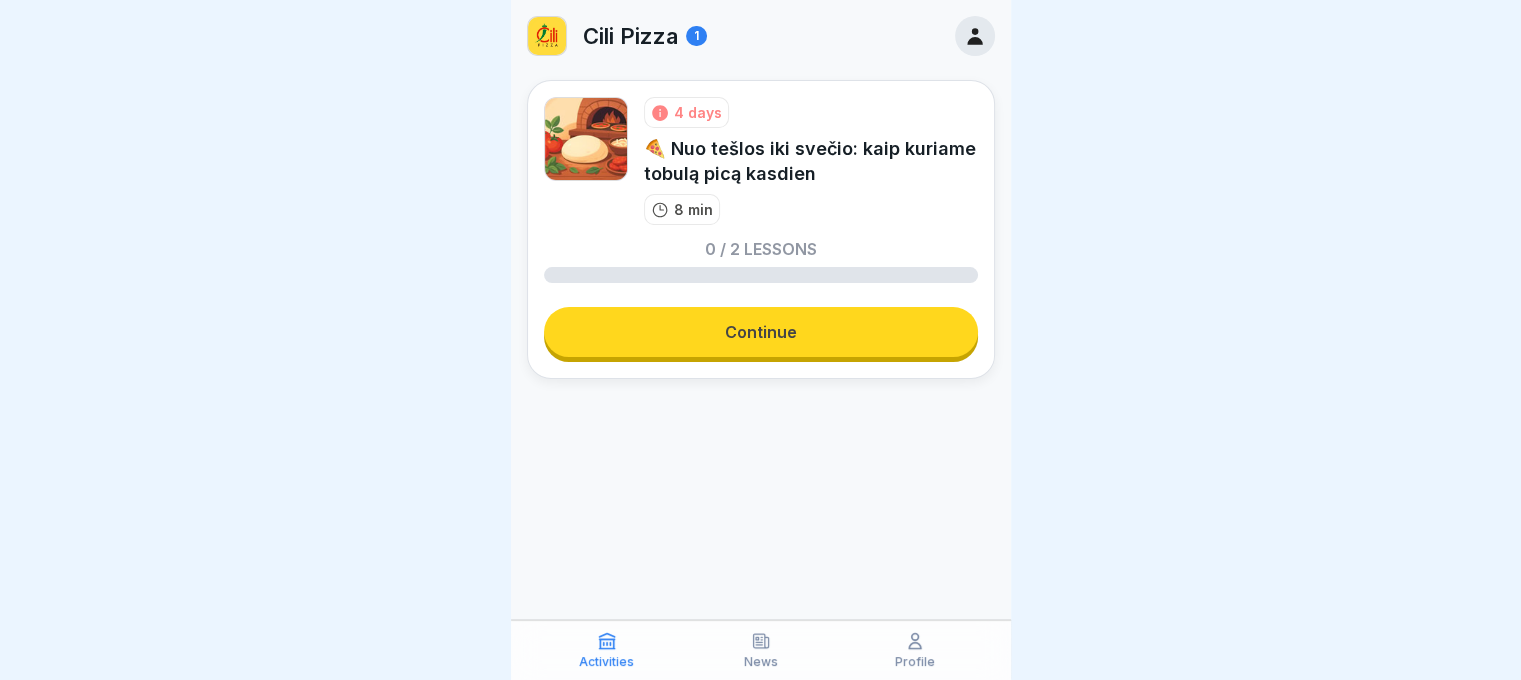 click on "4 days 🍕 Nuo tešlos iki svečio: kaip kuriame tobulą picą kasdien 8 min 0 / 2 lessons Continue" at bounding box center [761, 229] 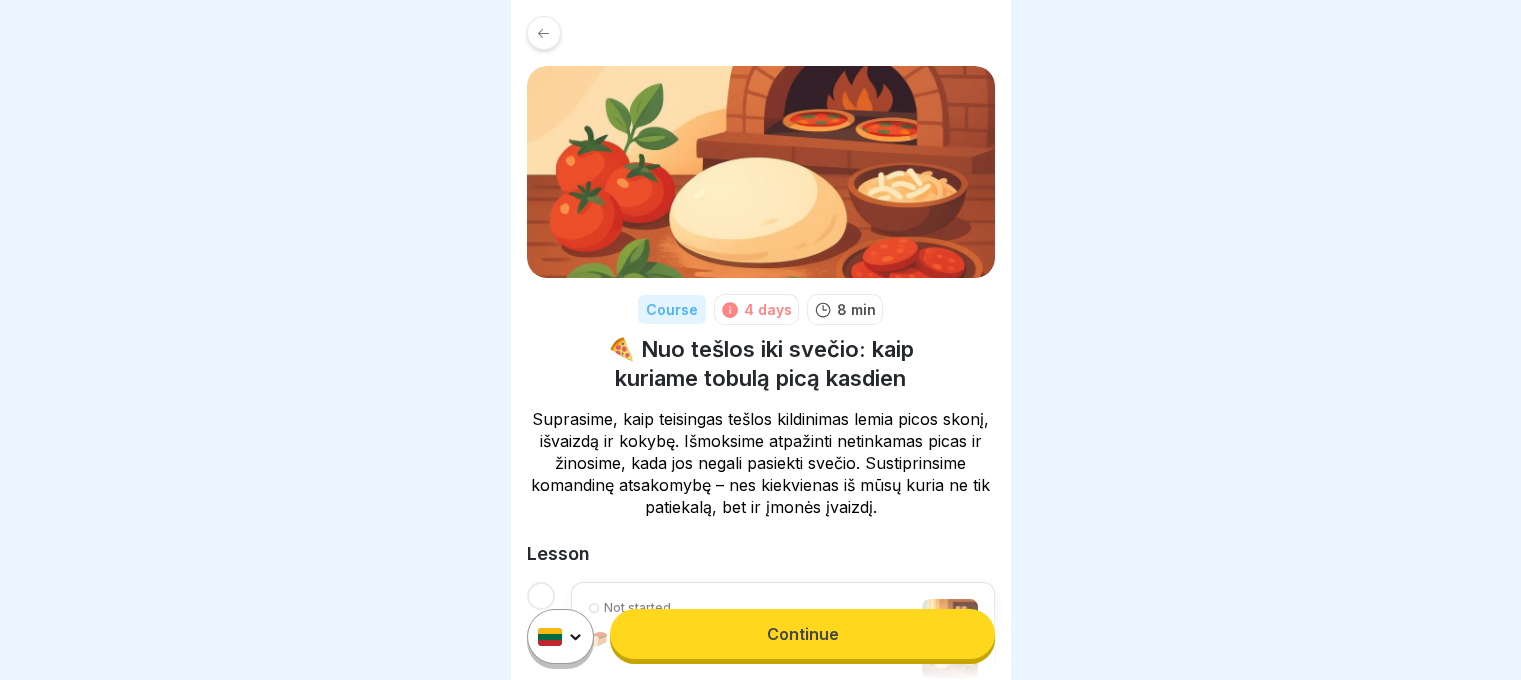 click on "Not started" at bounding box center (727, 608) 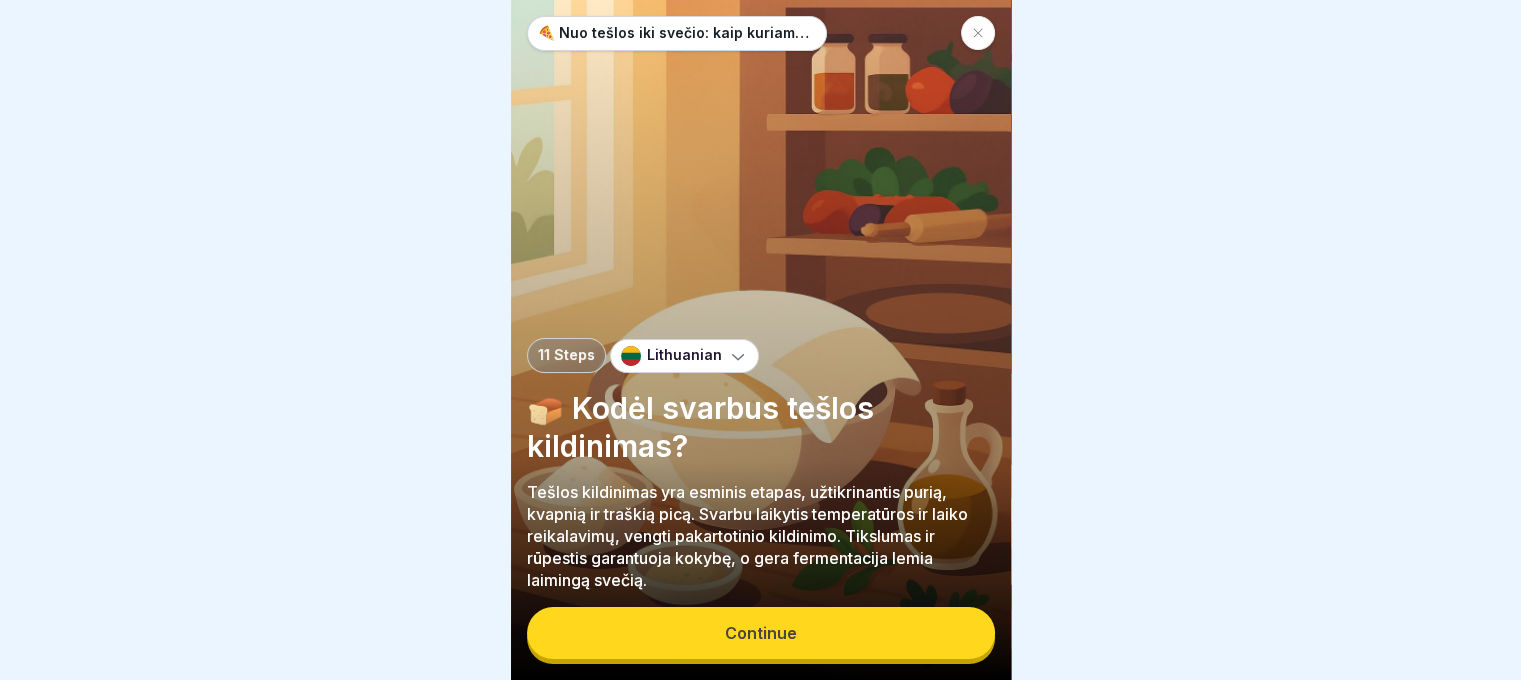 click at bounding box center (760, 340) 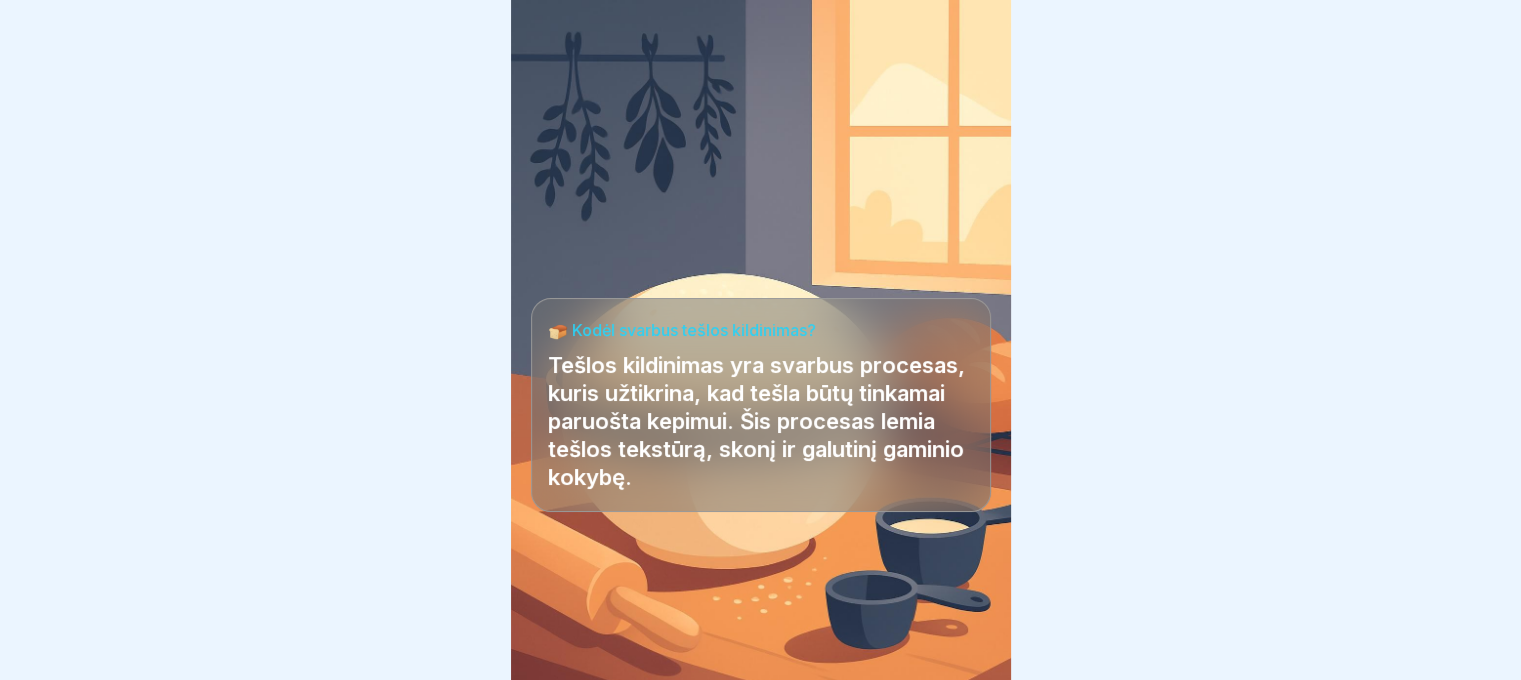 click at bounding box center [761, 620] 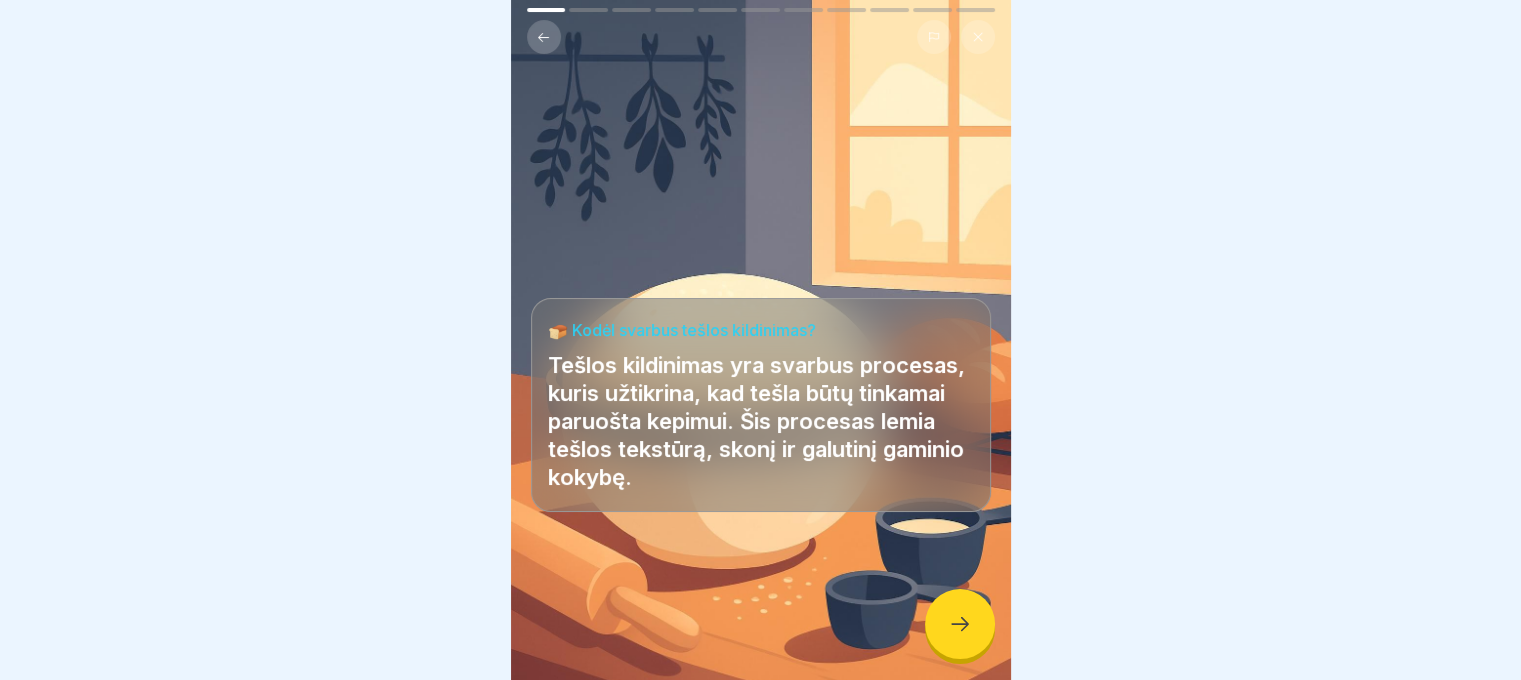 click at bounding box center (960, 624) 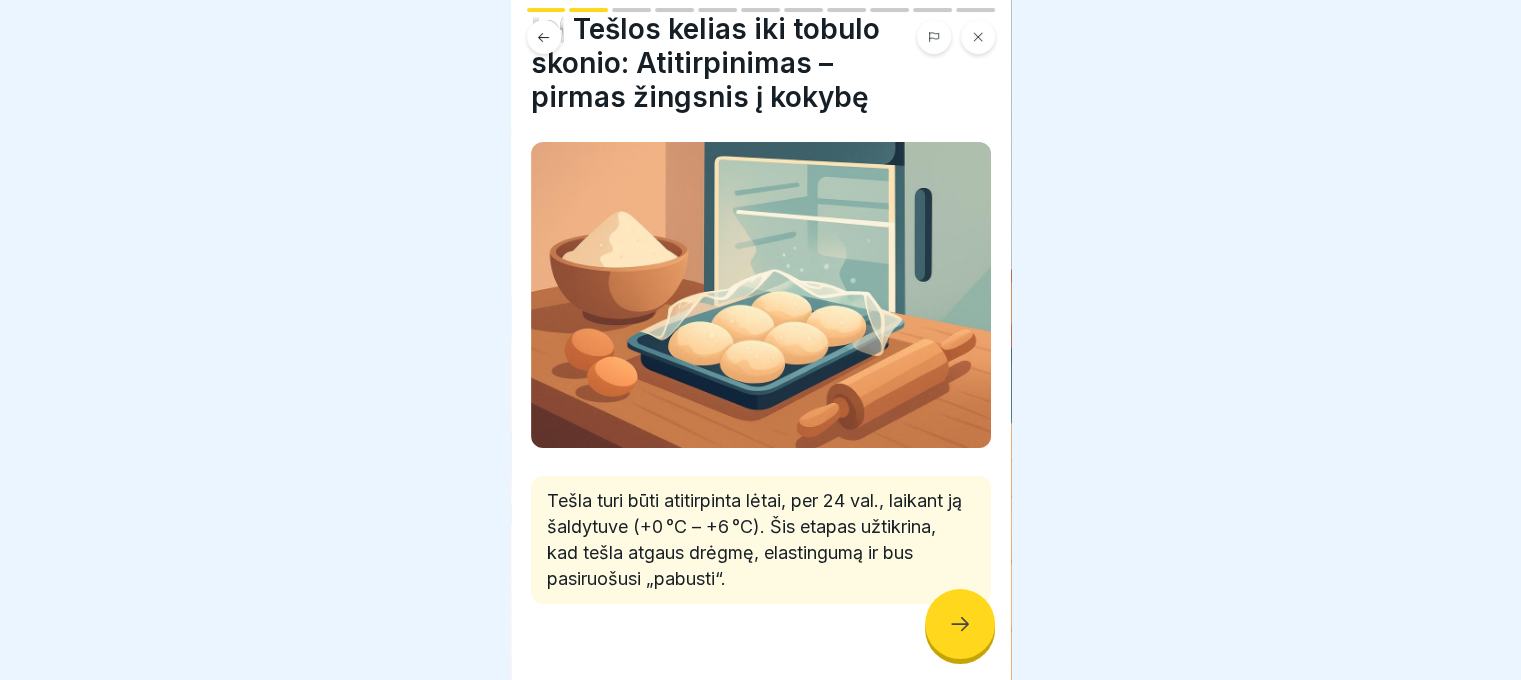 scroll, scrollTop: 100, scrollLeft: 0, axis: vertical 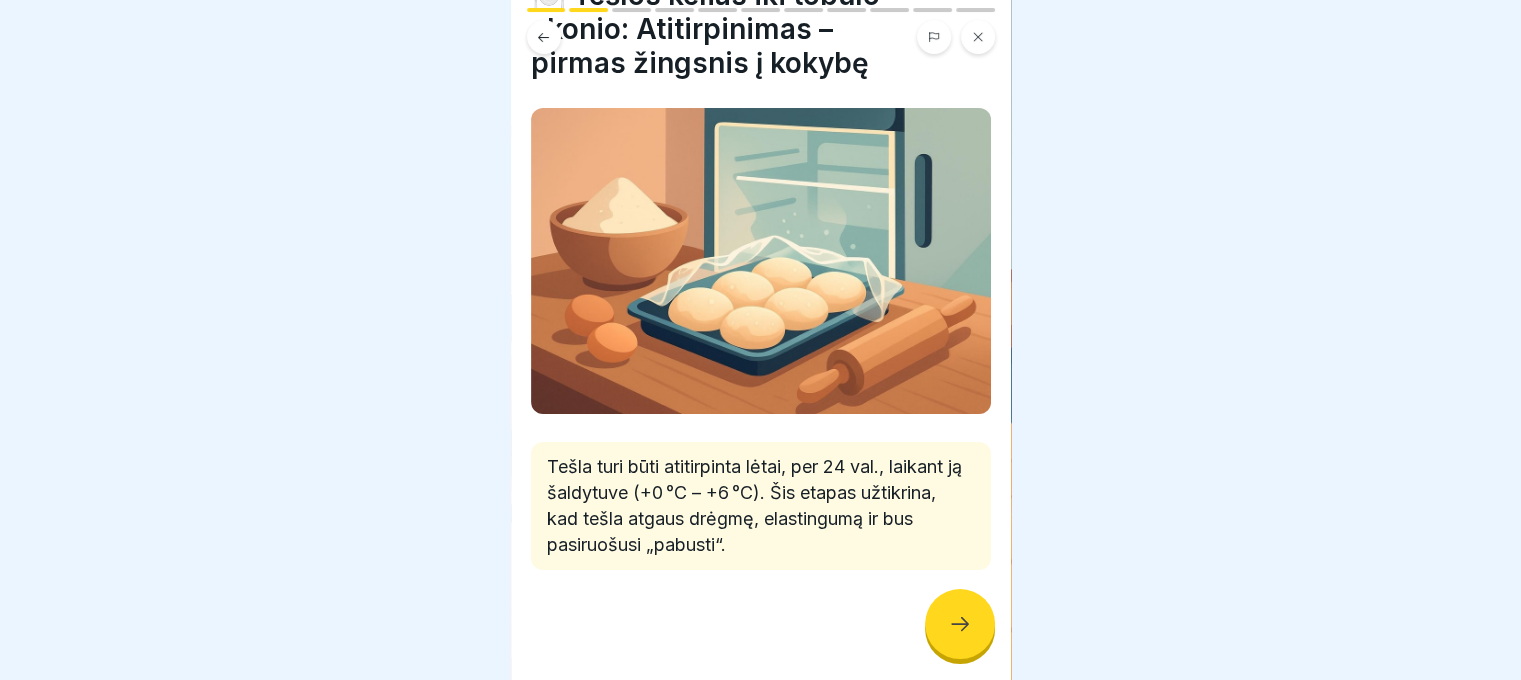 click 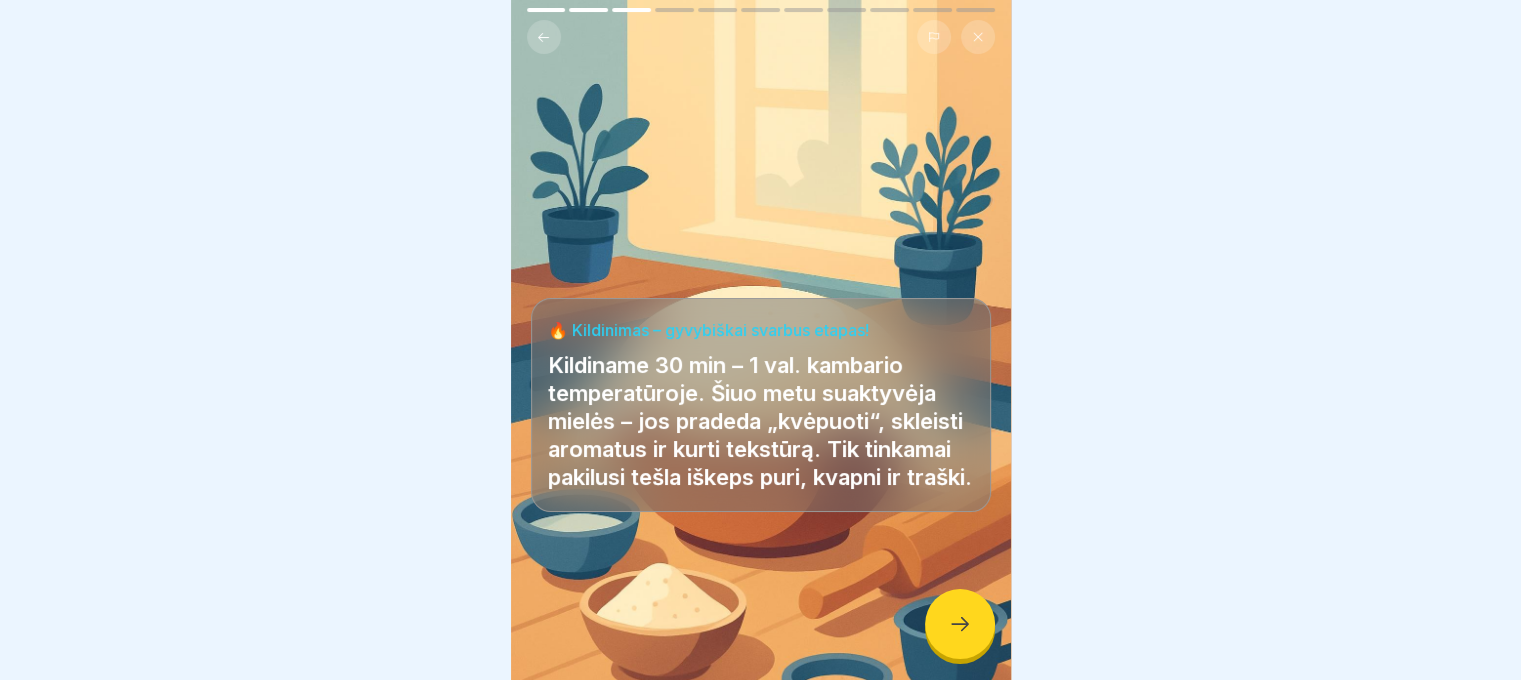 click 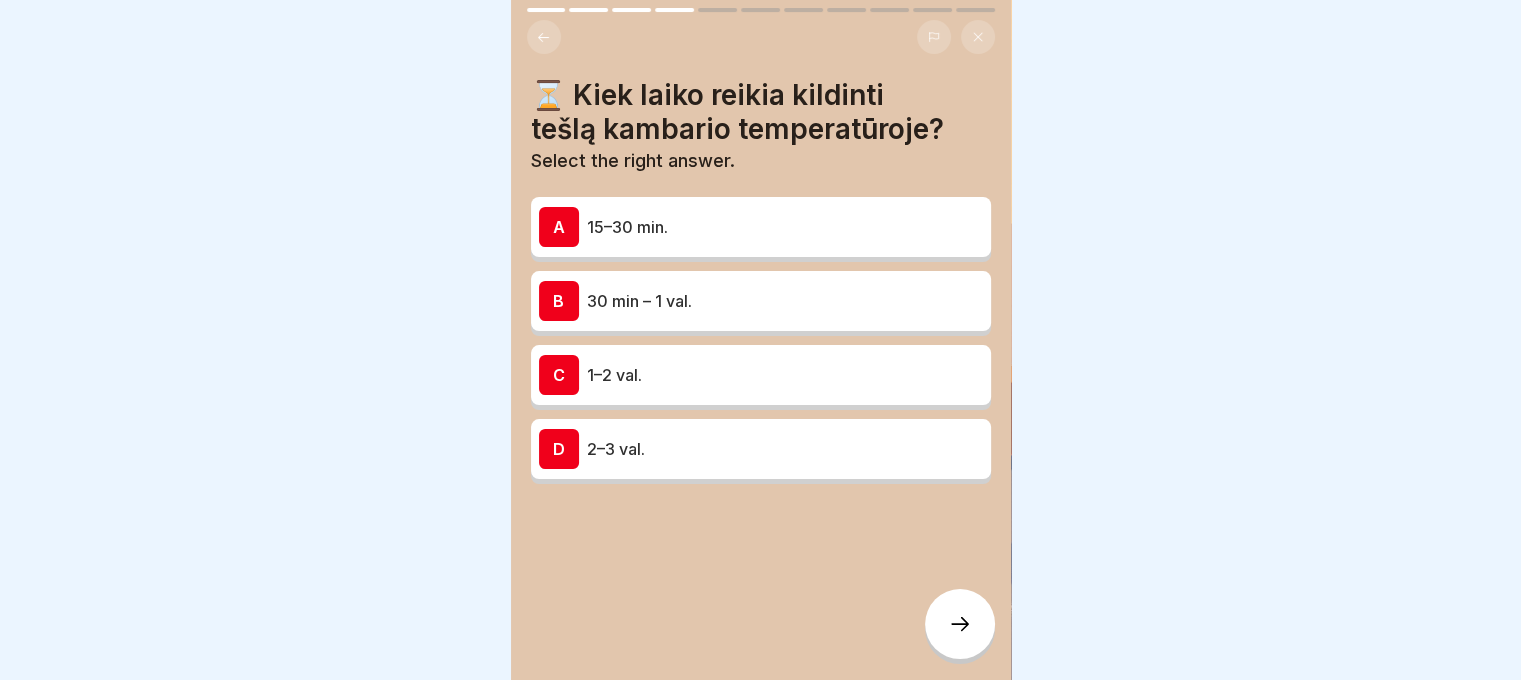 click on "30 min – 1 val." at bounding box center [785, 301] 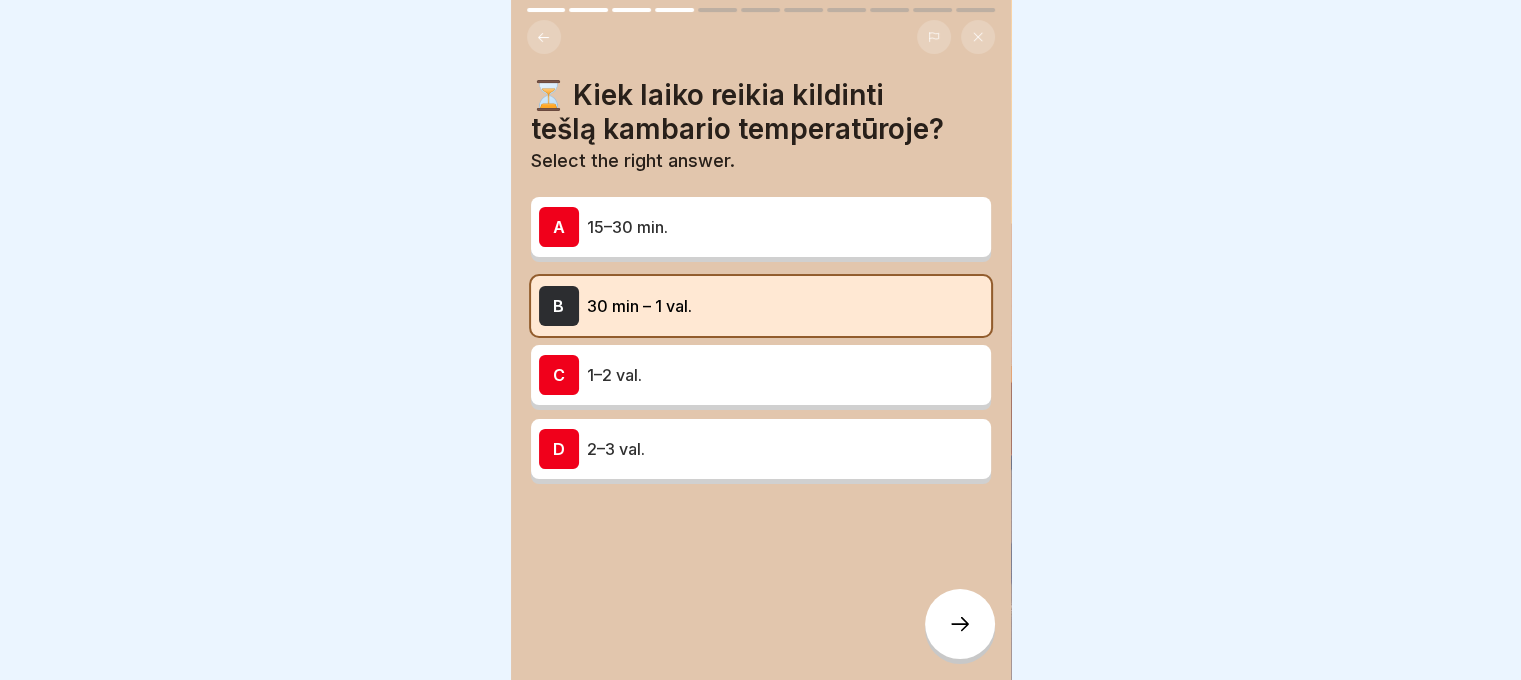 click on "⏳ Kiek laiko reikia kildinti tešlą kambario temperatūroje? Select the right answer. A 15–30 min. B 30 min – 1 val. C 1–2 val. D 2–3 val." at bounding box center [761, 281] 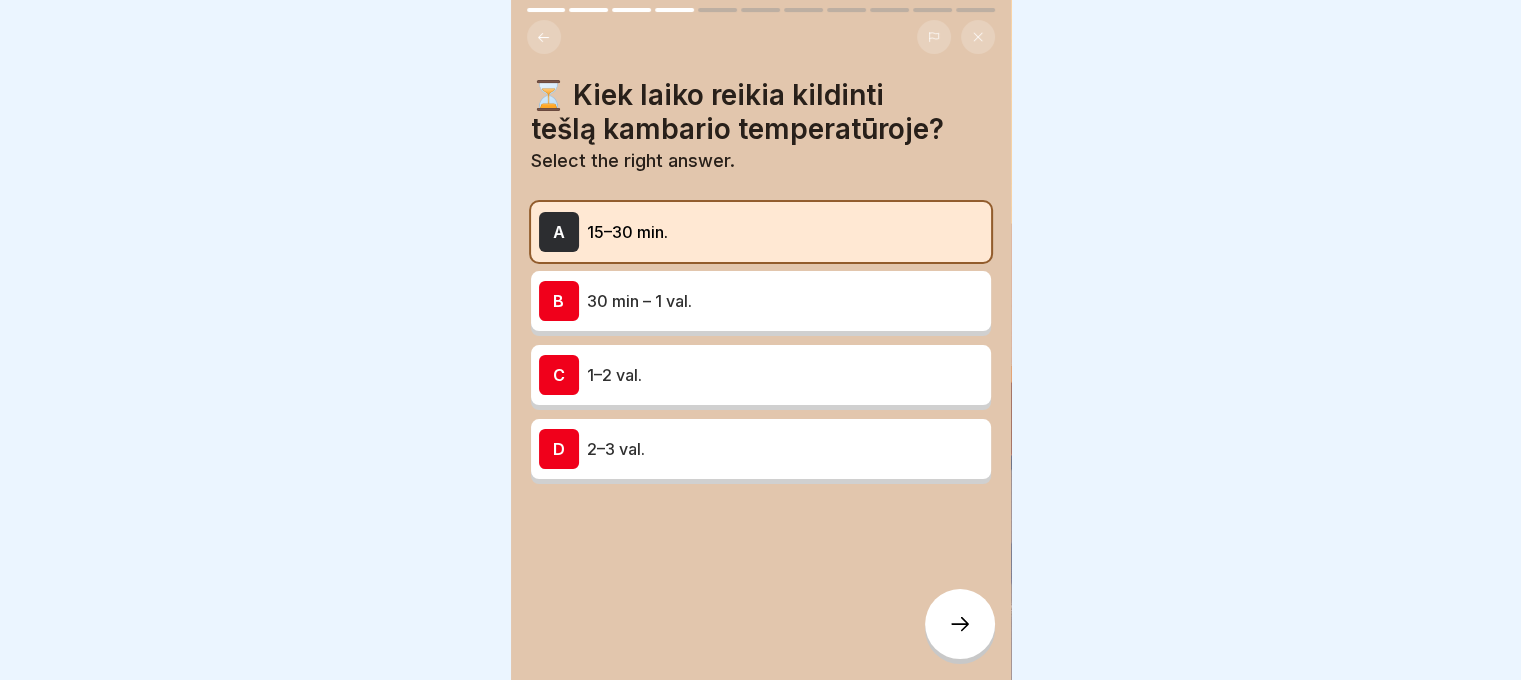 click 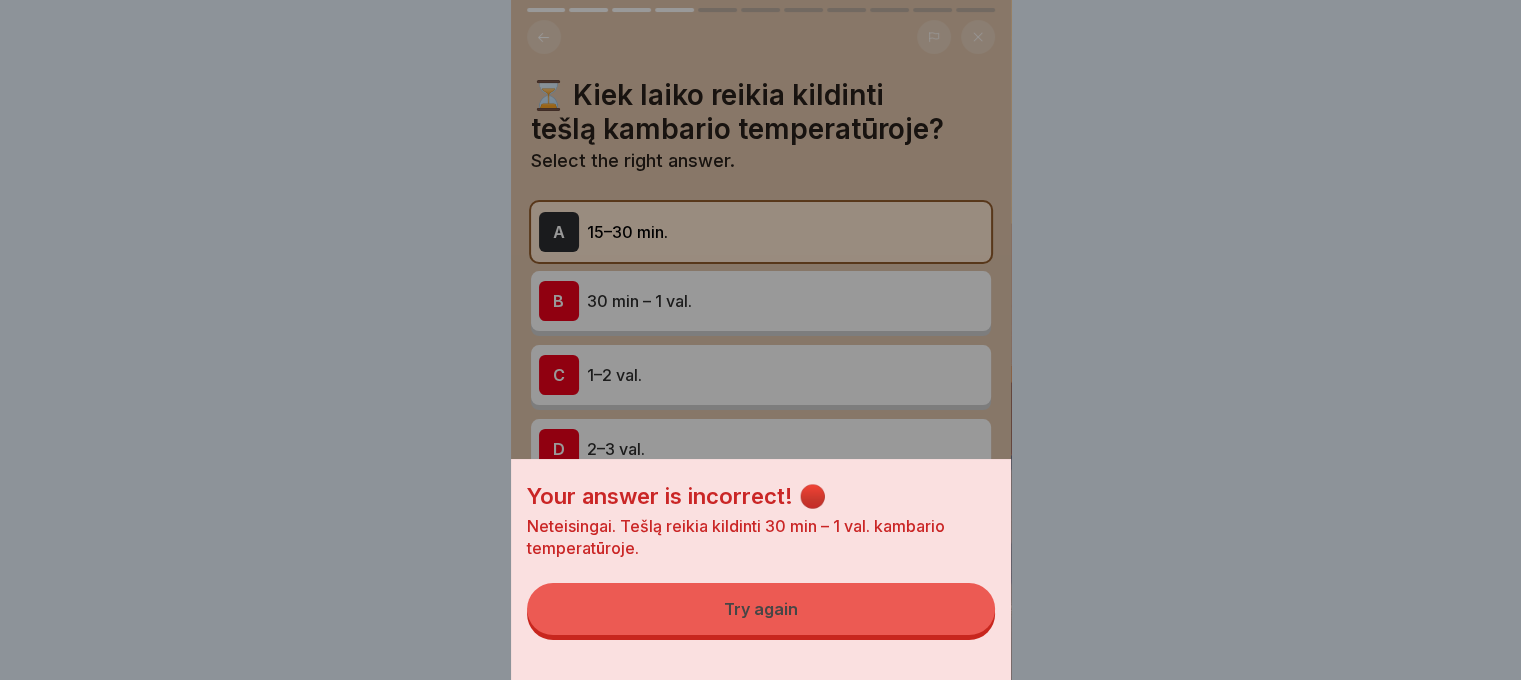 click on "Try again" at bounding box center (761, 609) 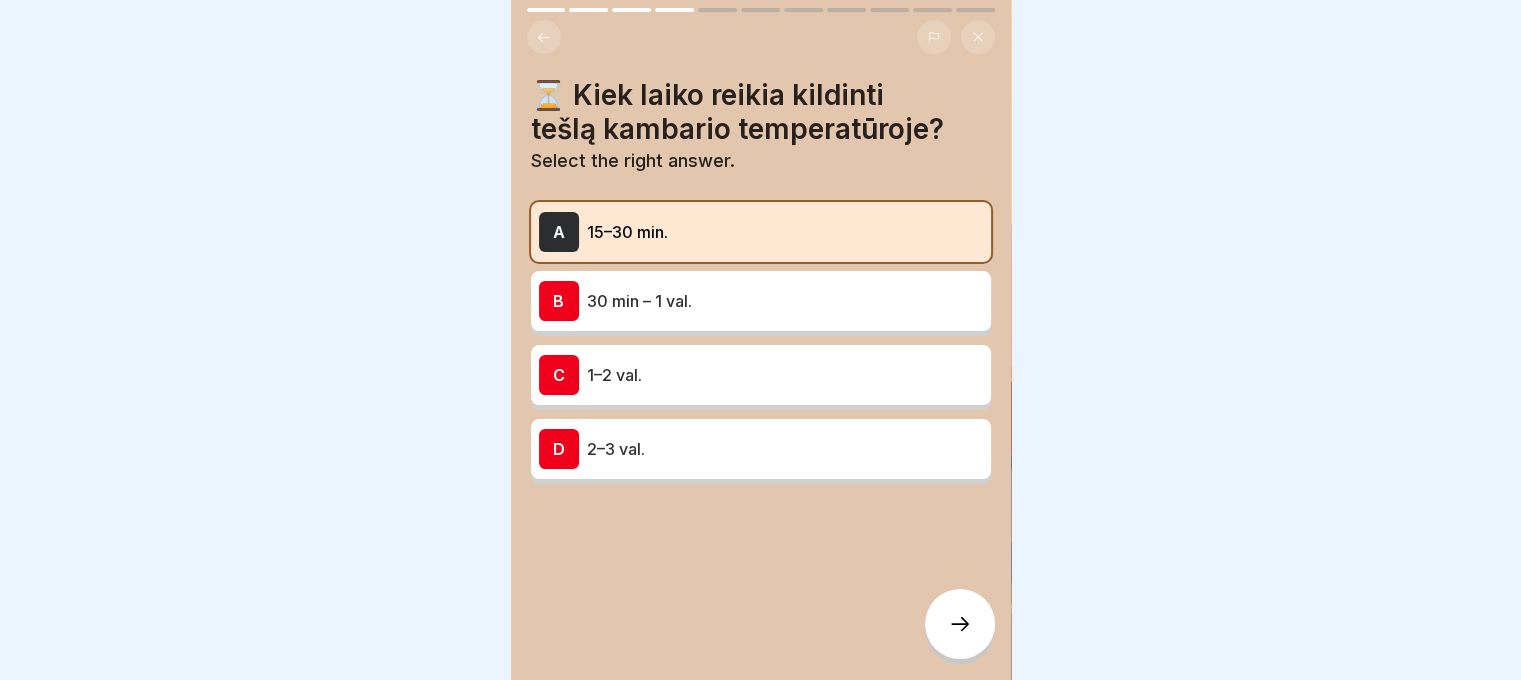 click on "B 30 min – 1 val." at bounding box center [761, 301] 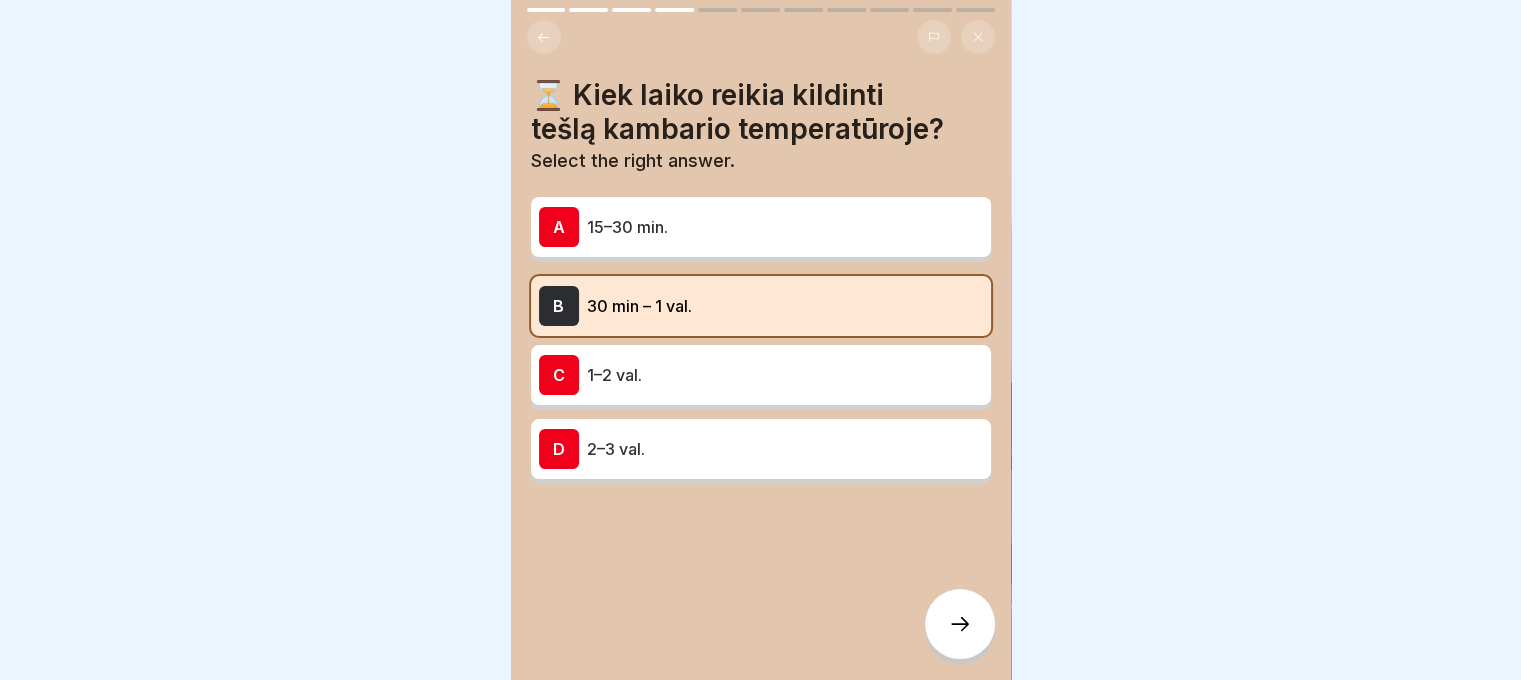 click at bounding box center (960, 624) 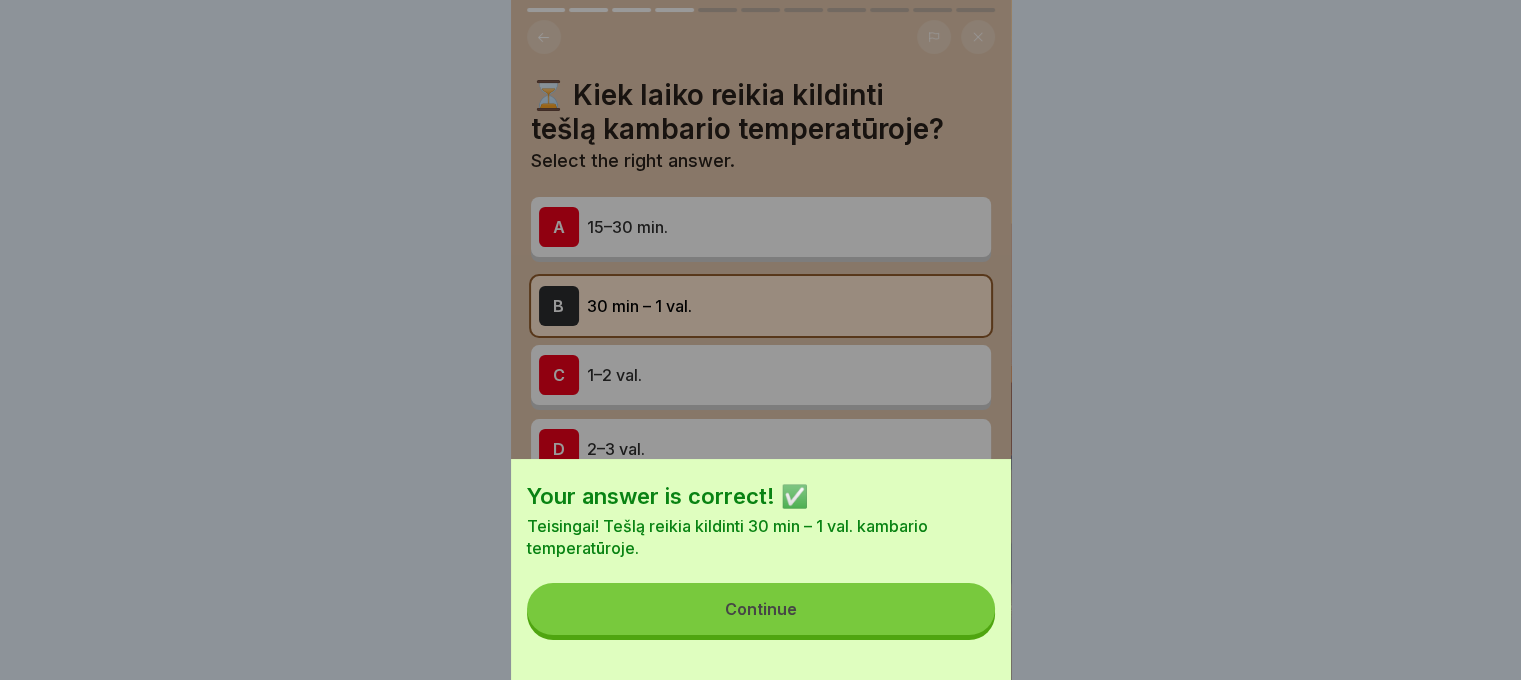 click on "Continue" at bounding box center [761, 609] 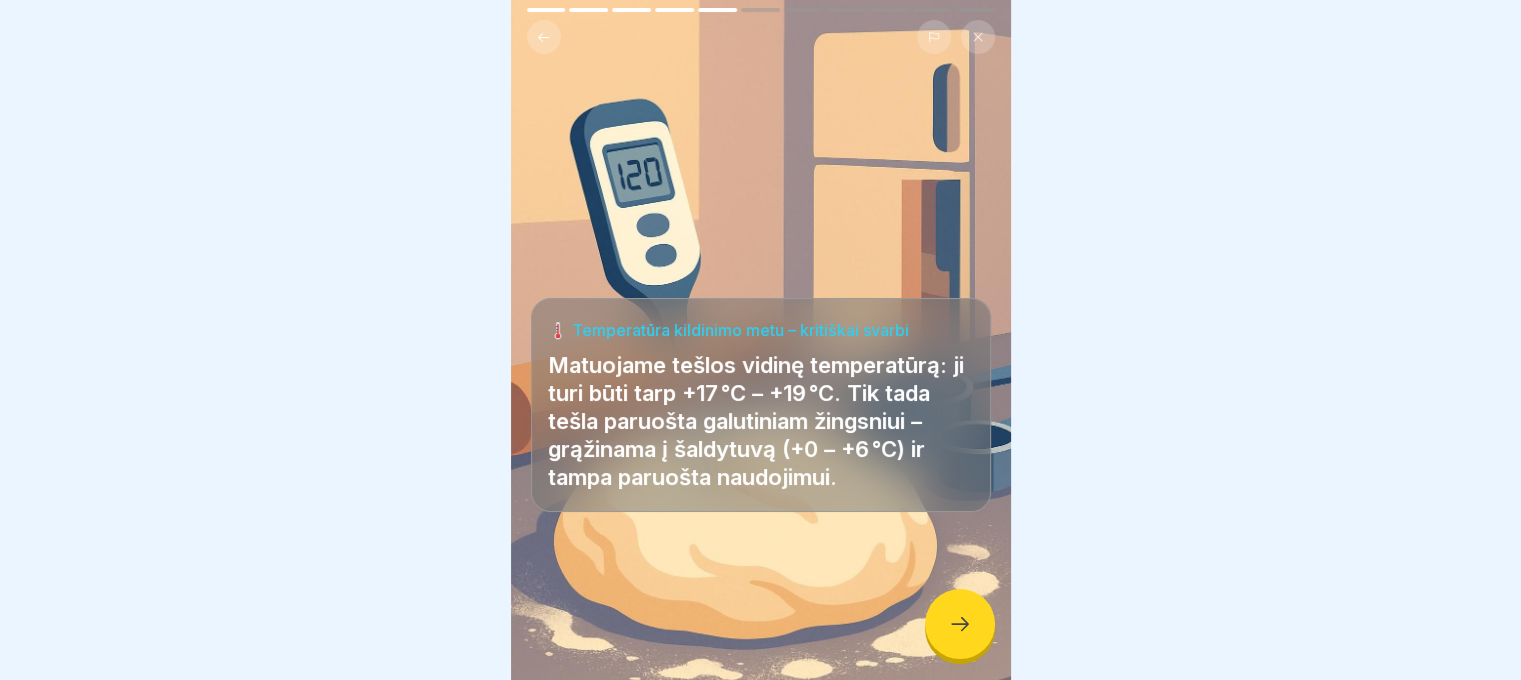 click at bounding box center [960, 624] 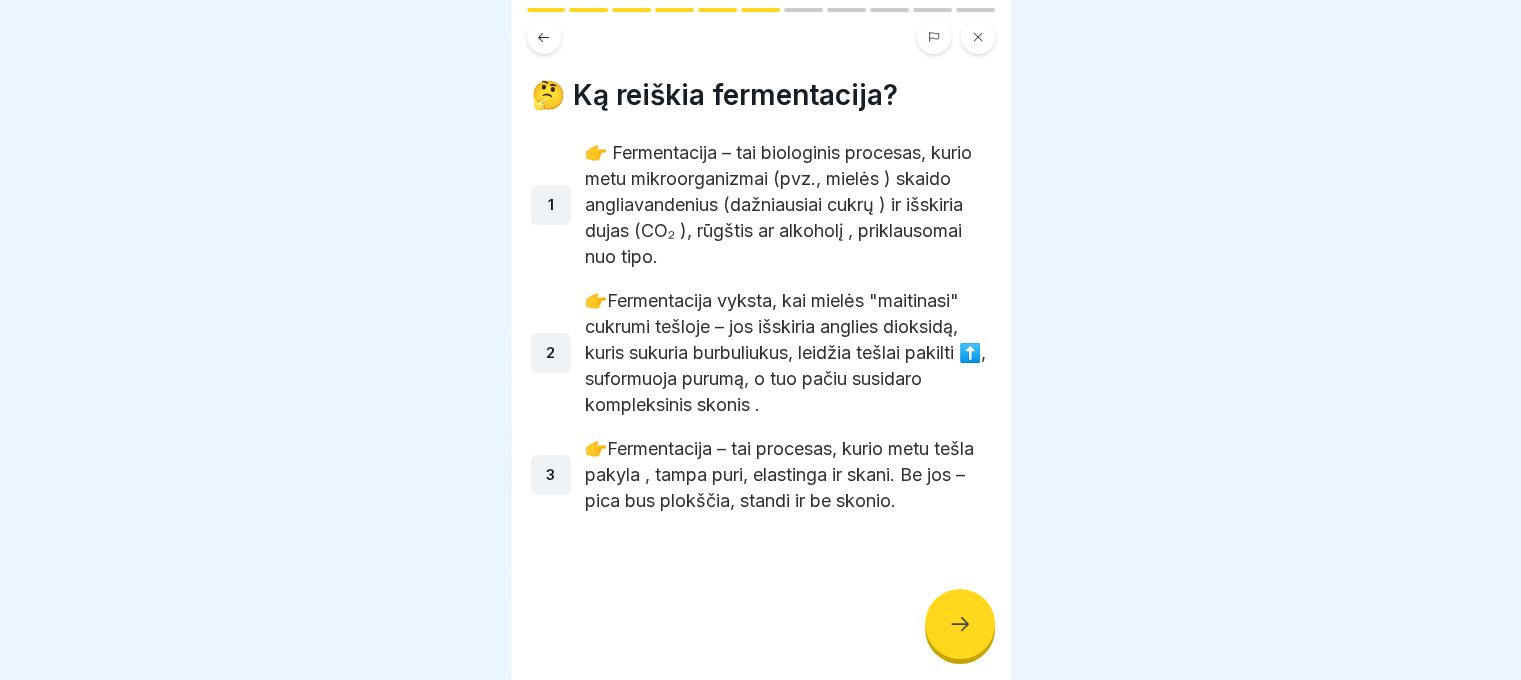 click at bounding box center (960, 624) 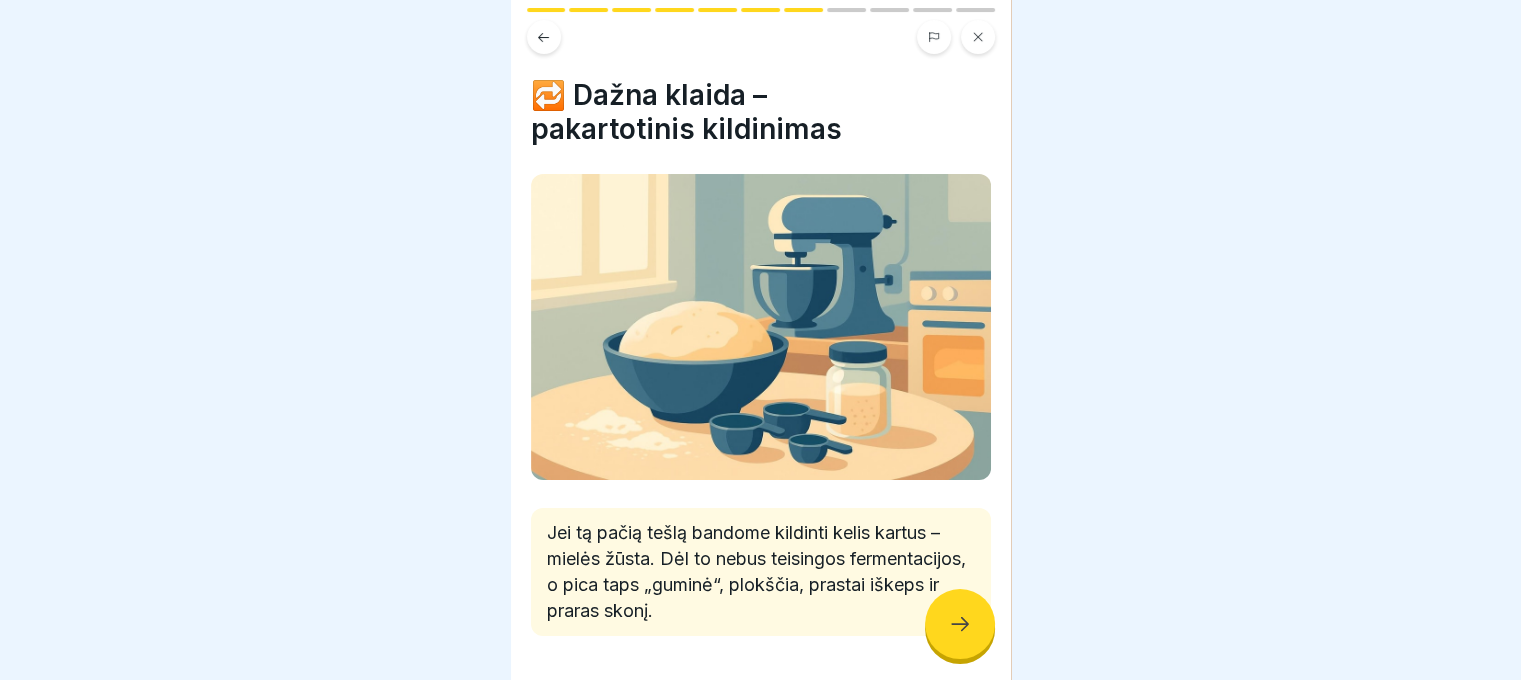 click at bounding box center [960, 624] 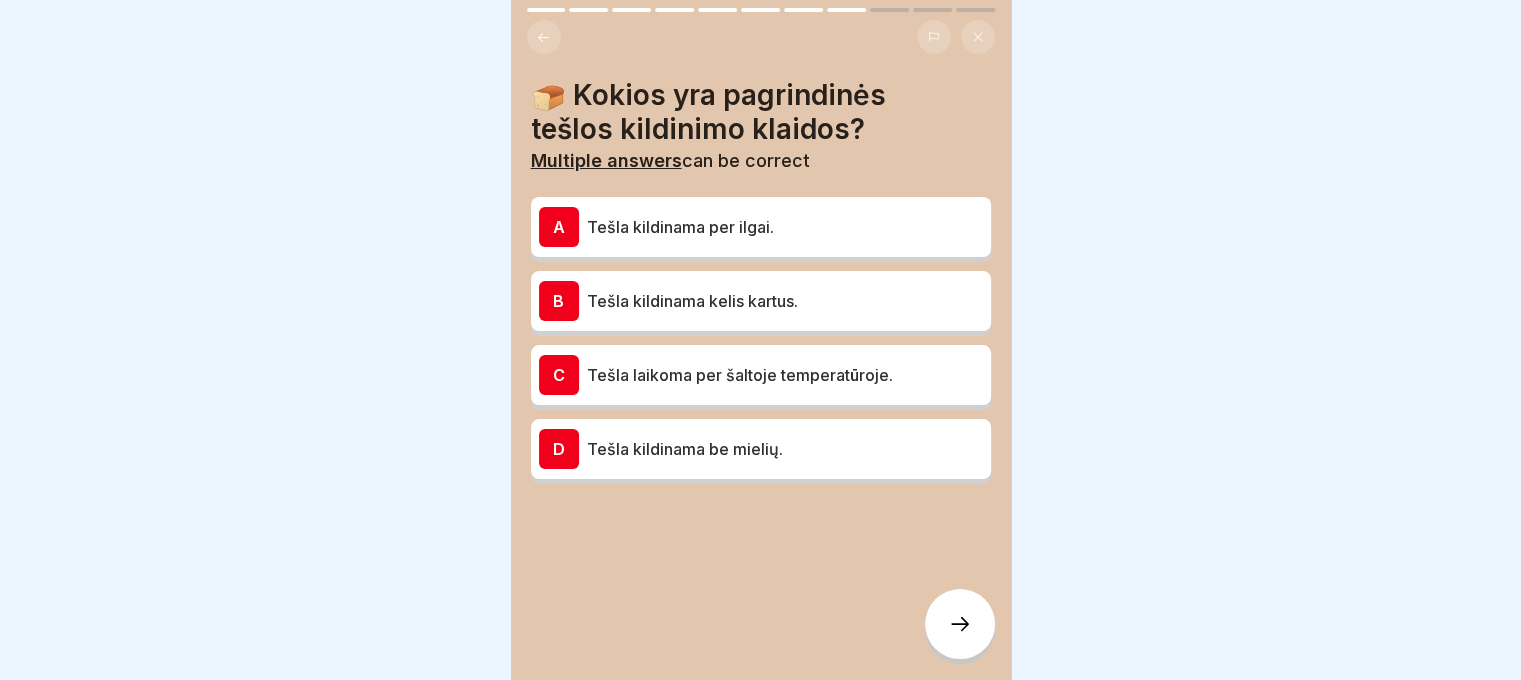 click at bounding box center [960, 624] 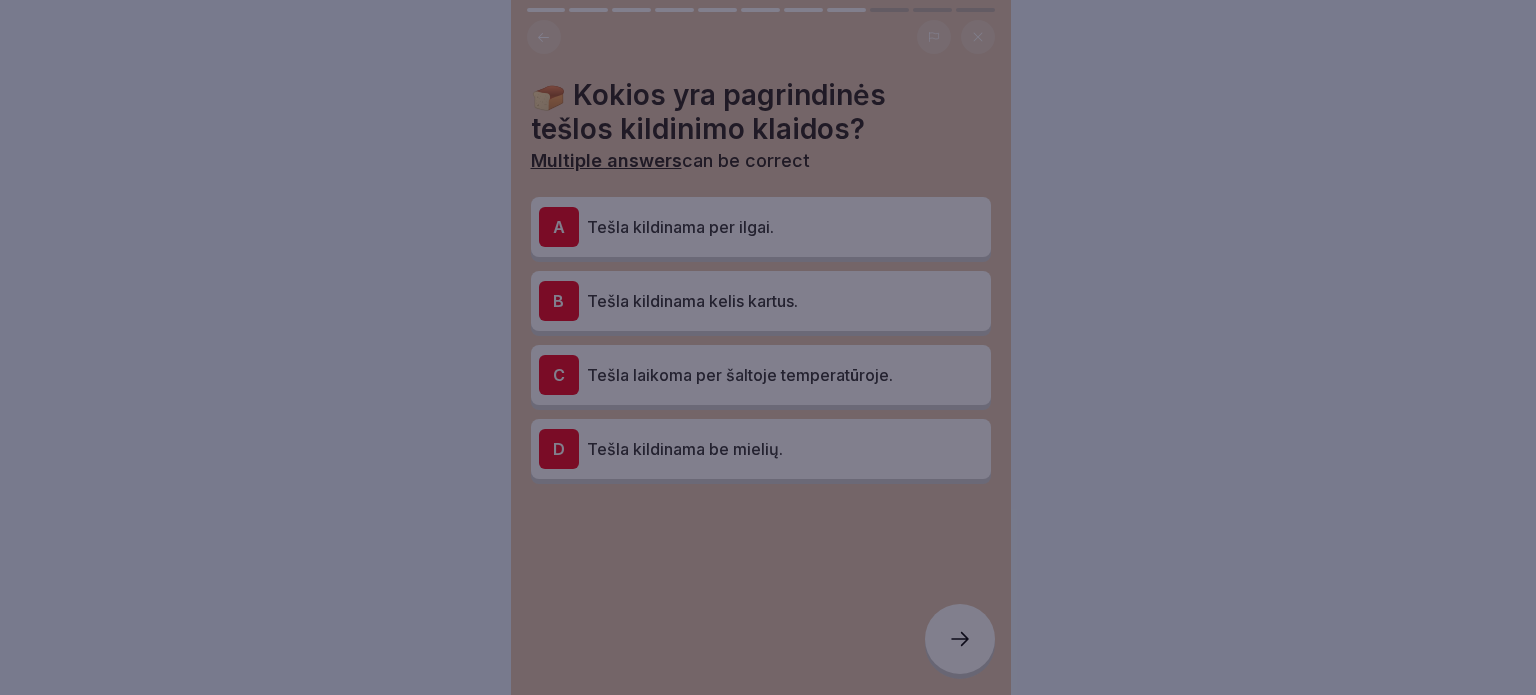 click at bounding box center [768, 347] 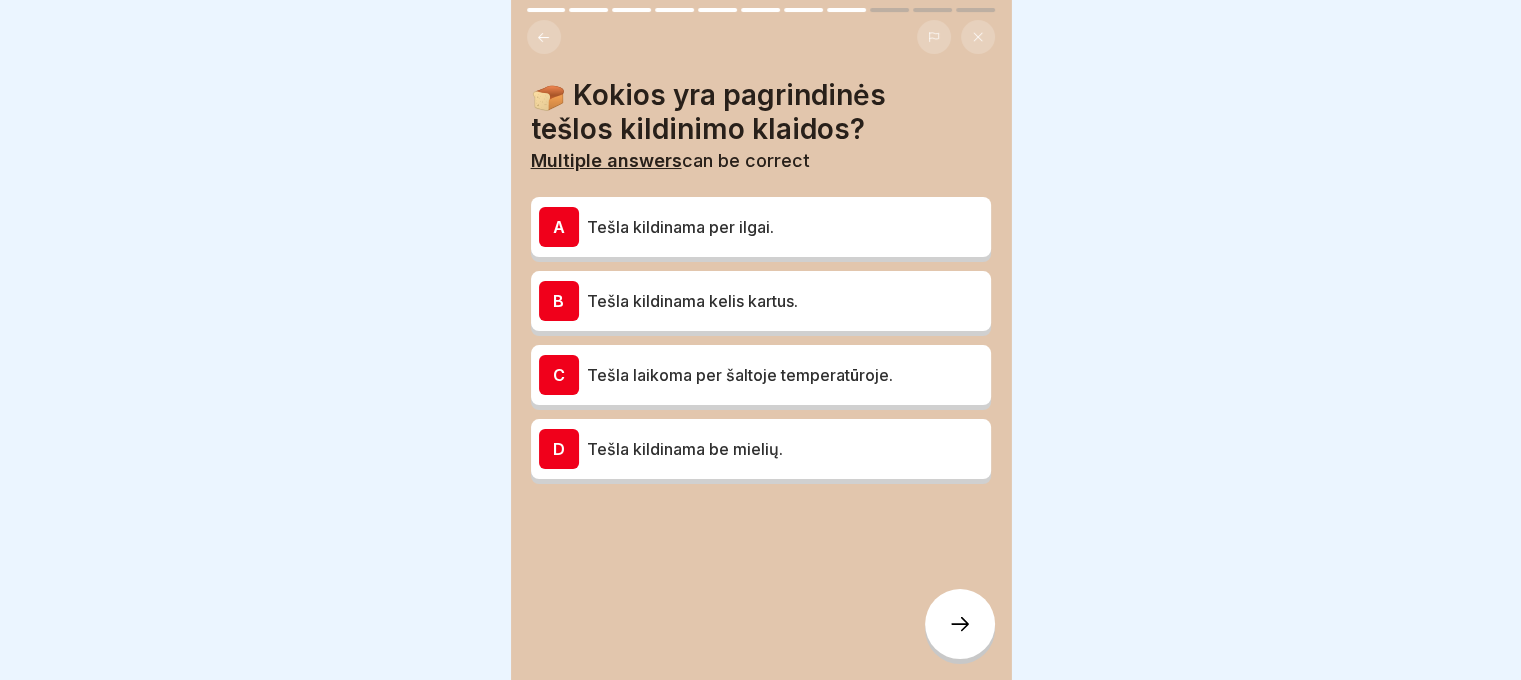 click on "B Tešla kildinama kelis kartus." at bounding box center [761, 301] 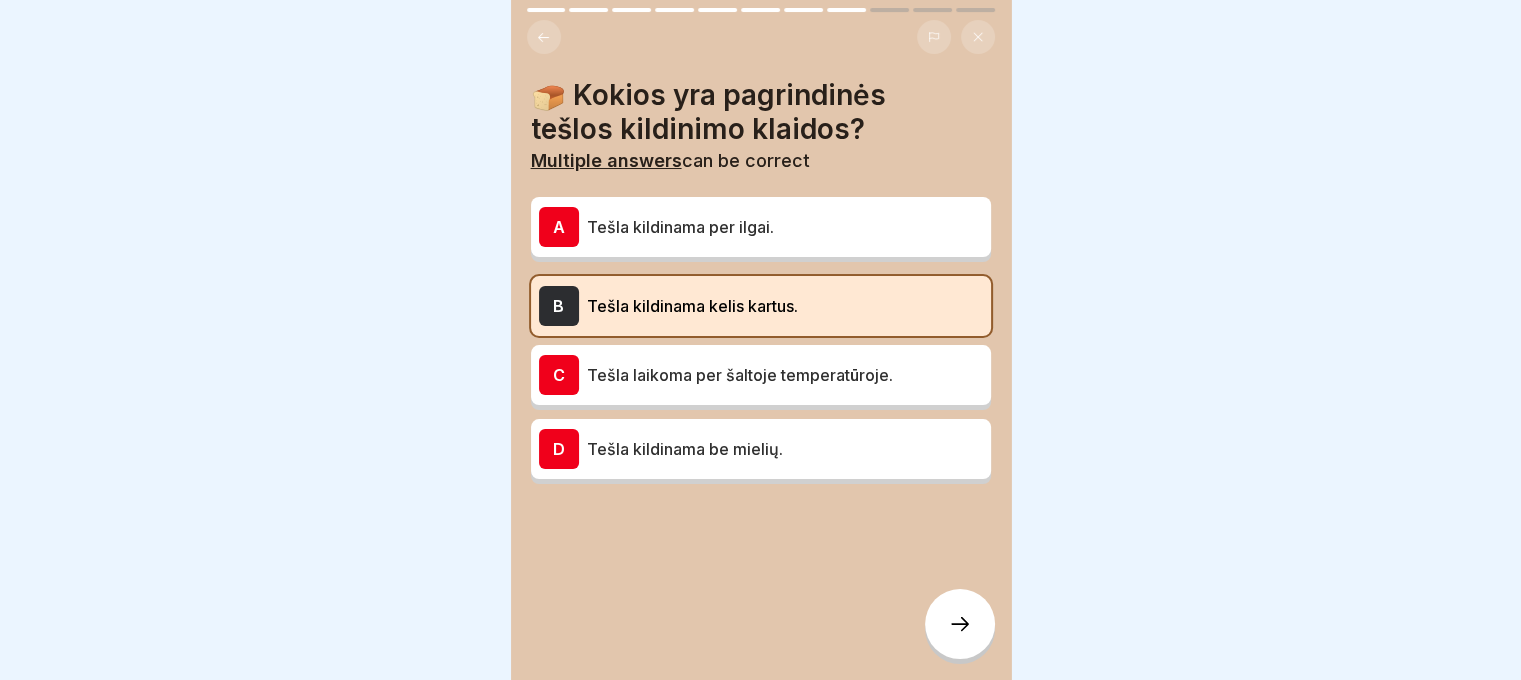 click on "A Tešla kildinama per ilgai." at bounding box center [761, 227] 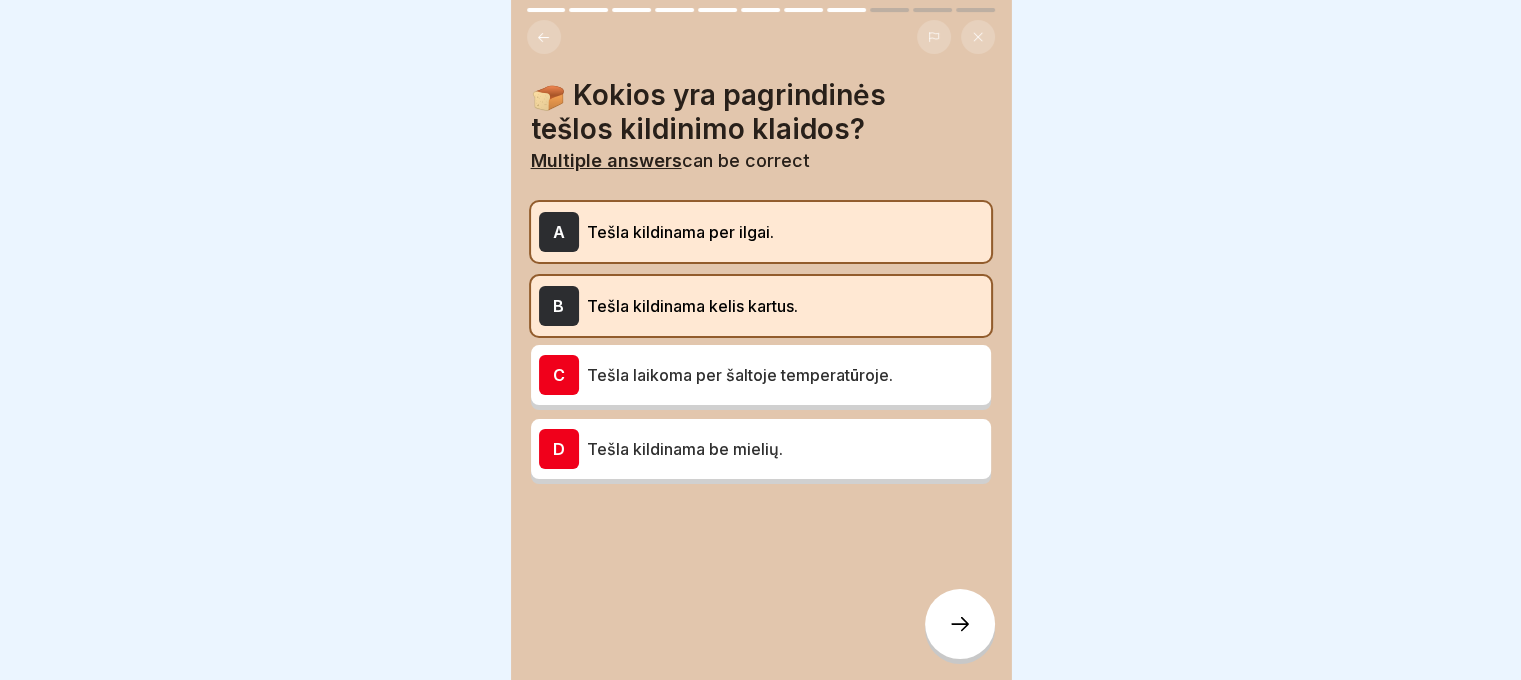 click 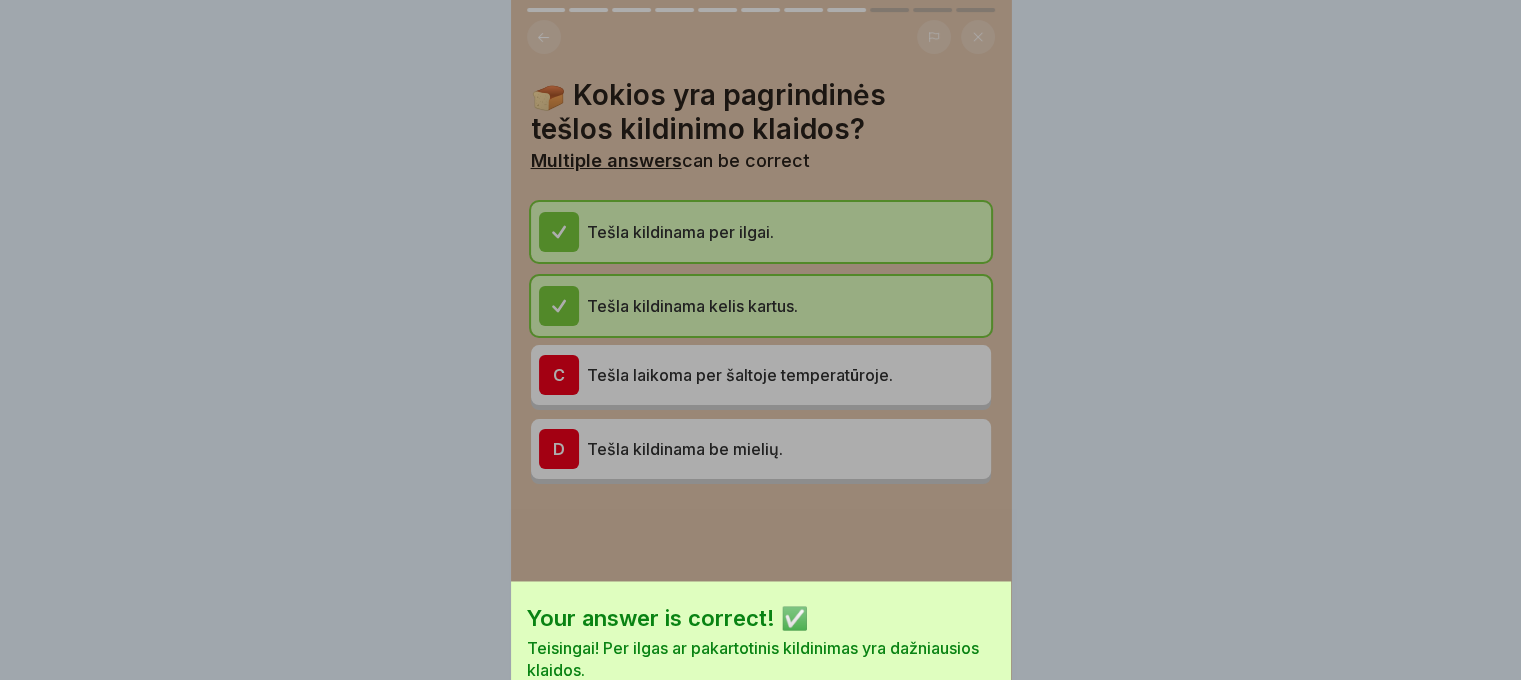 click on "Your answer is correct! ✅ Teisingai! Per ilgas ar pakartotinis kildinimas yra dažniausios klaidos.   Continue" at bounding box center [761, 691] 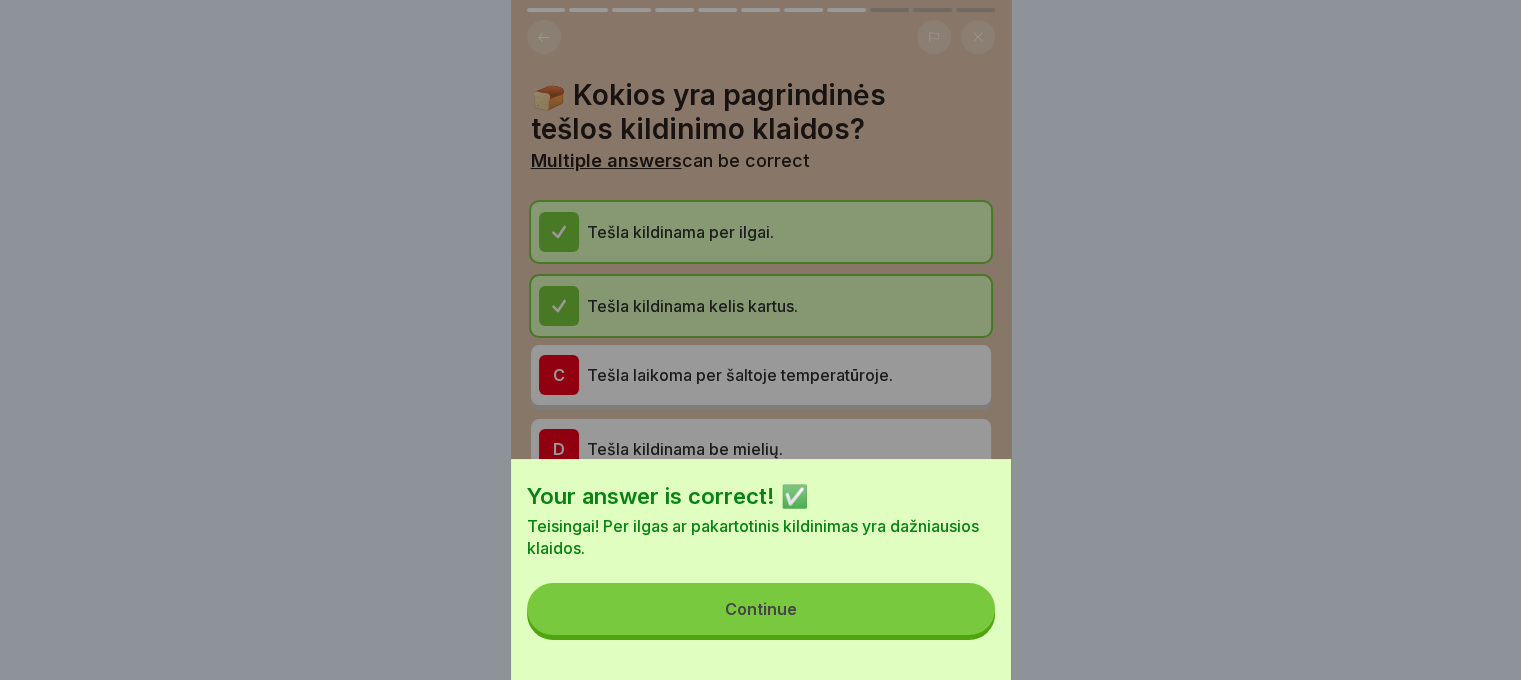 click on "Your answer is correct! ✅ Teisingai! Per ilgas ar pakartotinis kildinimas yra dažniausios klaidos.   Continue" at bounding box center (761, 569) 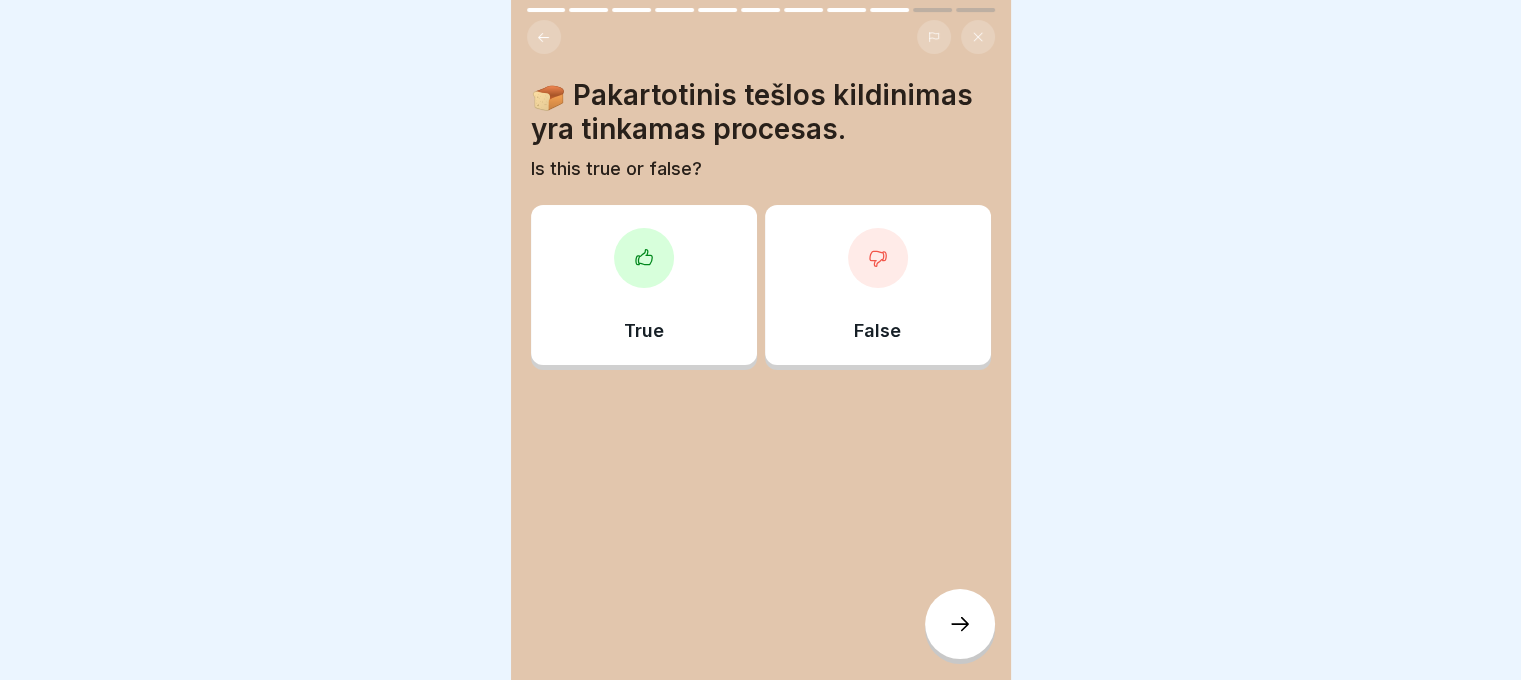 click at bounding box center [960, 624] 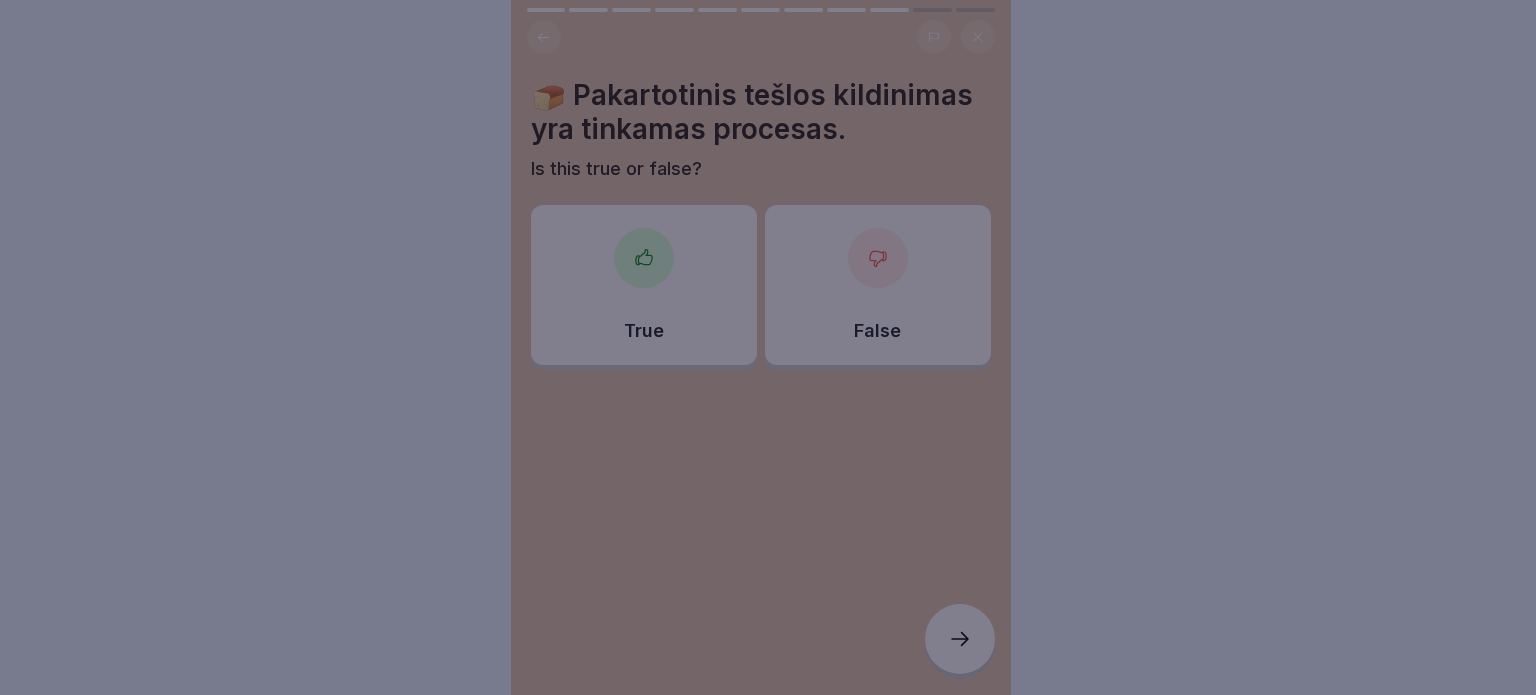 click at bounding box center (768, 347) 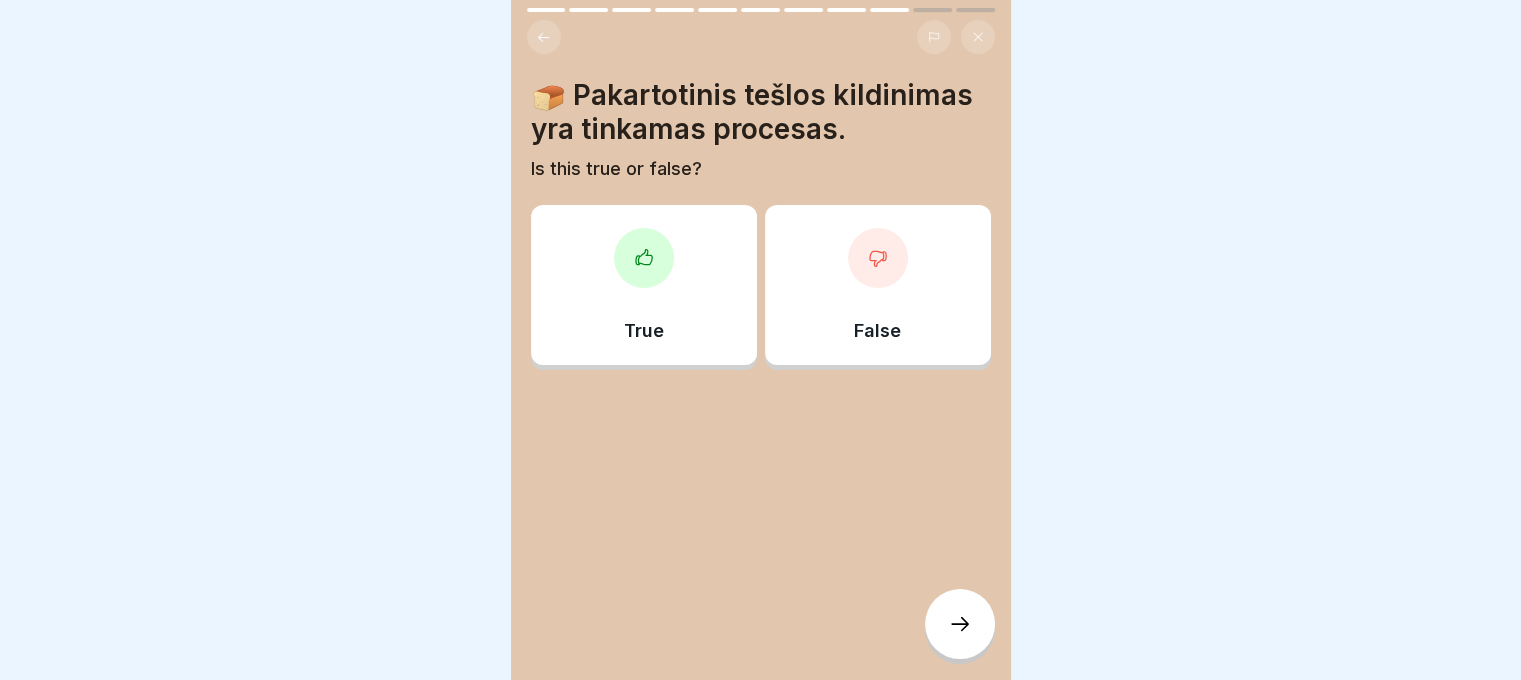 click on "False" at bounding box center (878, 285) 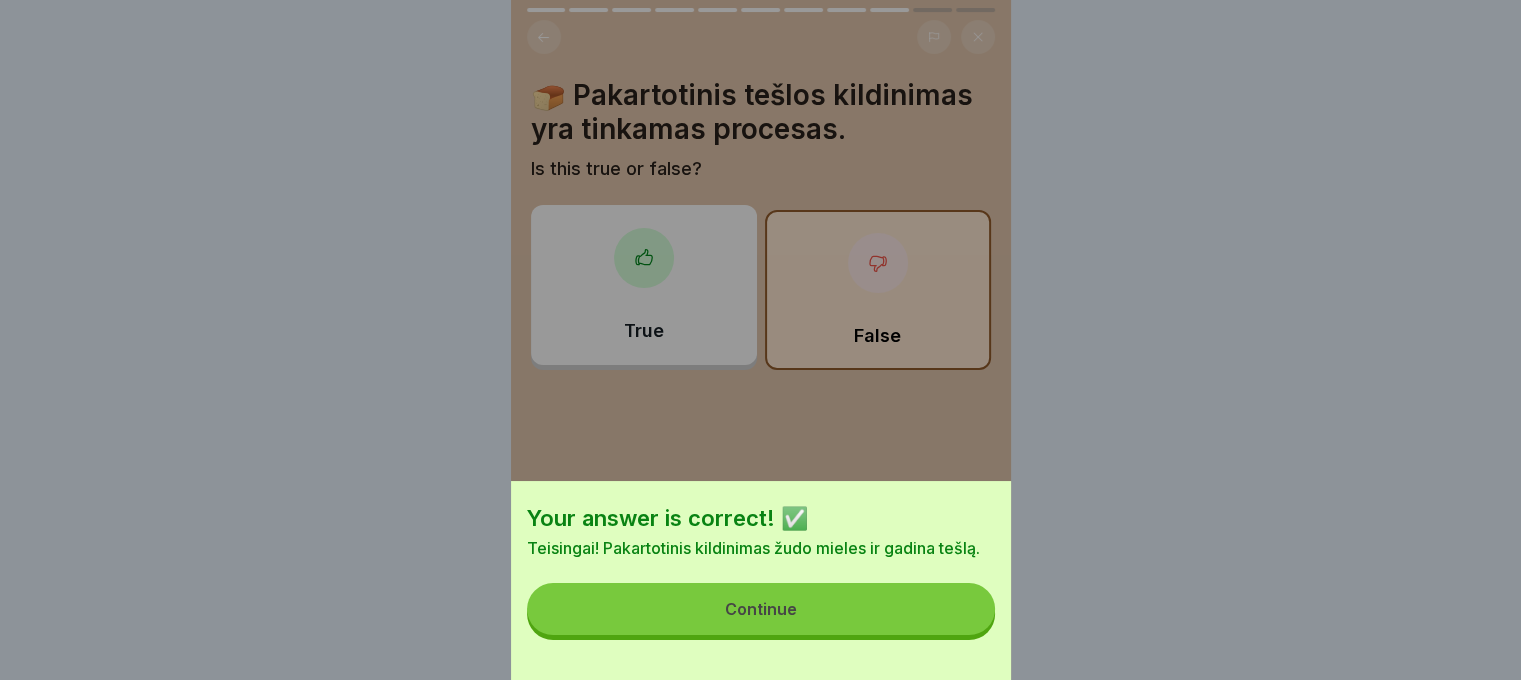 click on "Continue" at bounding box center (761, 609) 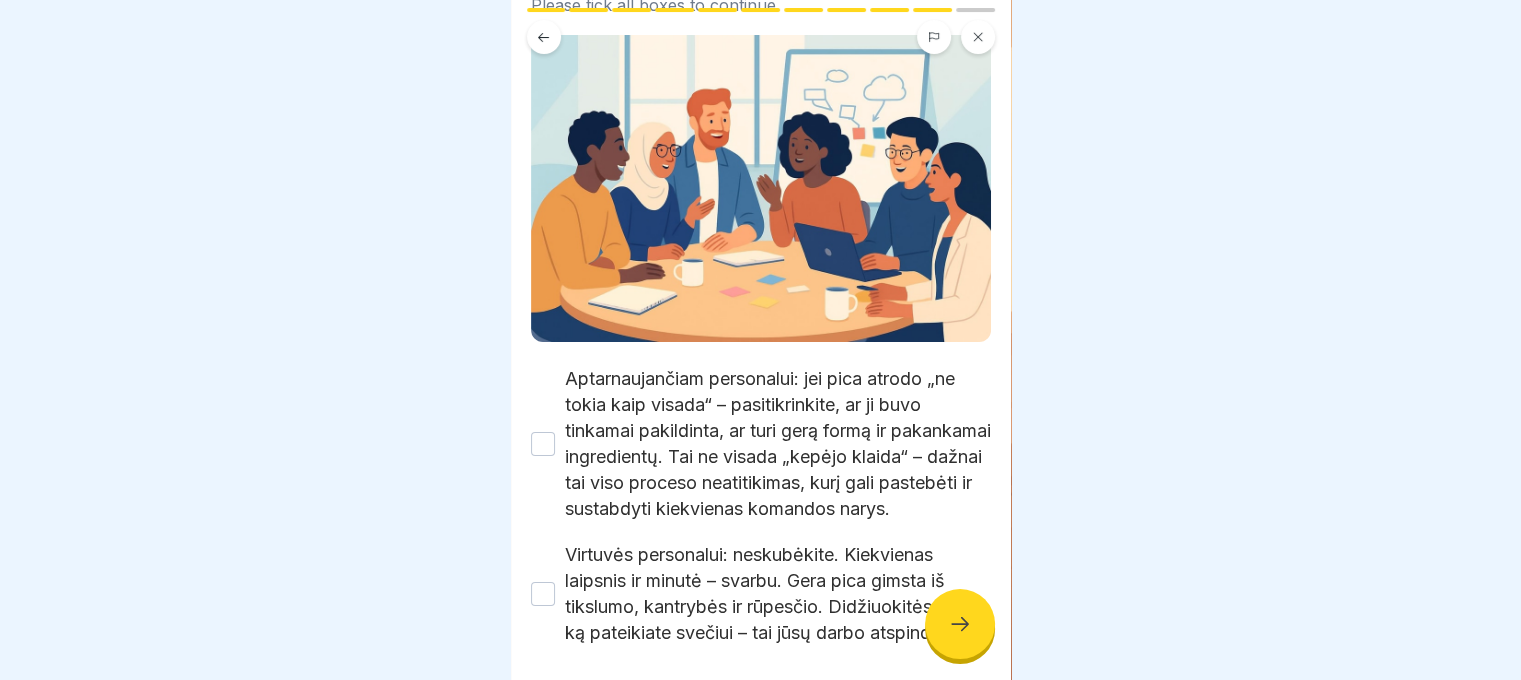 scroll, scrollTop: 327, scrollLeft: 0, axis: vertical 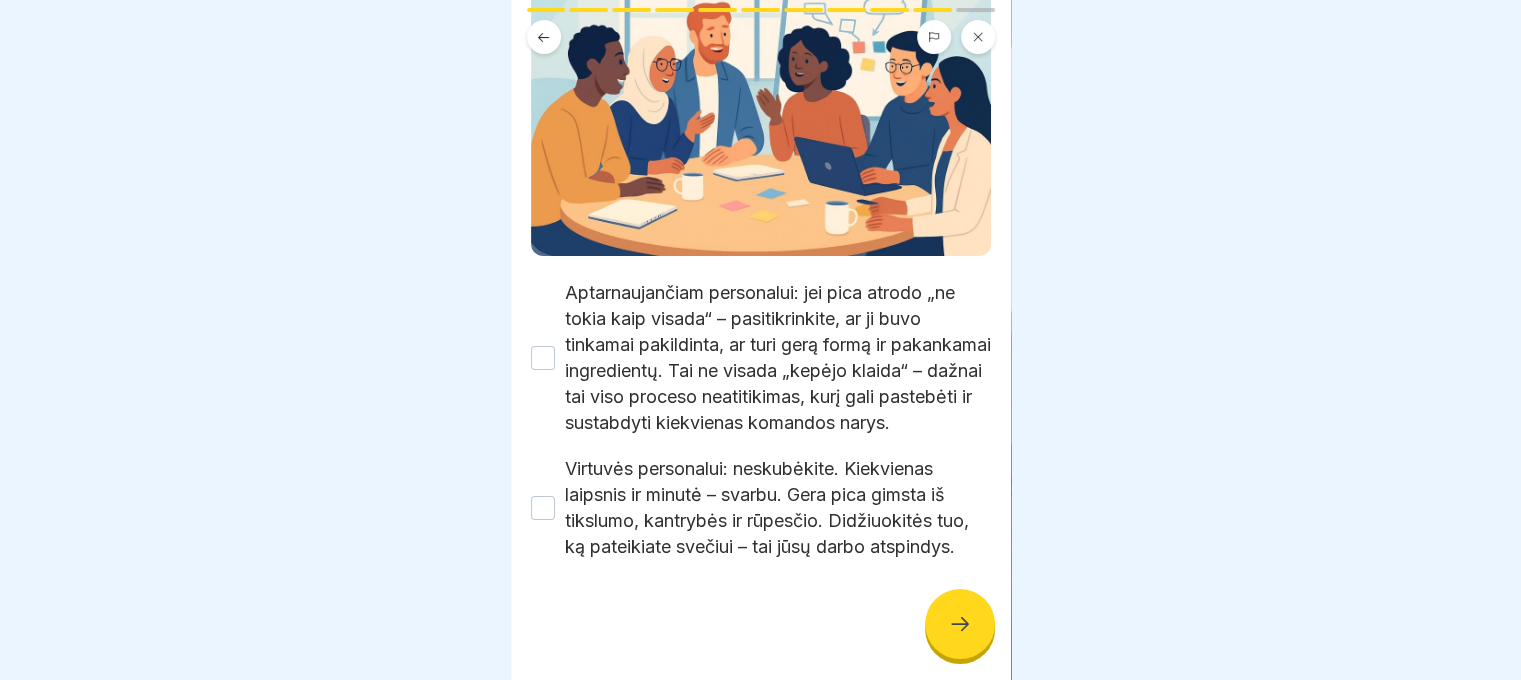 click on "Aptarnaujančiam personalui: jei pica atrodo „ne tokia kaip visada“ – pasitikrinkite, ar ji buvo tinkamai pakildinta, ar turi gerą formą ir pakankamai ingredientų. Tai ne visada „kepėjo klaida“ – dažnai tai viso proceso neatitikimas, kurį gali pastebėti ir sustabdyti kiekvienas komandos narys." at bounding box center (778, 358) 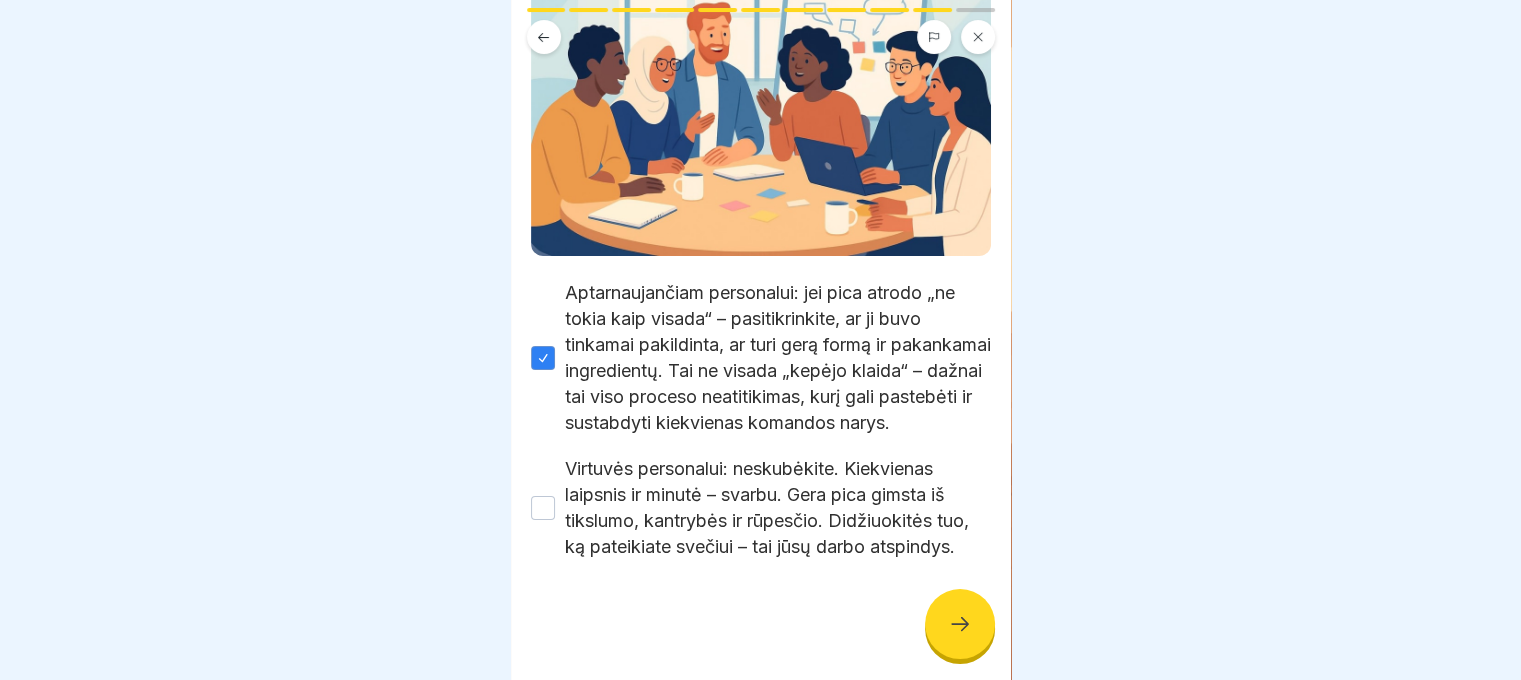 click on "Virtuvės personalui: neskubėkite. Kiekvienas laipsnis ir minutė – svarbu. Gera pica gimsta iš tikslumo, kantrybės ir rūpesčio. Didžiuokitės tuo, ką pateikiate svečiui – tai jūsų darbo atspindys." at bounding box center (778, 508) 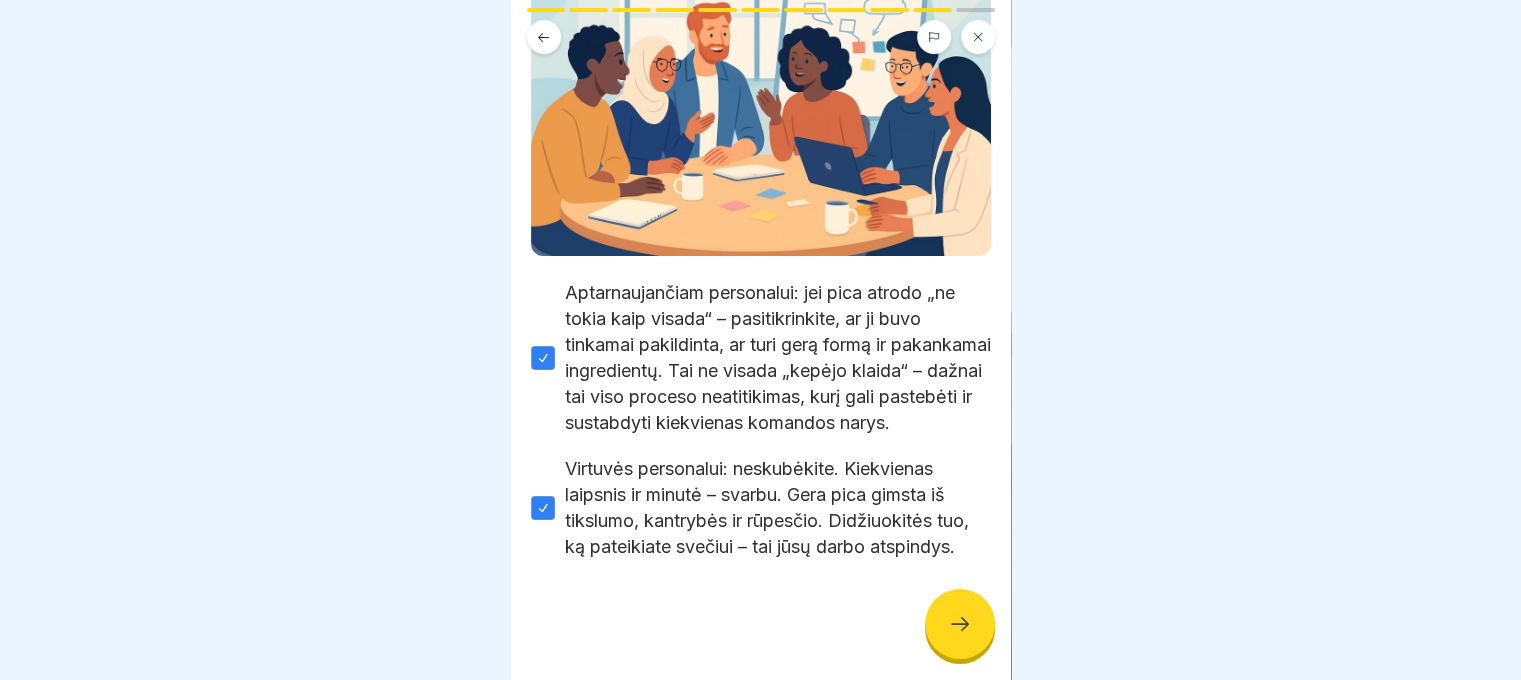 click 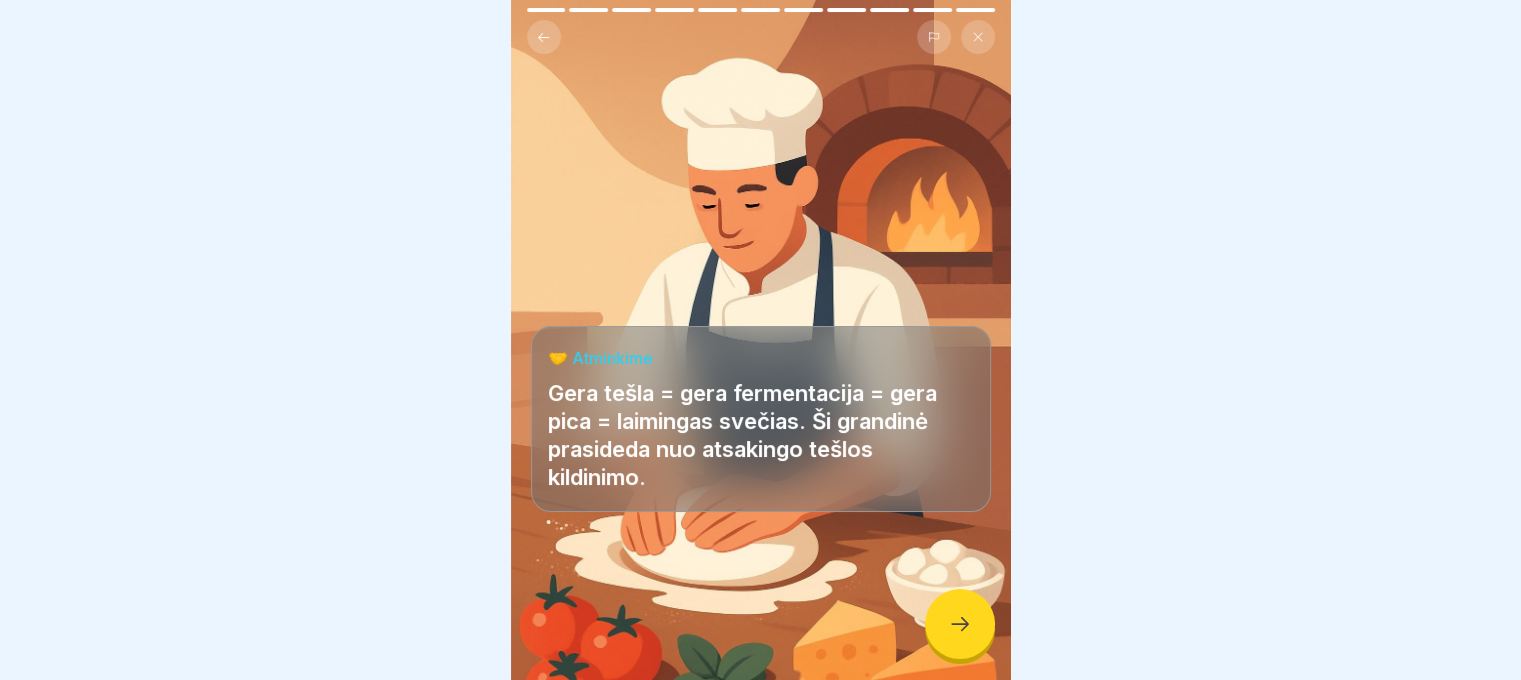 click at bounding box center (960, 624) 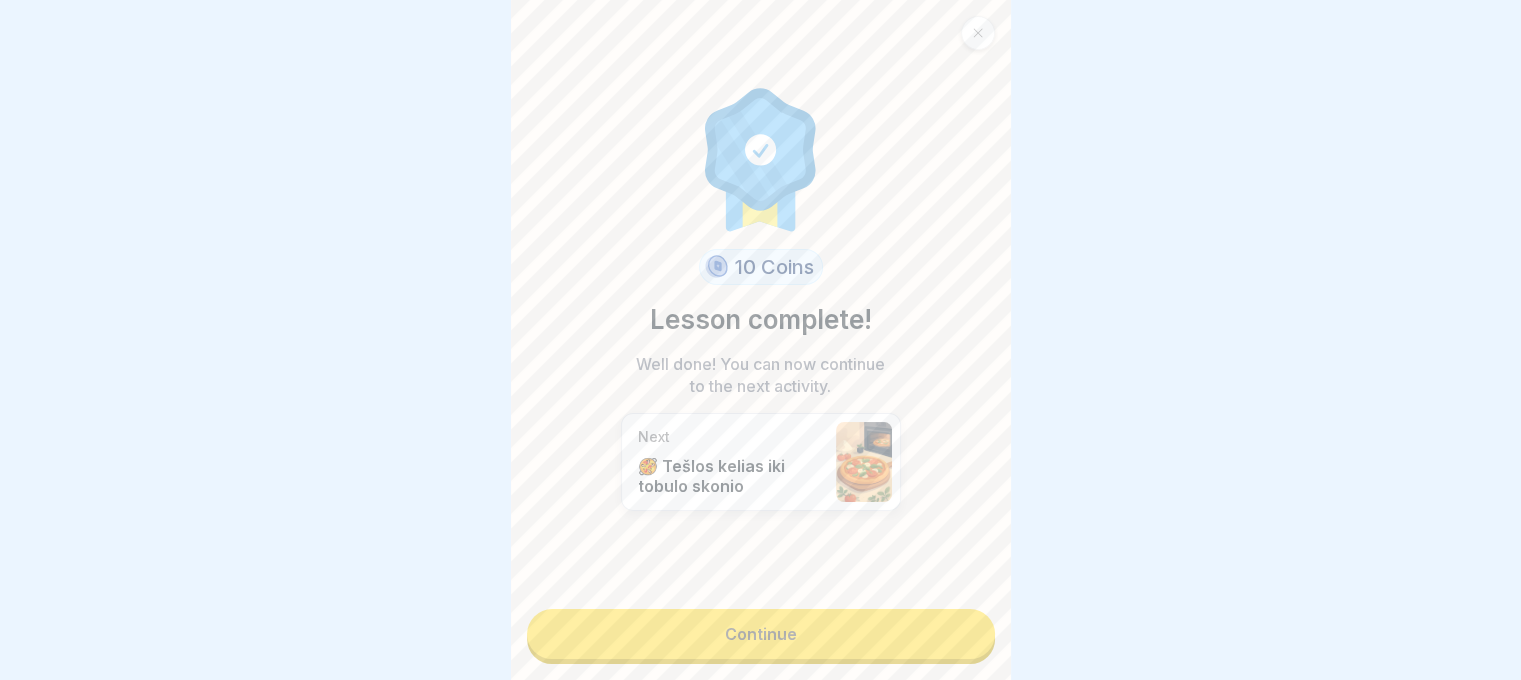 click on "Continue" at bounding box center [761, 634] 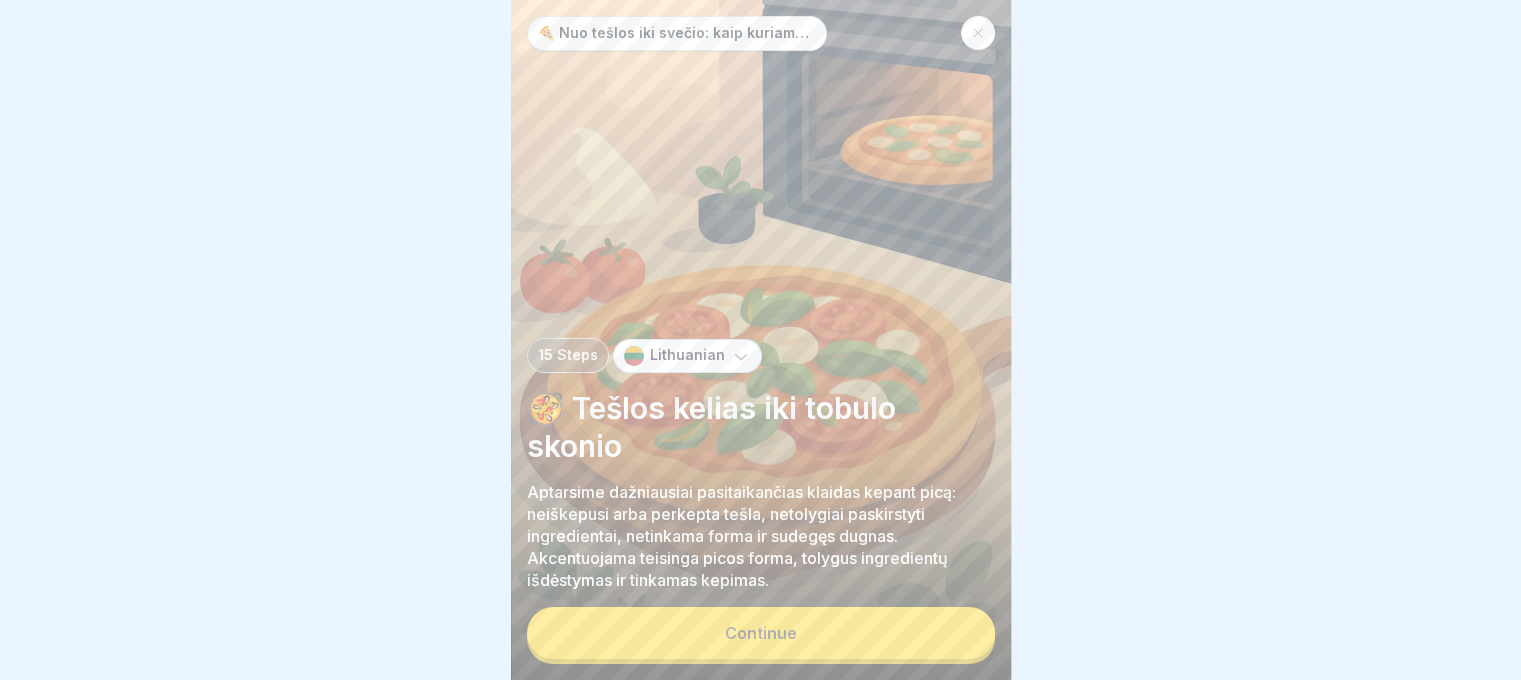 click on "🍕 Nuo tešlos iki svečio: kaip kuriame tobulą picą kasdien 15 Steps Lithuanian 🥘 Tešlos kelias iki tobulo skonio Aptarsime dažniausiai pasitaikančias klaidas kepant picą: neiškepusi arba perkepta tešla, netolygiai paskirstyti ingredientai, netinkama forma ir sudegęs dugnas. Akcentuojama teisinga picos forma, tolygus ingredientų išdėstymas ir tinkamas kepimas. Continue" at bounding box center [761, 340] 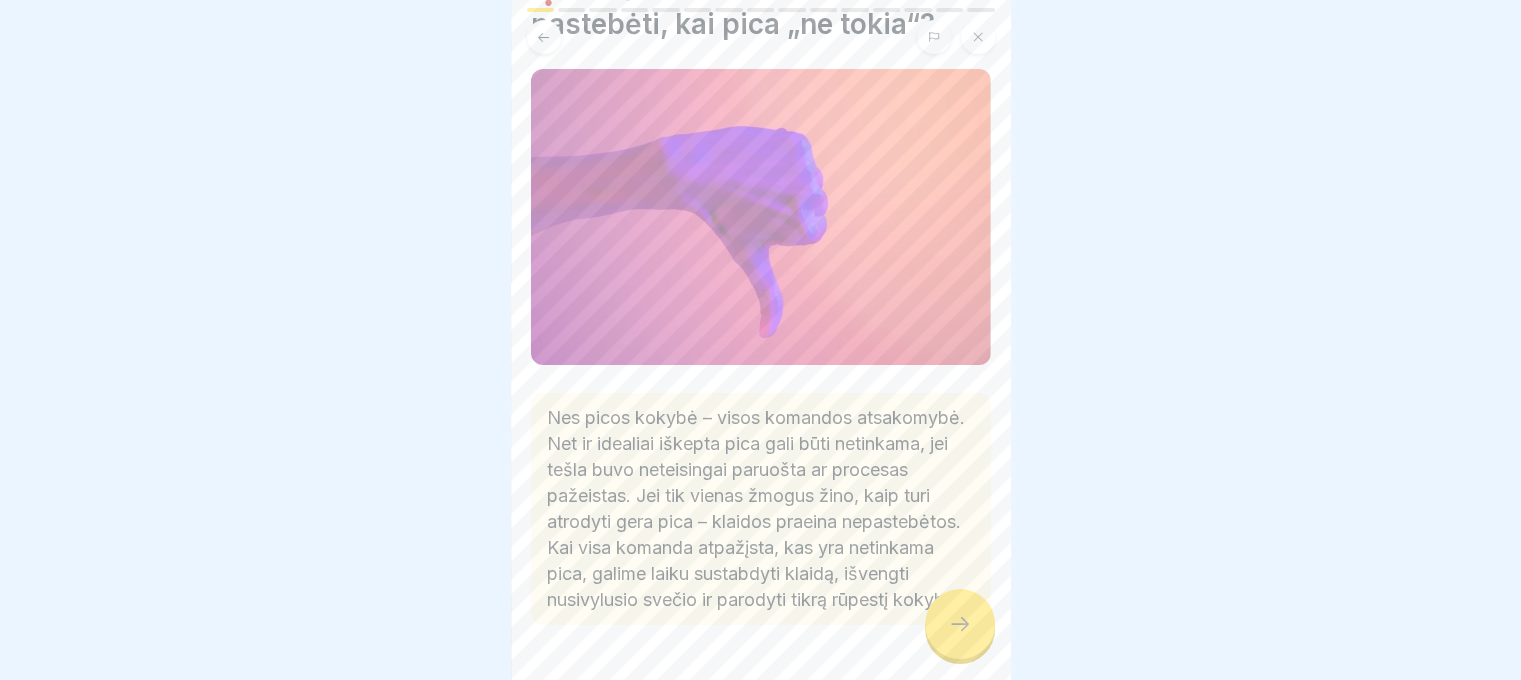scroll, scrollTop: 212, scrollLeft: 0, axis: vertical 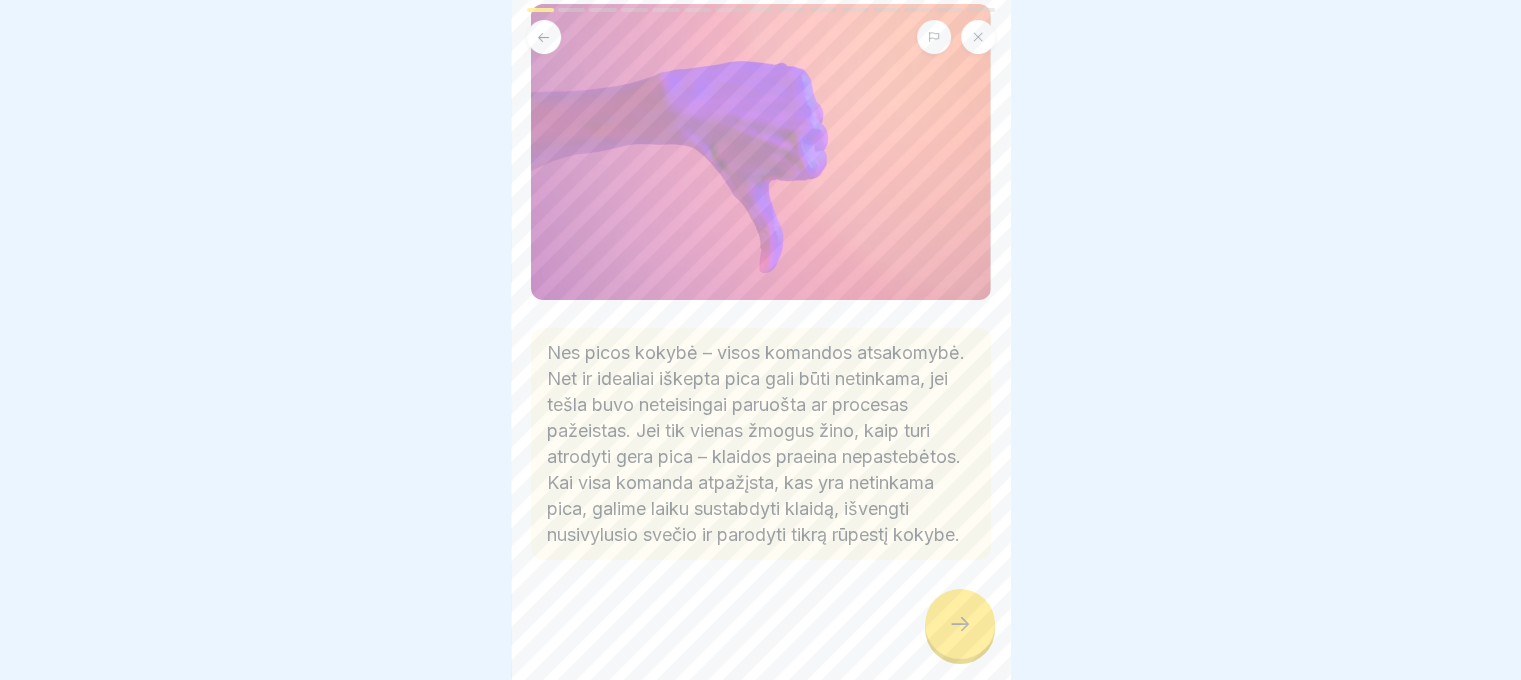click at bounding box center (960, 624) 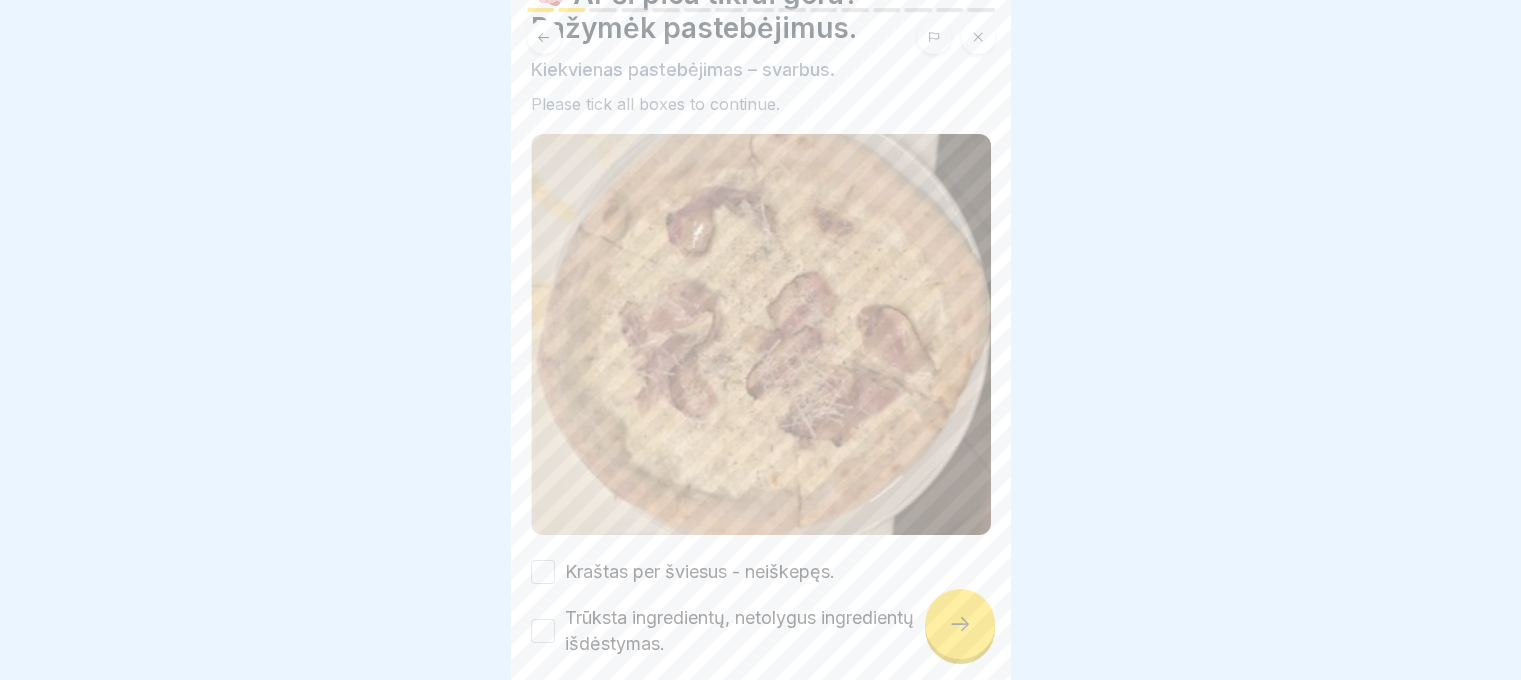 scroll, scrollTop: 184, scrollLeft: 0, axis: vertical 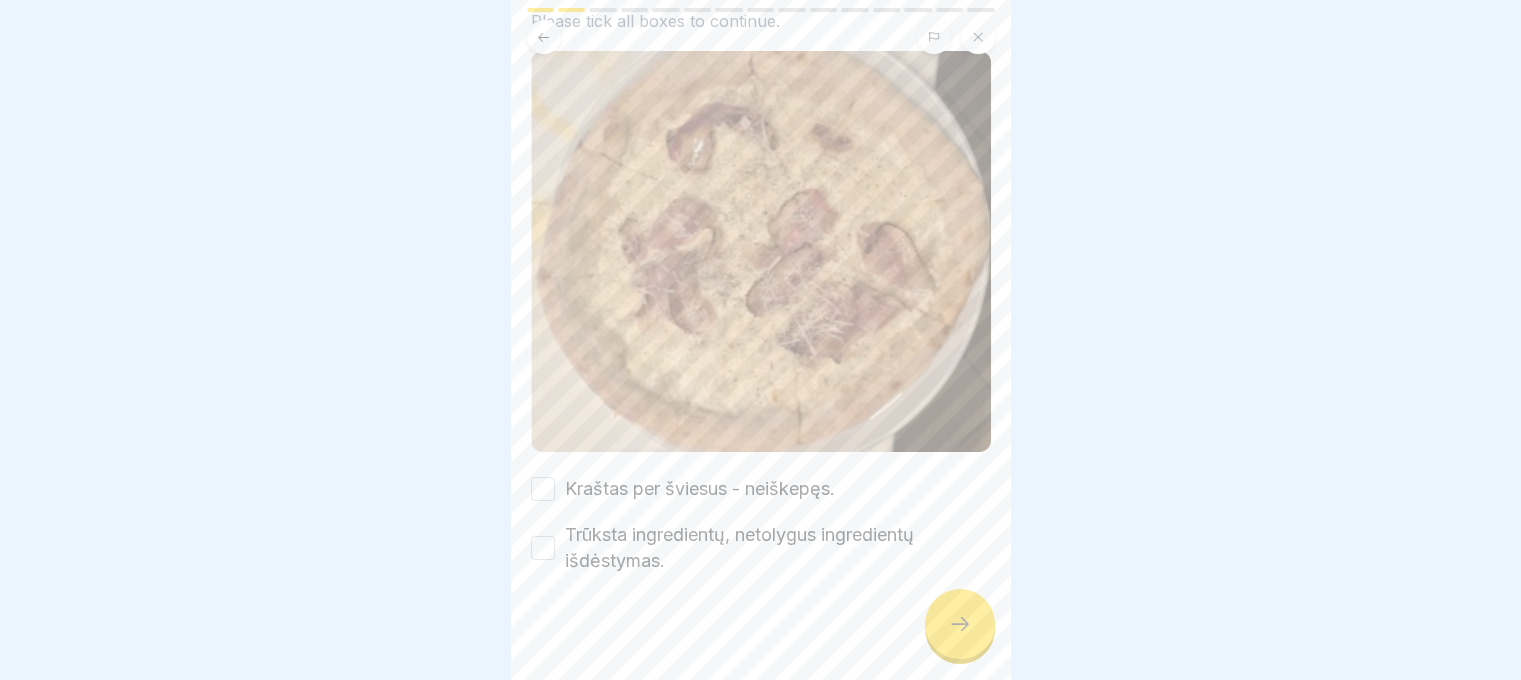 click on "Kraštas per šviesus - neiškepęs. Trūksta ingredientų, netolygus ingredientų išdėstymas." at bounding box center (761, 525) 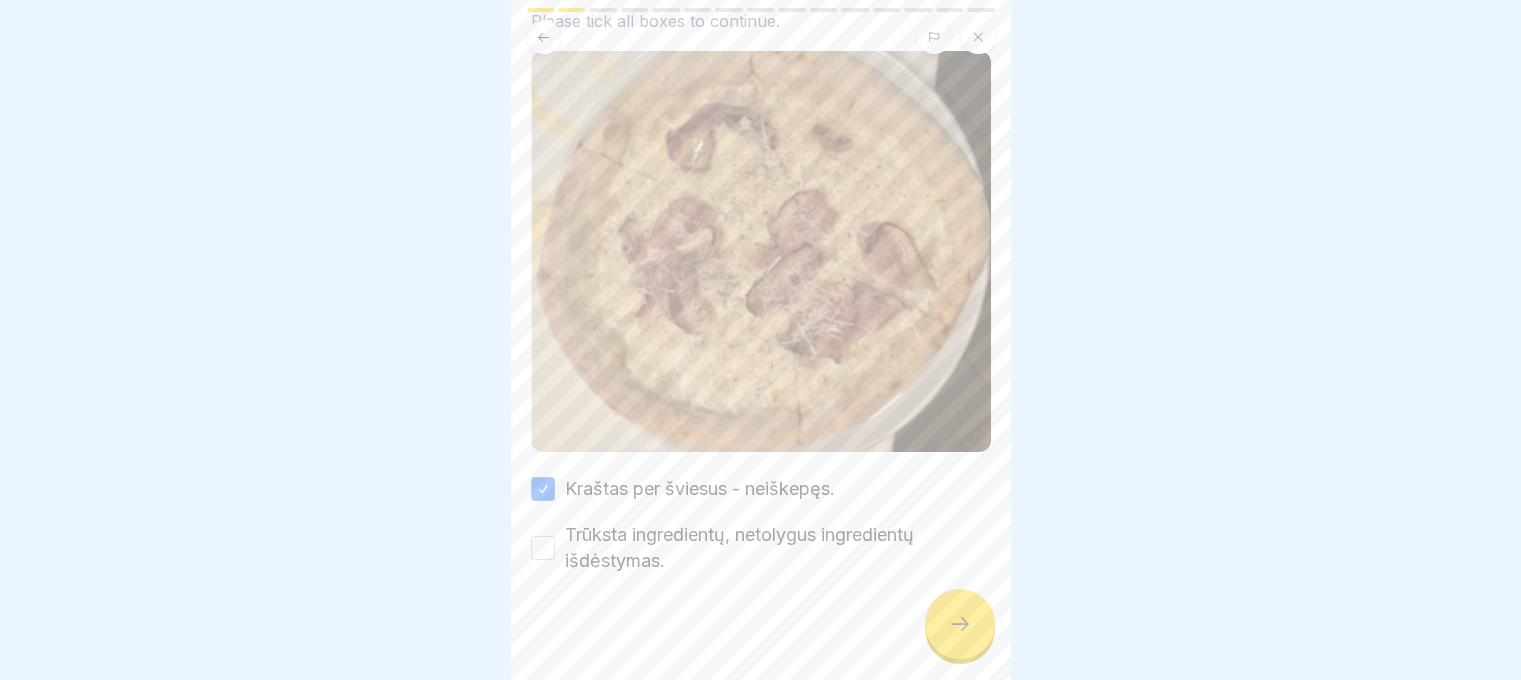 click on "Trūksta ingredientų, netolygus ingredientų išdėstymas." at bounding box center (778, 548) 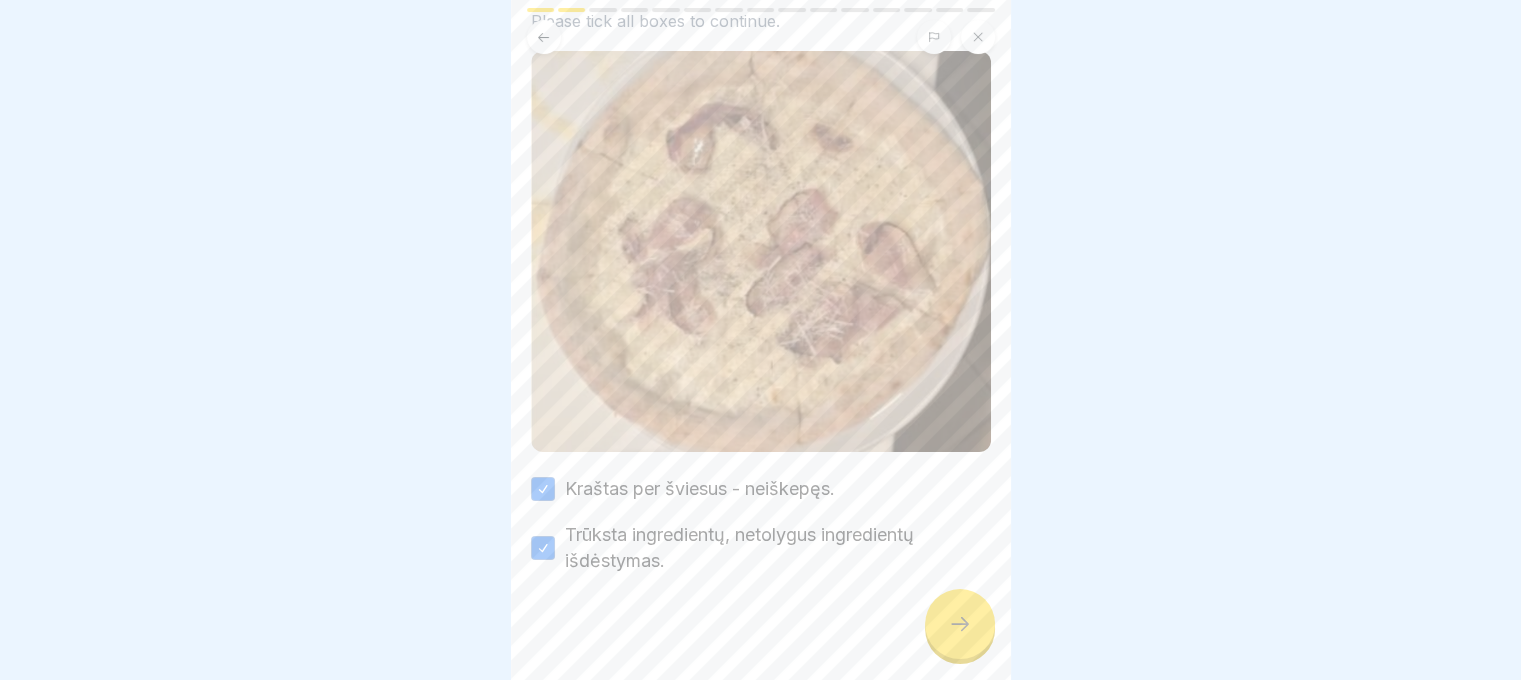 click at bounding box center (760, 340) 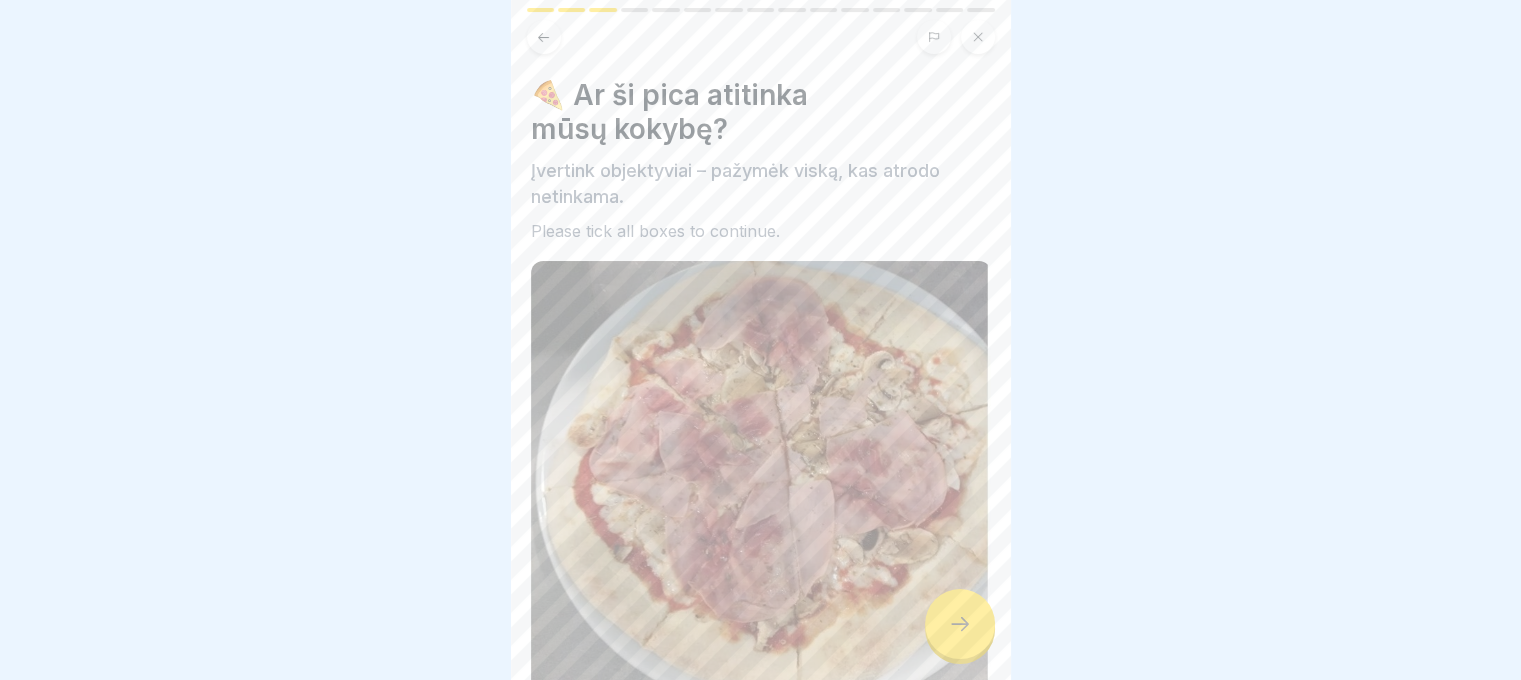 click 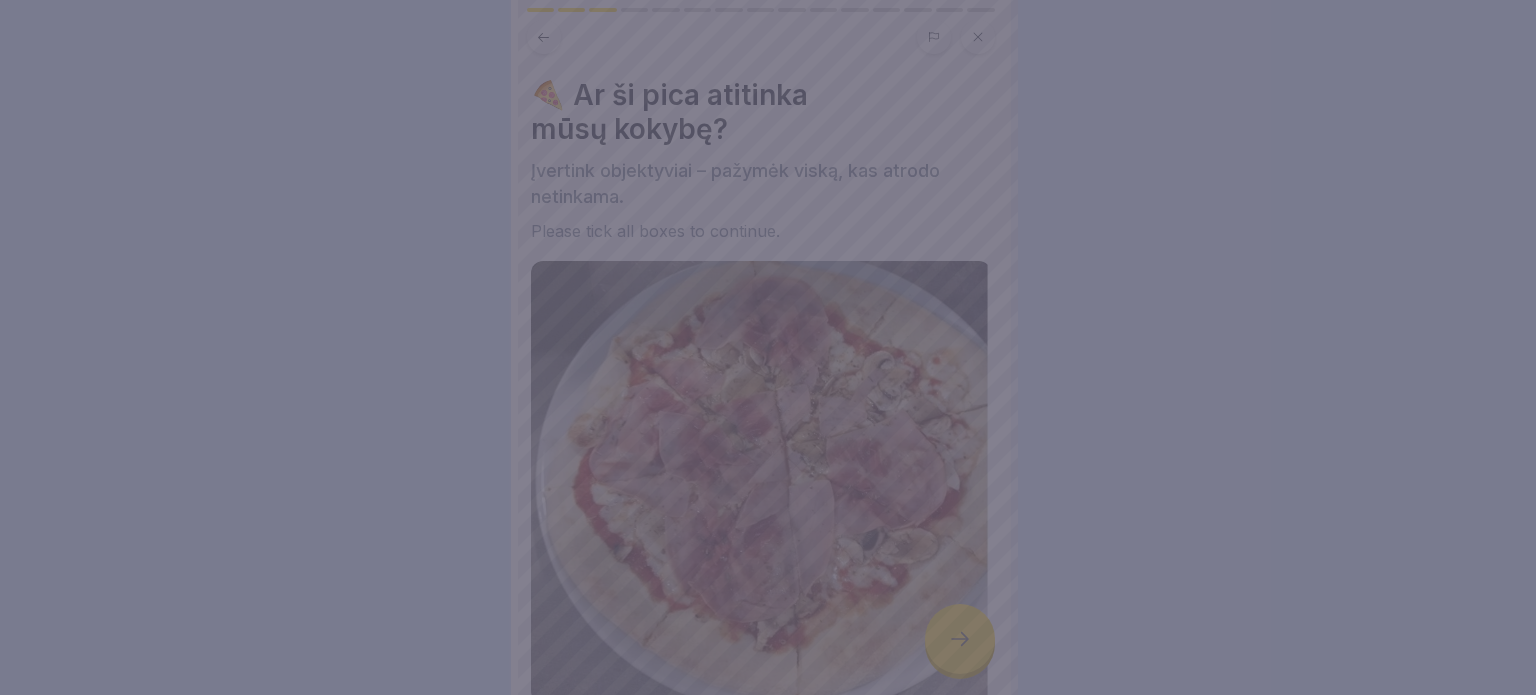 click at bounding box center (768, 347) 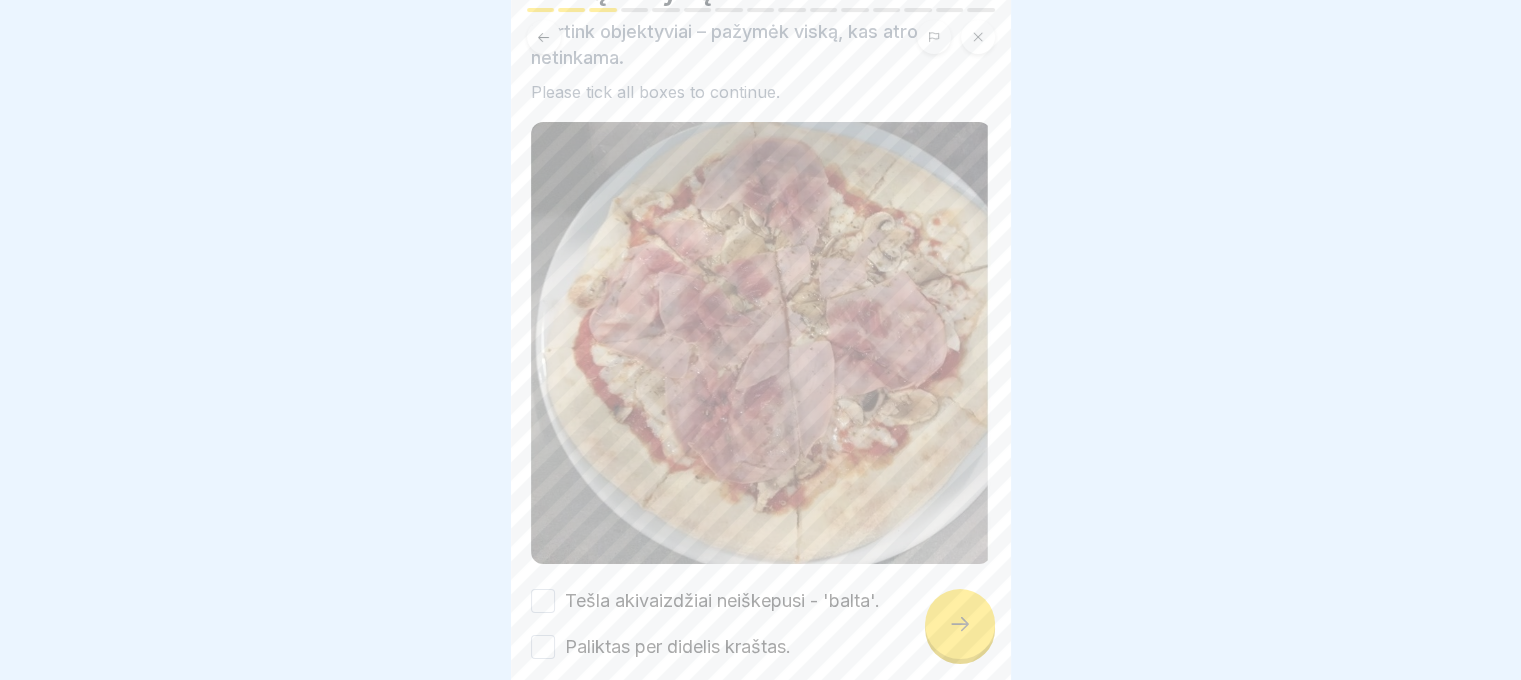 scroll, scrollTop: 224, scrollLeft: 0, axis: vertical 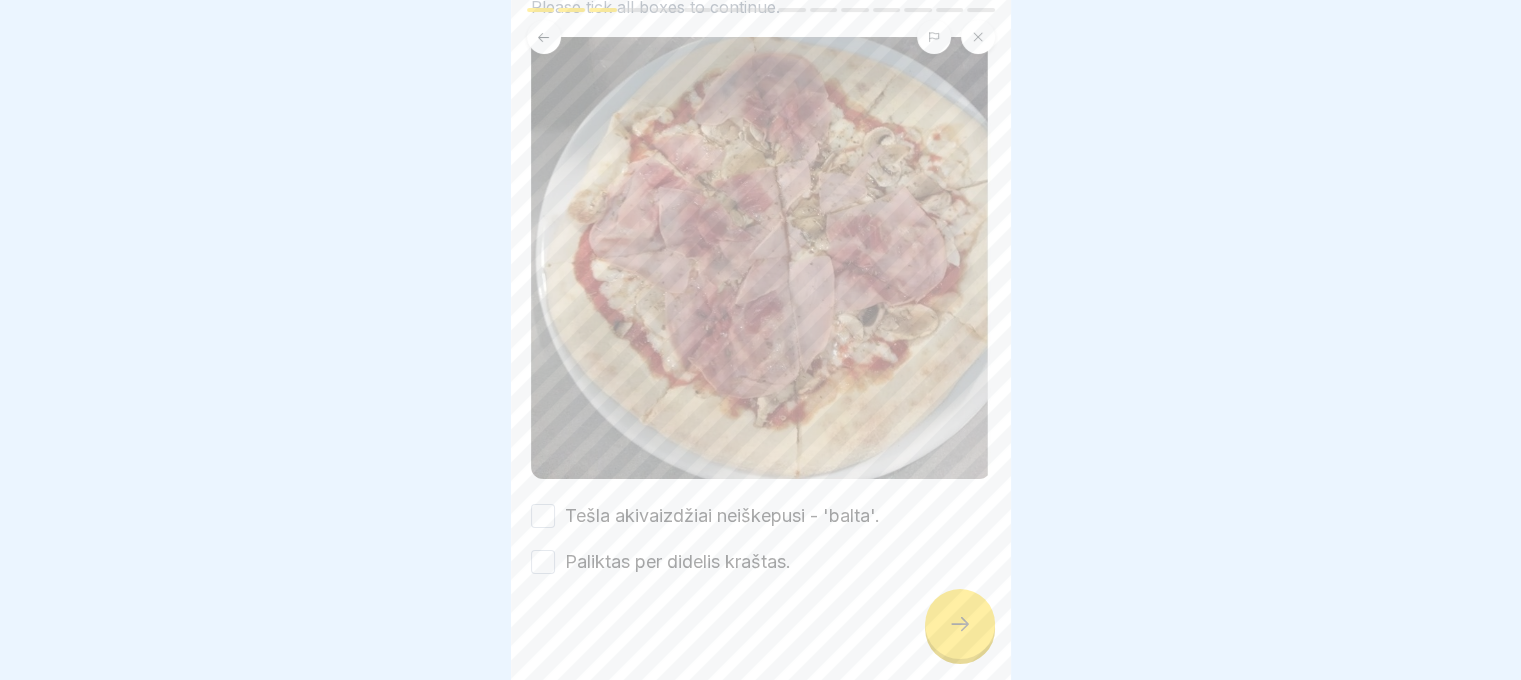 click on "Tešla akivaizdžiai neiškepusi - '[COLOR]'. Paliktas per didelis kraštas." at bounding box center [761, 539] 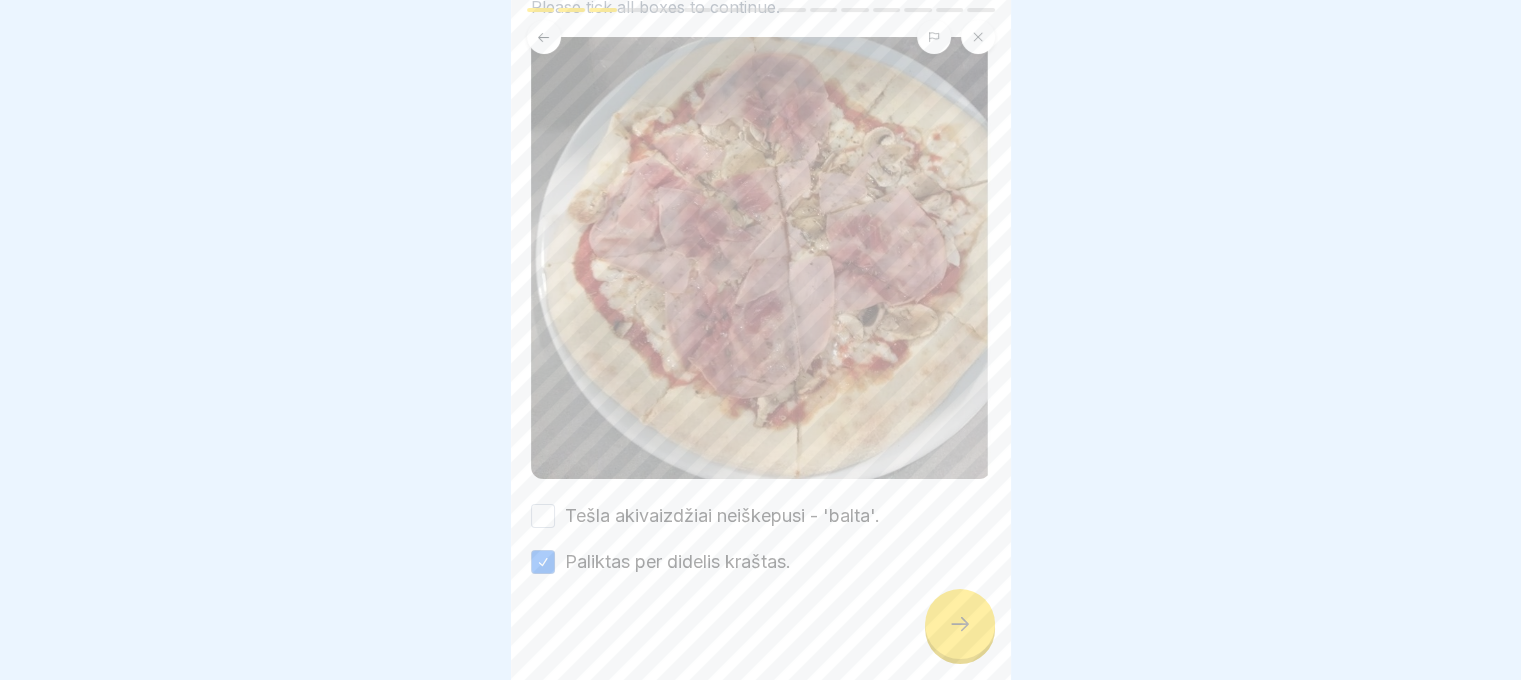 click on "Tešla akivaizdžiai neiškepusi - 'balta'." at bounding box center [722, 516] 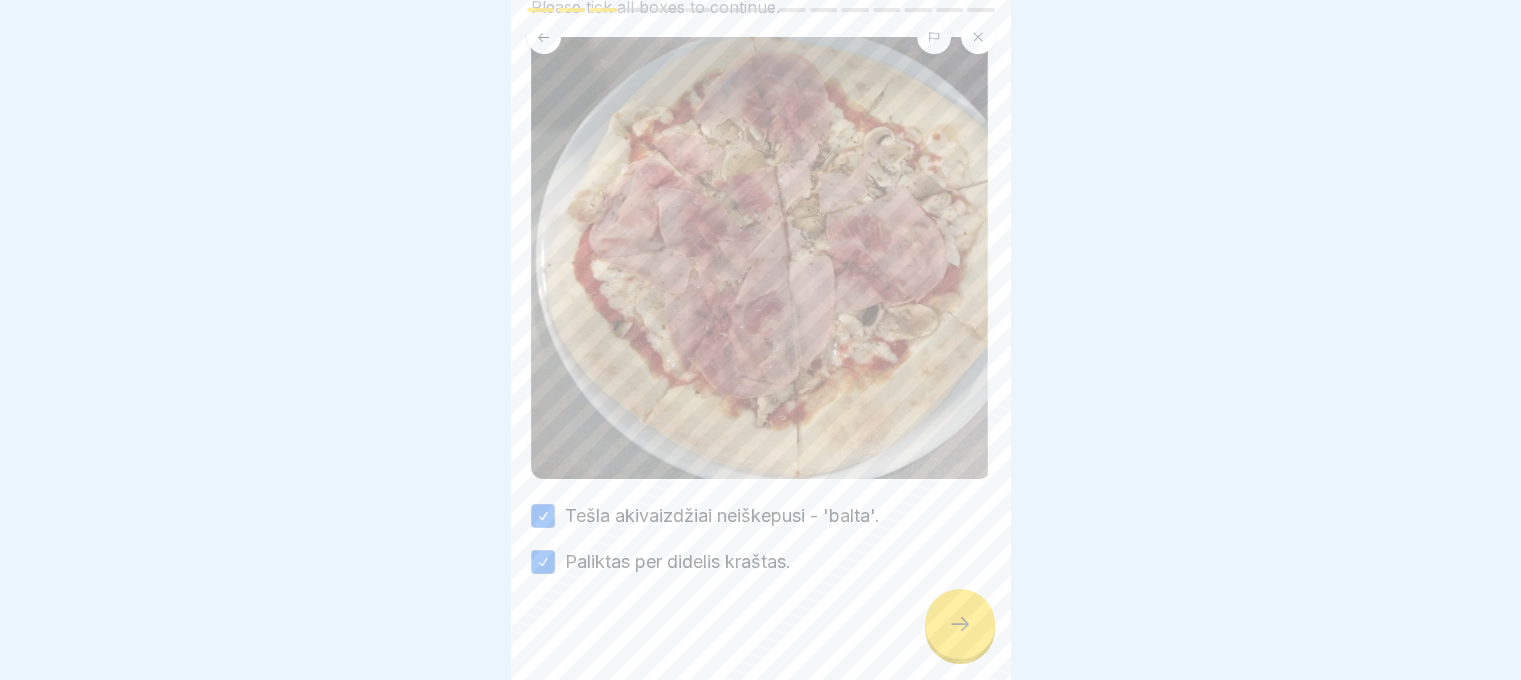 click at bounding box center (960, 624) 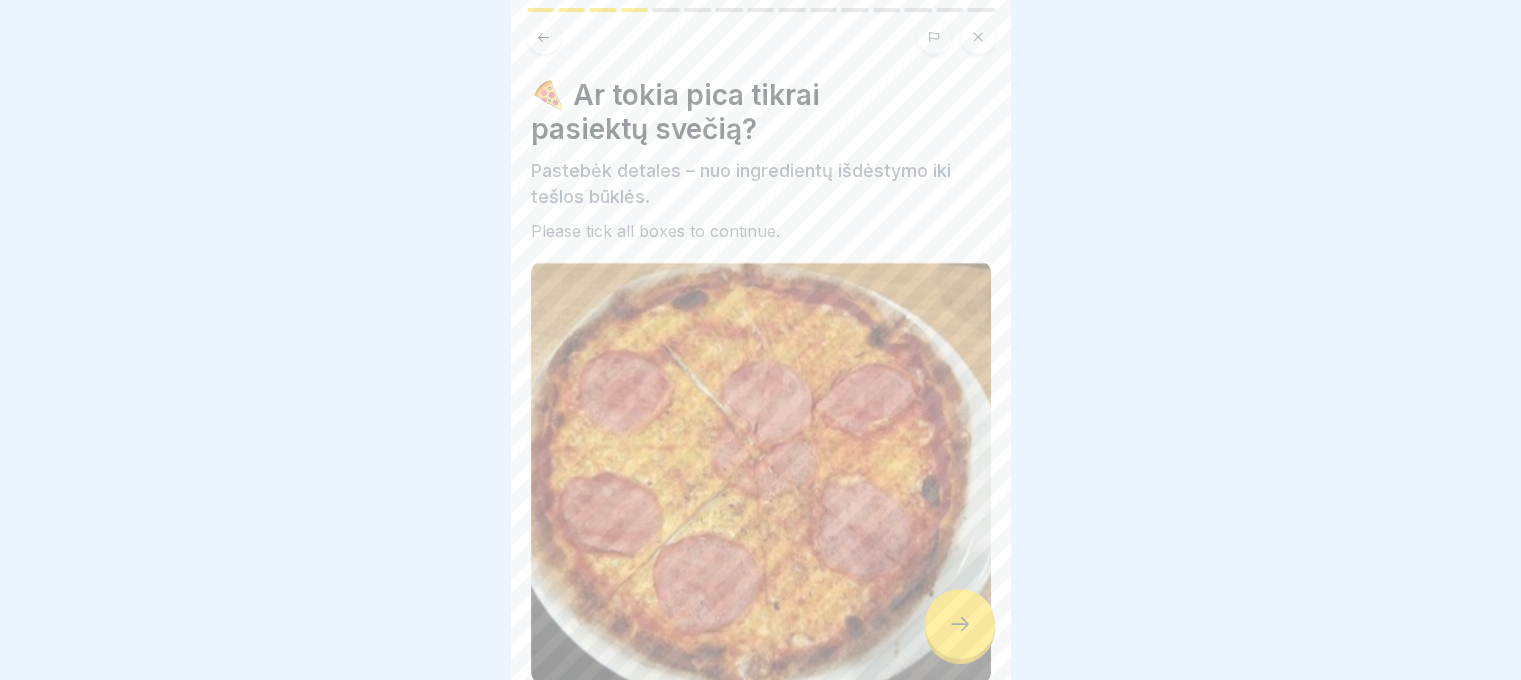 scroll, scrollTop: 205, scrollLeft: 0, axis: vertical 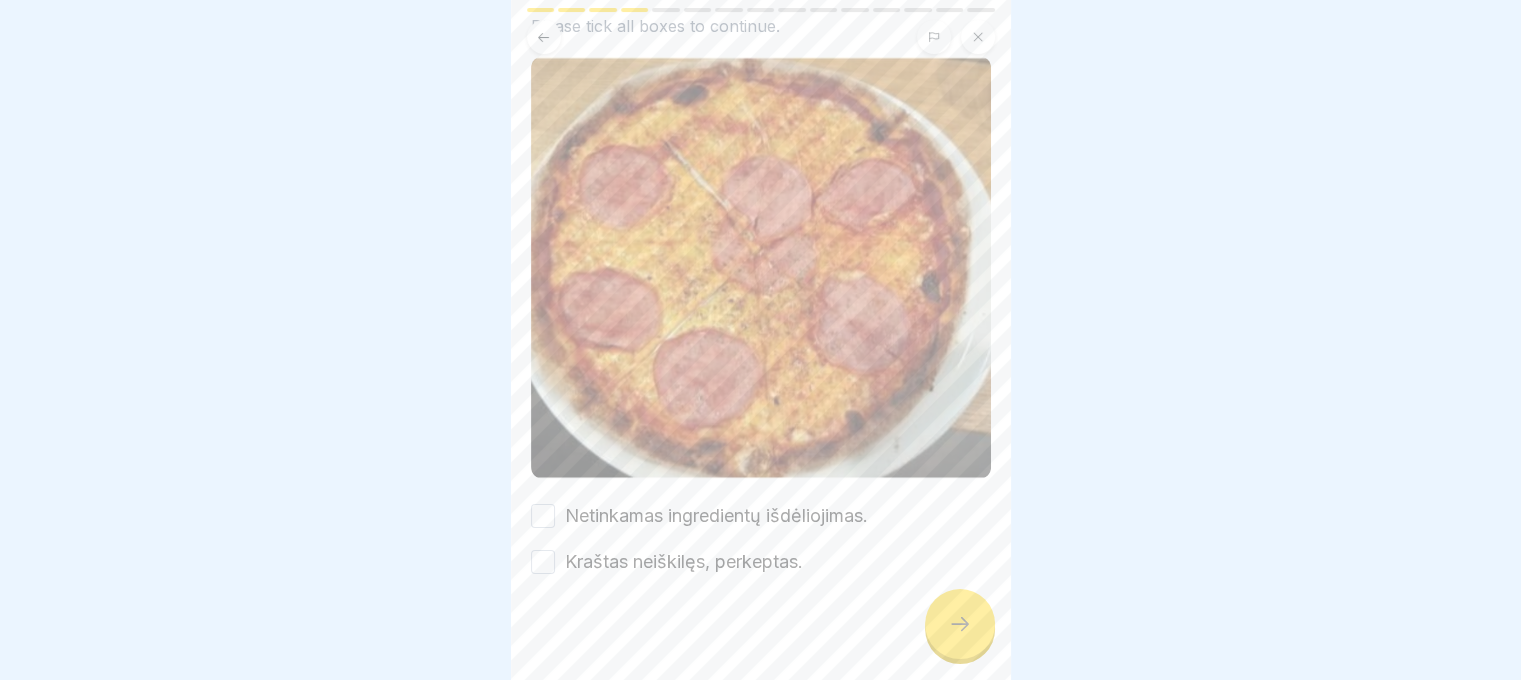 click on "Netinkamas ingredientų išdėliojimas. Kraštas neiškilęs, perkeptas." at bounding box center (761, 539) 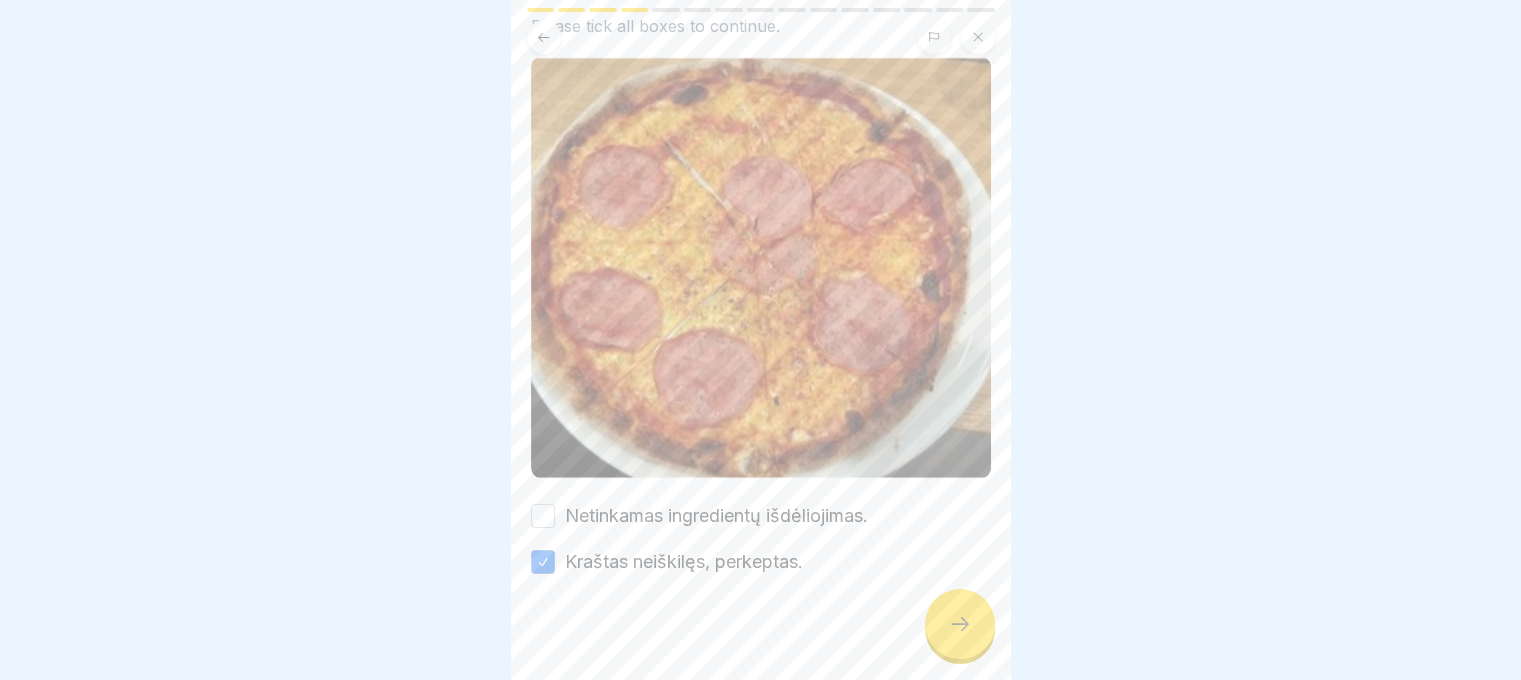 click on "Netinkamas ingredientų išdėliojimas." at bounding box center [716, 516] 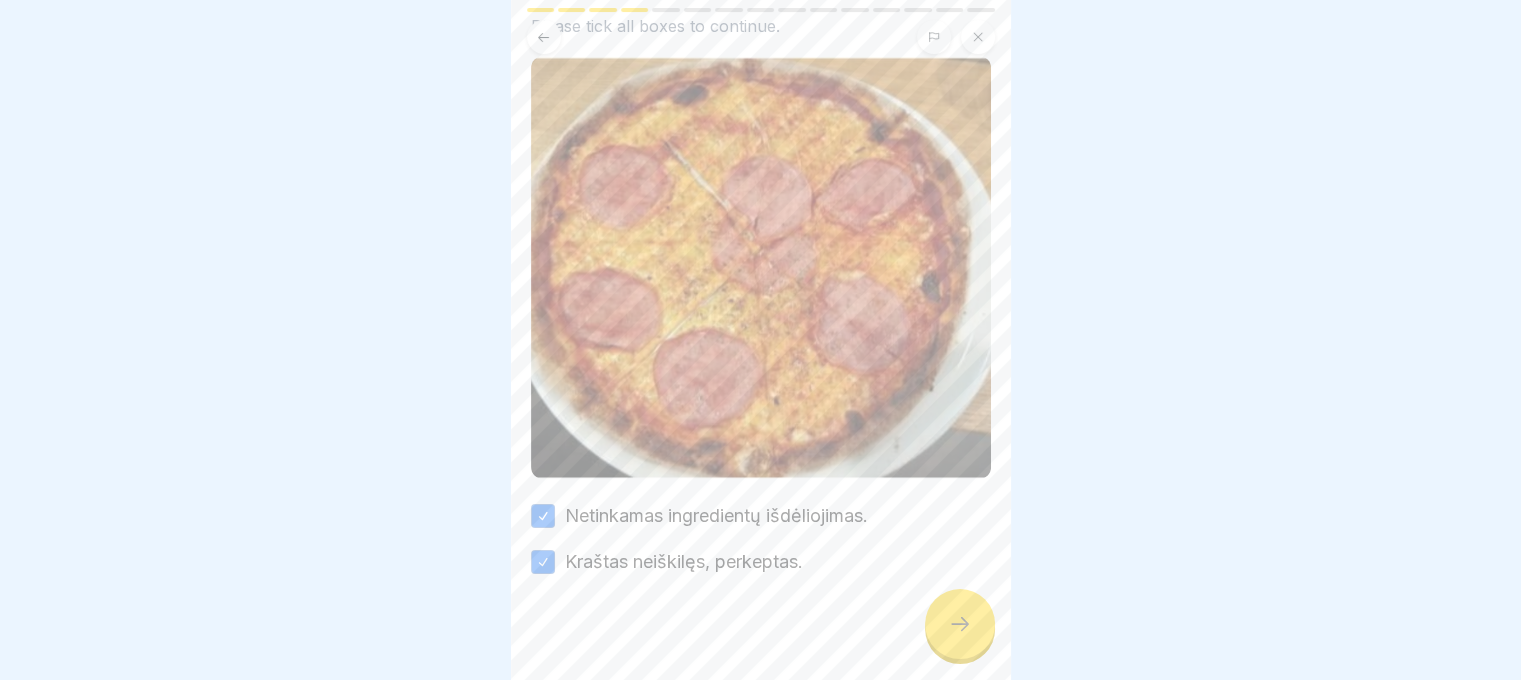 click on "🍕 Ar tokia pica tikrai pasiektų svečią? Pastebėk detales – nuo ingredientų išdėstymo iki tešlos būklės. Please tick all boxes to continue. Netinkamas ingredientų išdėliojimas. Kraštas neiškilęs, perkeptas." at bounding box center (761, 340) 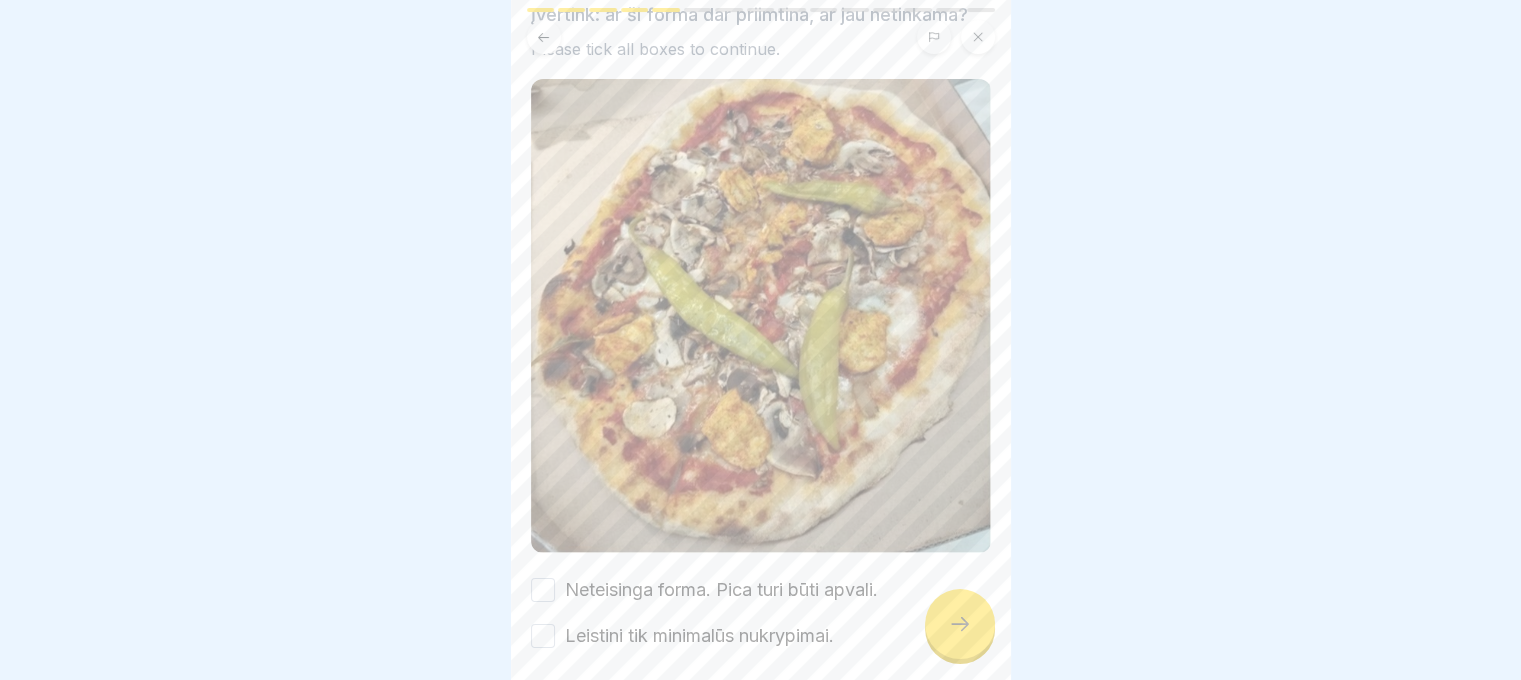 scroll, scrollTop: 255, scrollLeft: 0, axis: vertical 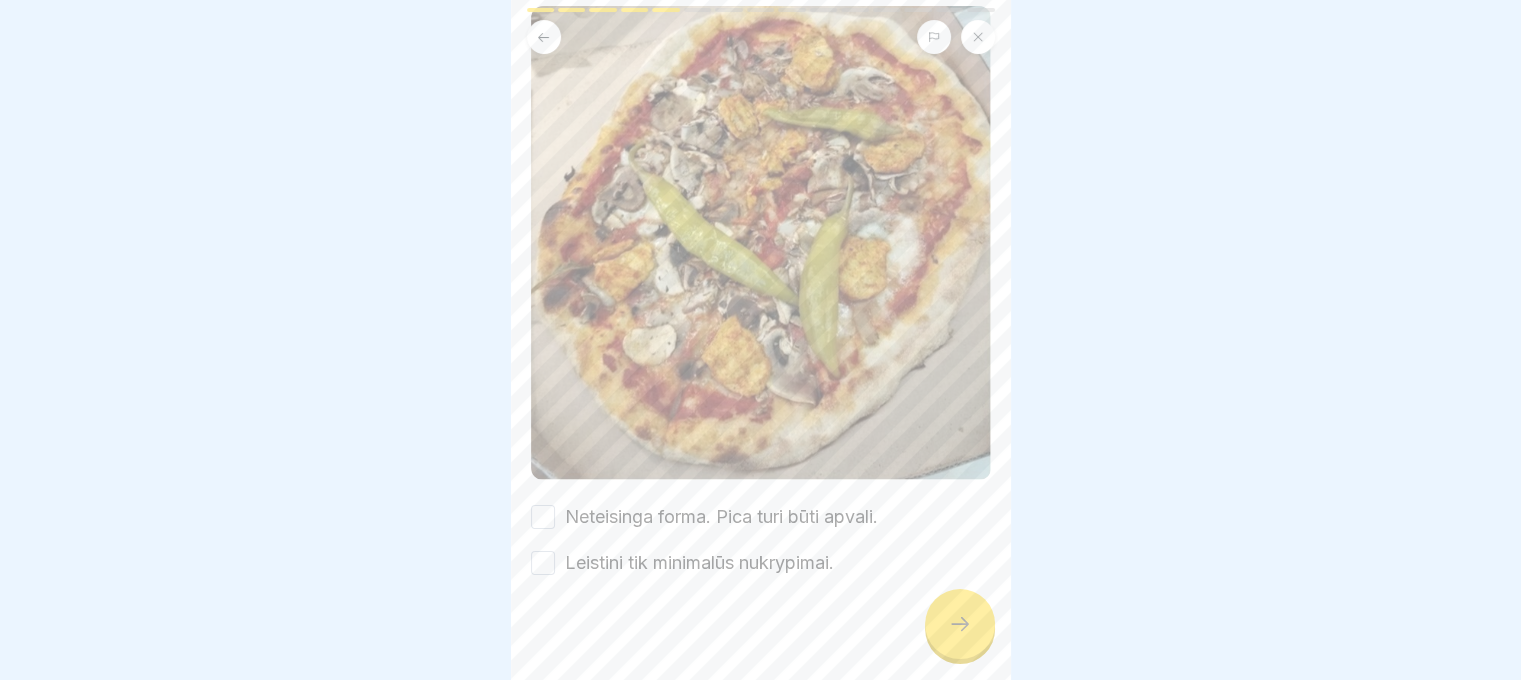 click on "Neteisinga forma. Pica turi būti apvali." at bounding box center [721, 517] 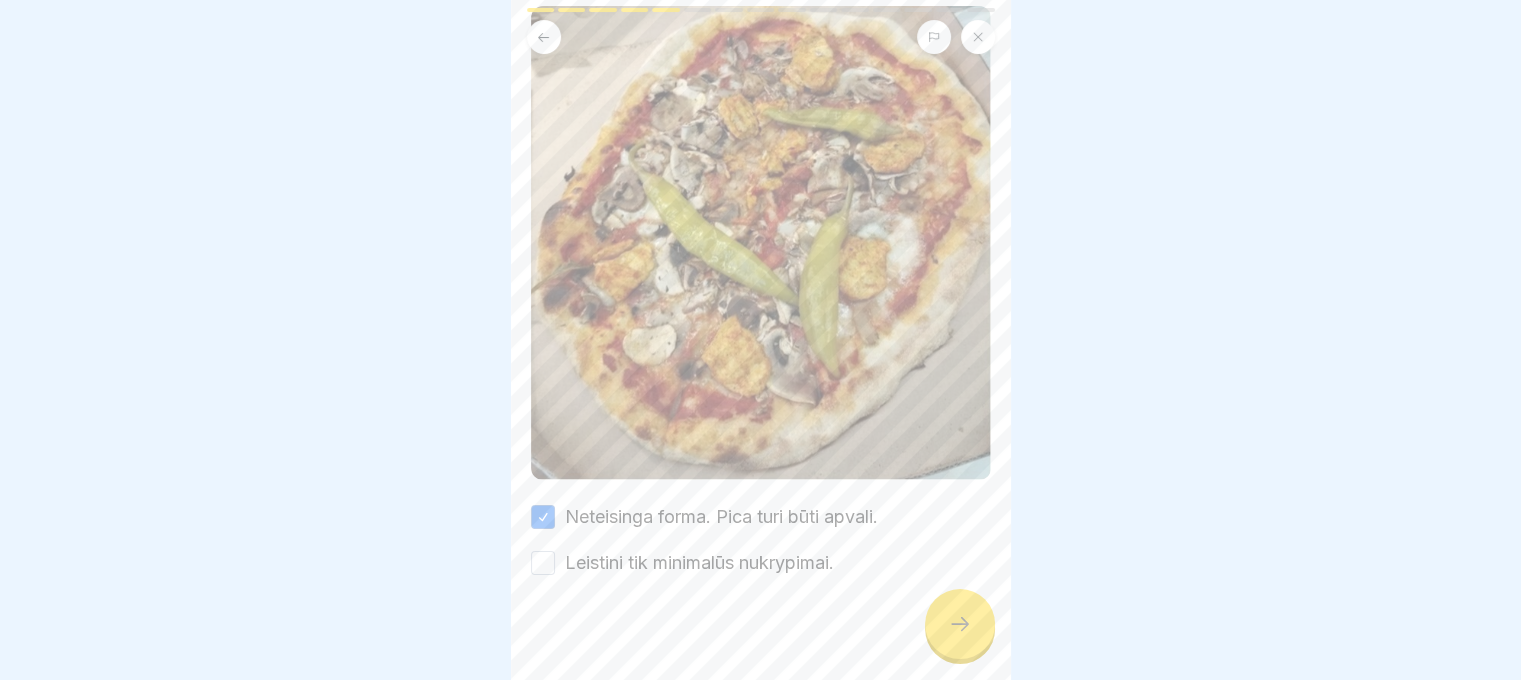 click at bounding box center (761, 636) 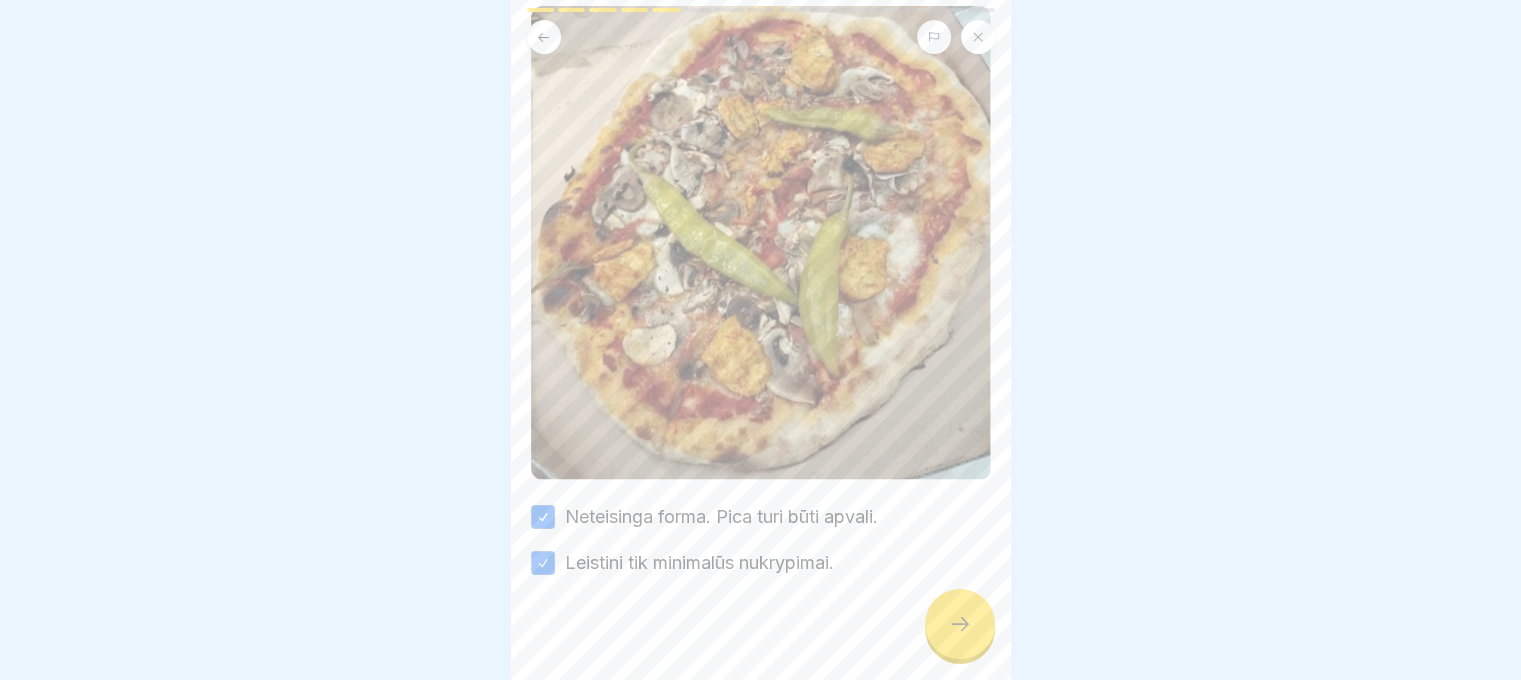 click at bounding box center [960, 624] 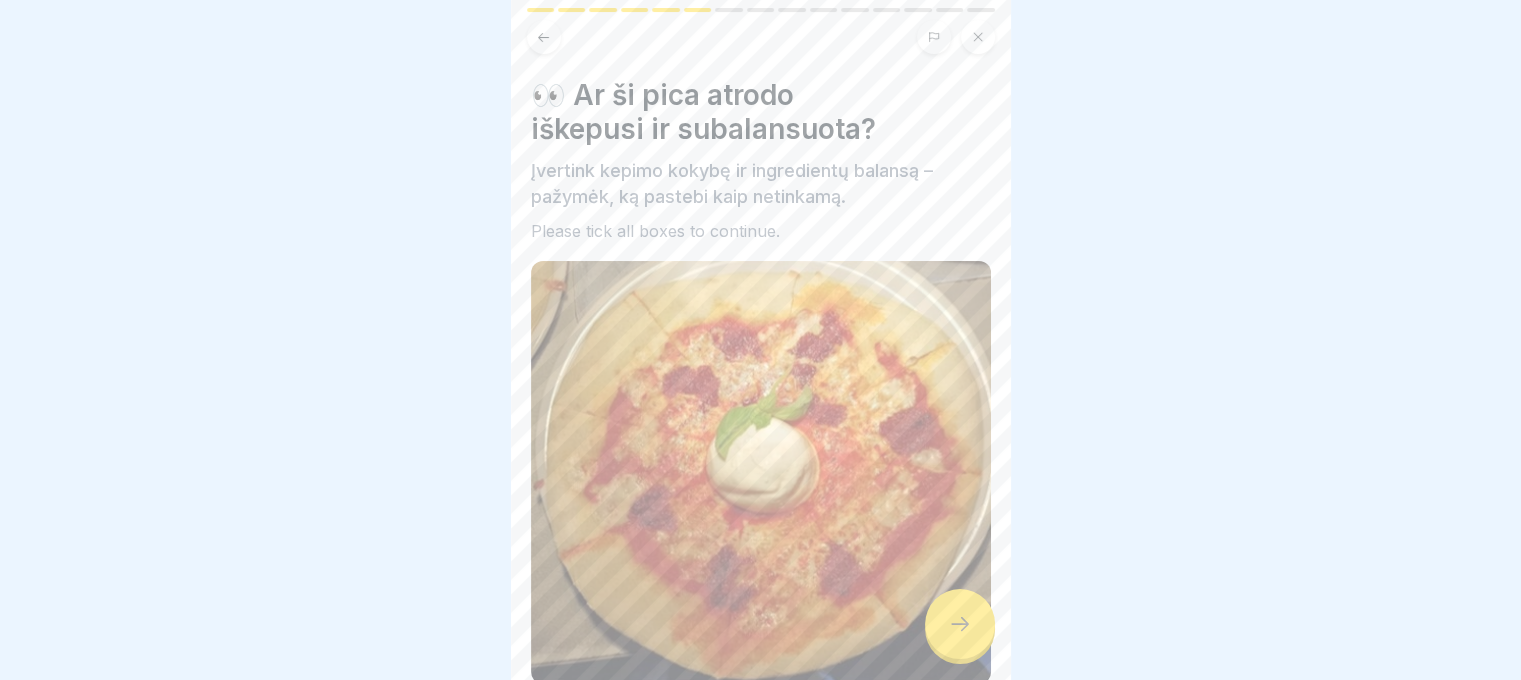 scroll, scrollTop: 205, scrollLeft: 0, axis: vertical 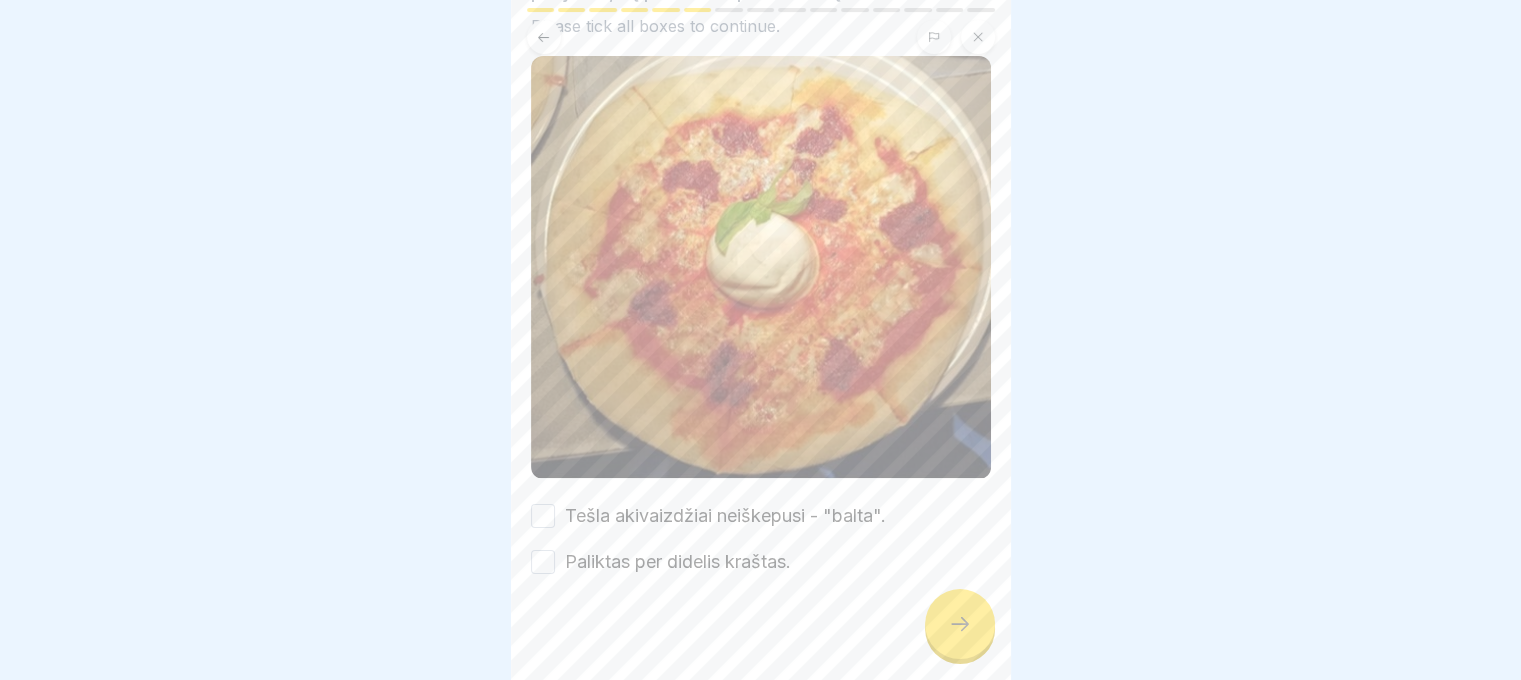 click on "Tešla akivaizdžiai neiškepusi - "[COLOR]".  Paliktas per didelis kraštas." at bounding box center (761, 539) 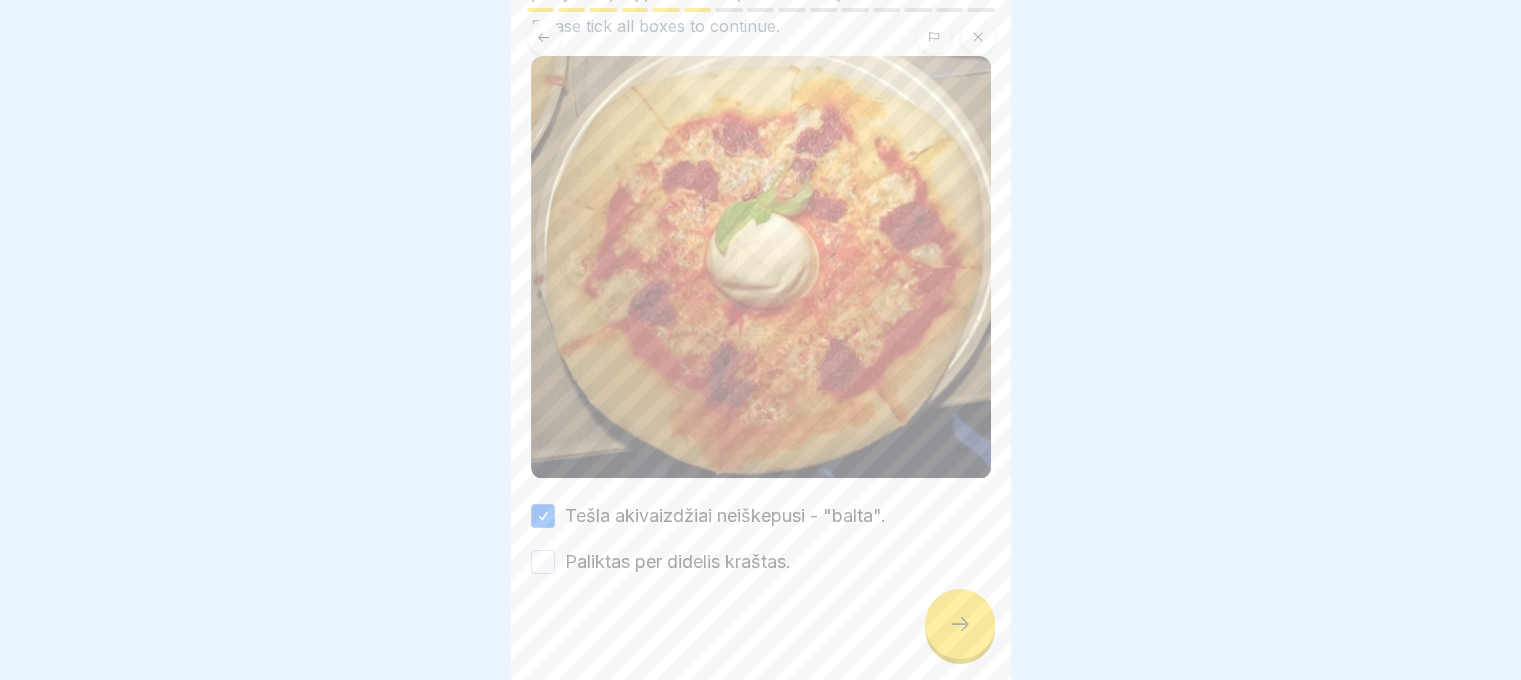 click on "Paliktas per didelis kraštas." at bounding box center [678, 562] 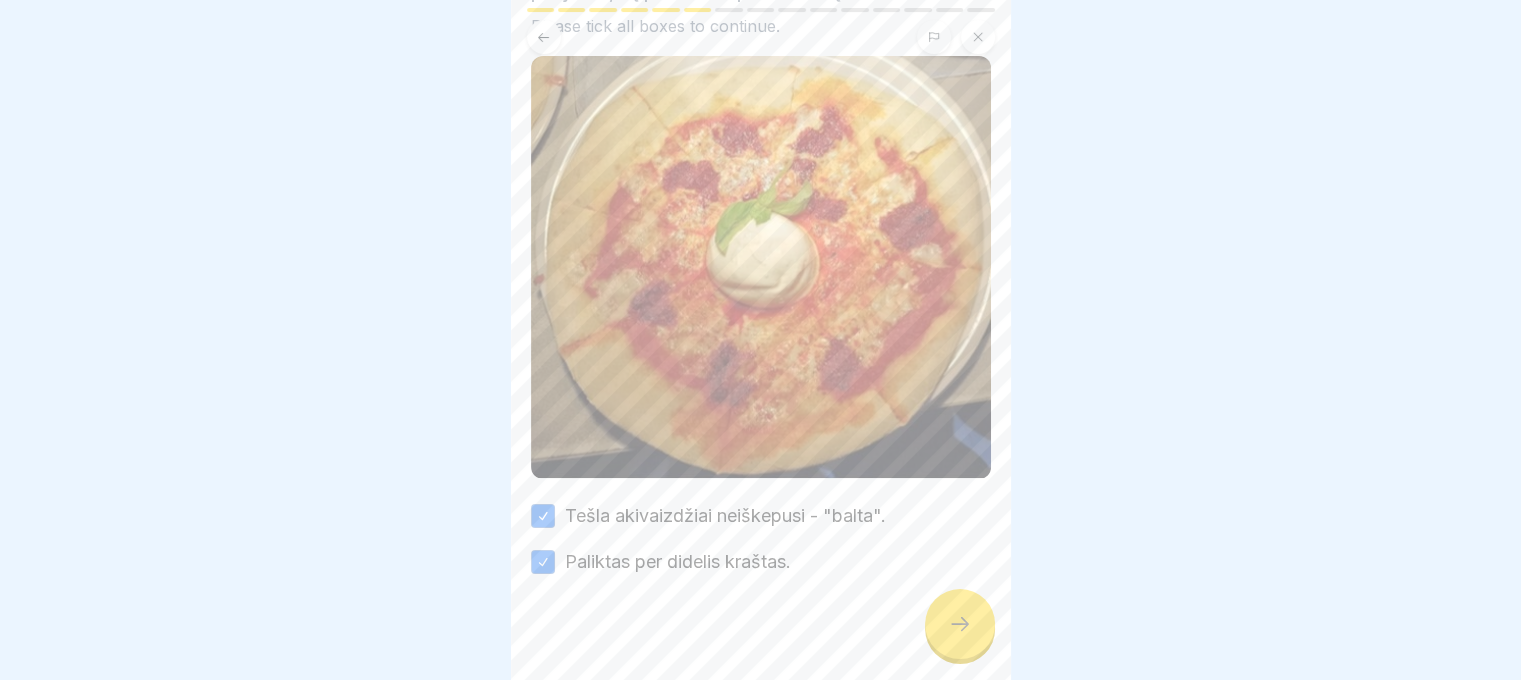 click 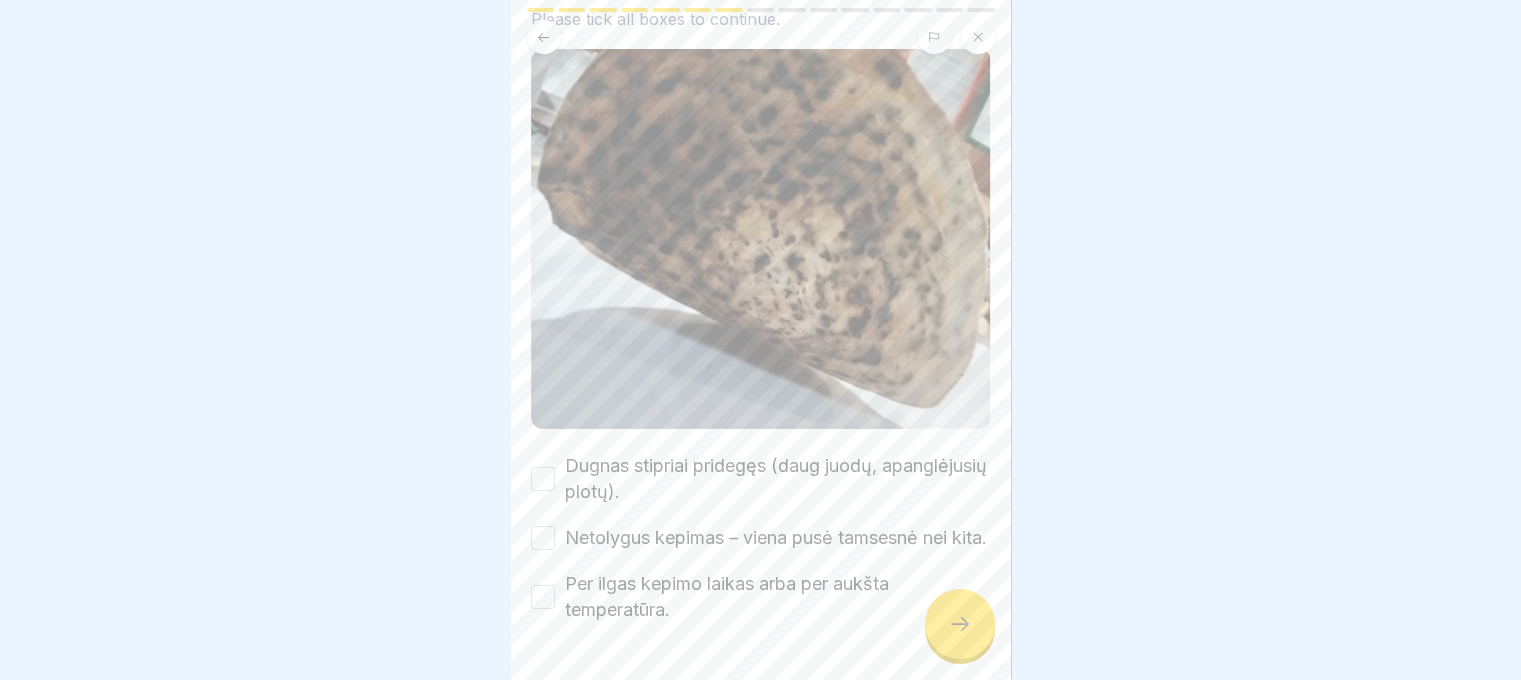 scroll, scrollTop: 288, scrollLeft: 0, axis: vertical 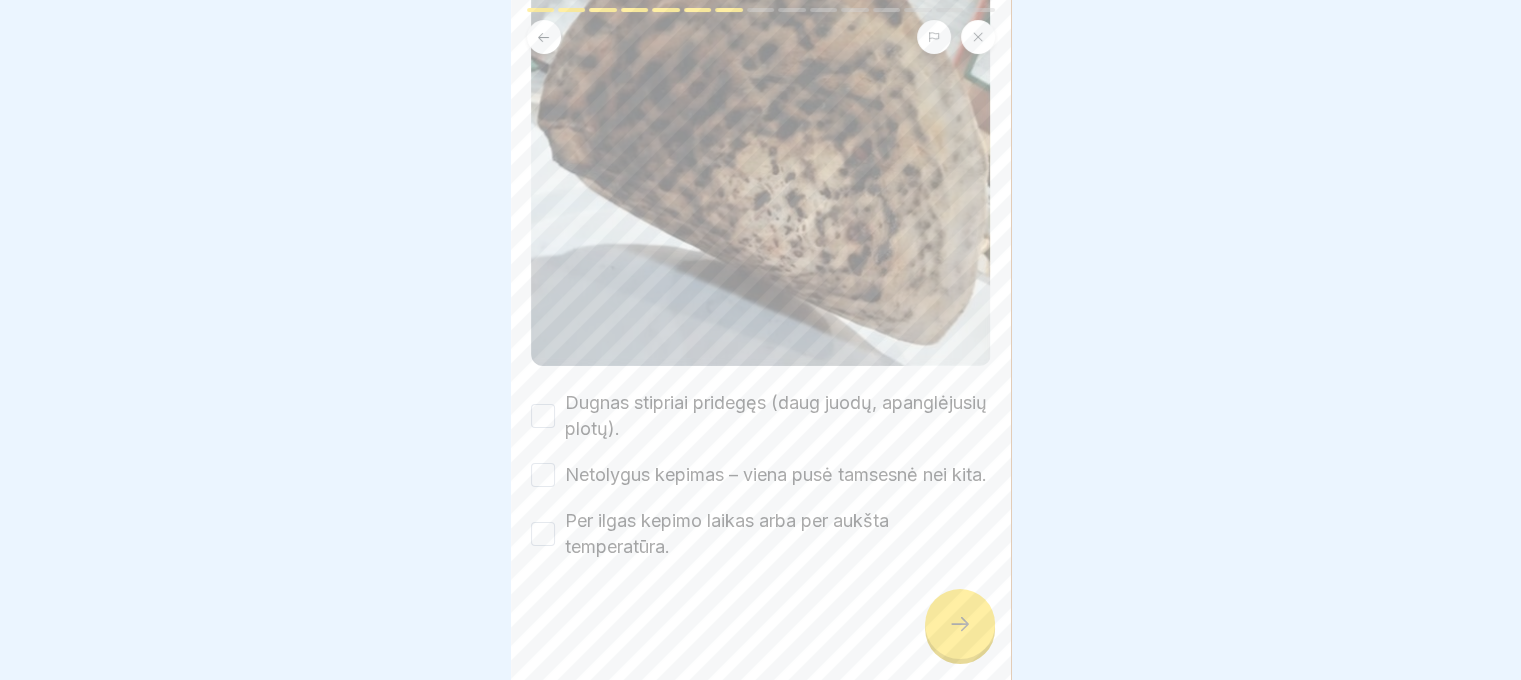 click on "Netolygus kepimas – viena pusė tamsesnė nei kita." at bounding box center [776, 475] 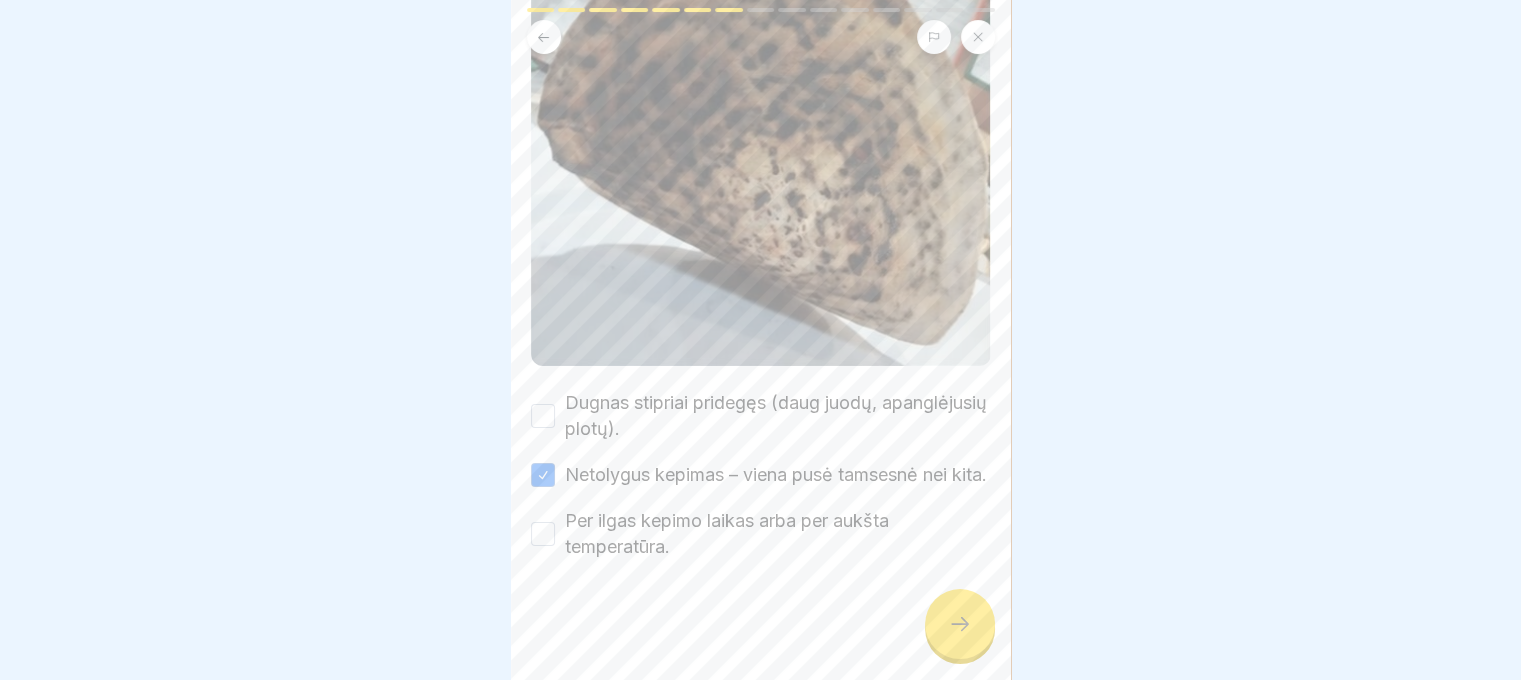 click on "Per ilgas kepimo laikas arba per aukšta temperatūra." at bounding box center [778, 534] 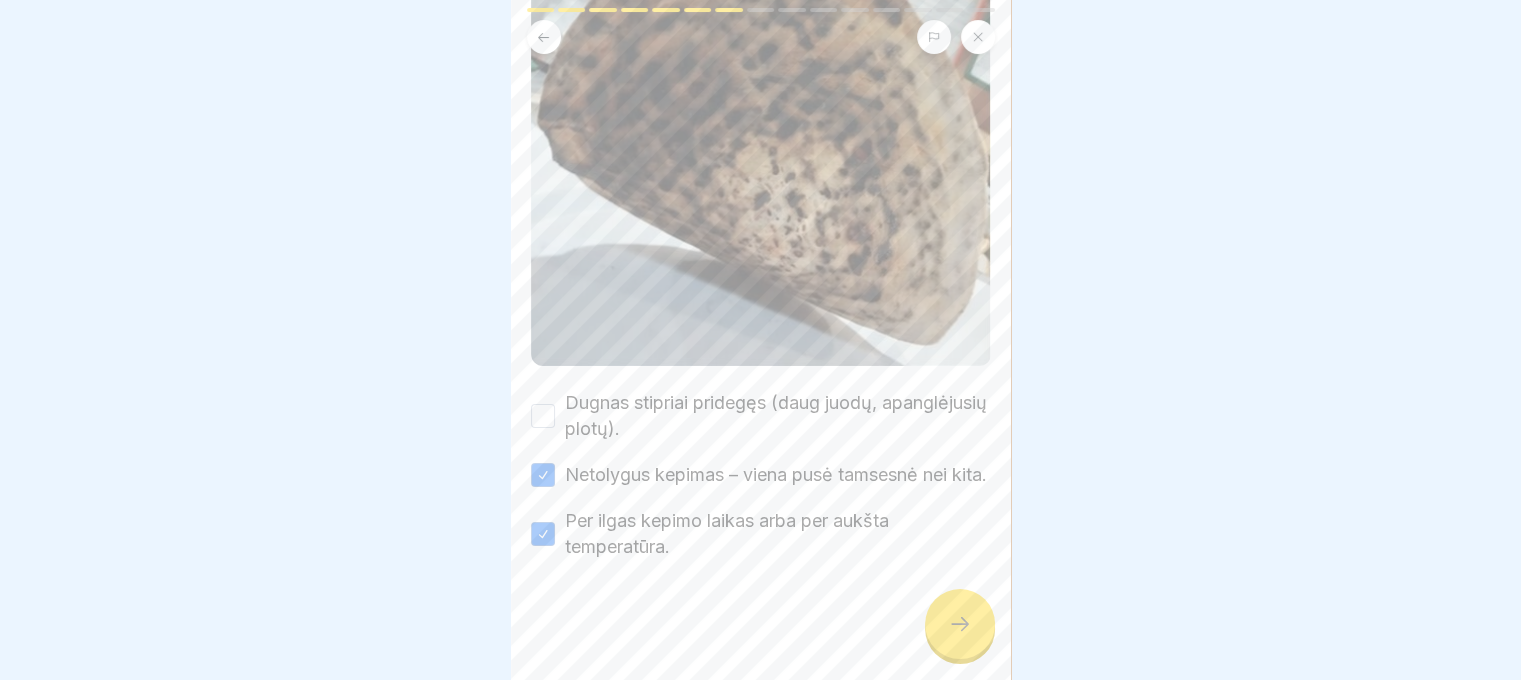 click on "Dugnas stipriai pridegęs (daug juodų, apanglėjusių plotų)." at bounding box center (778, 416) 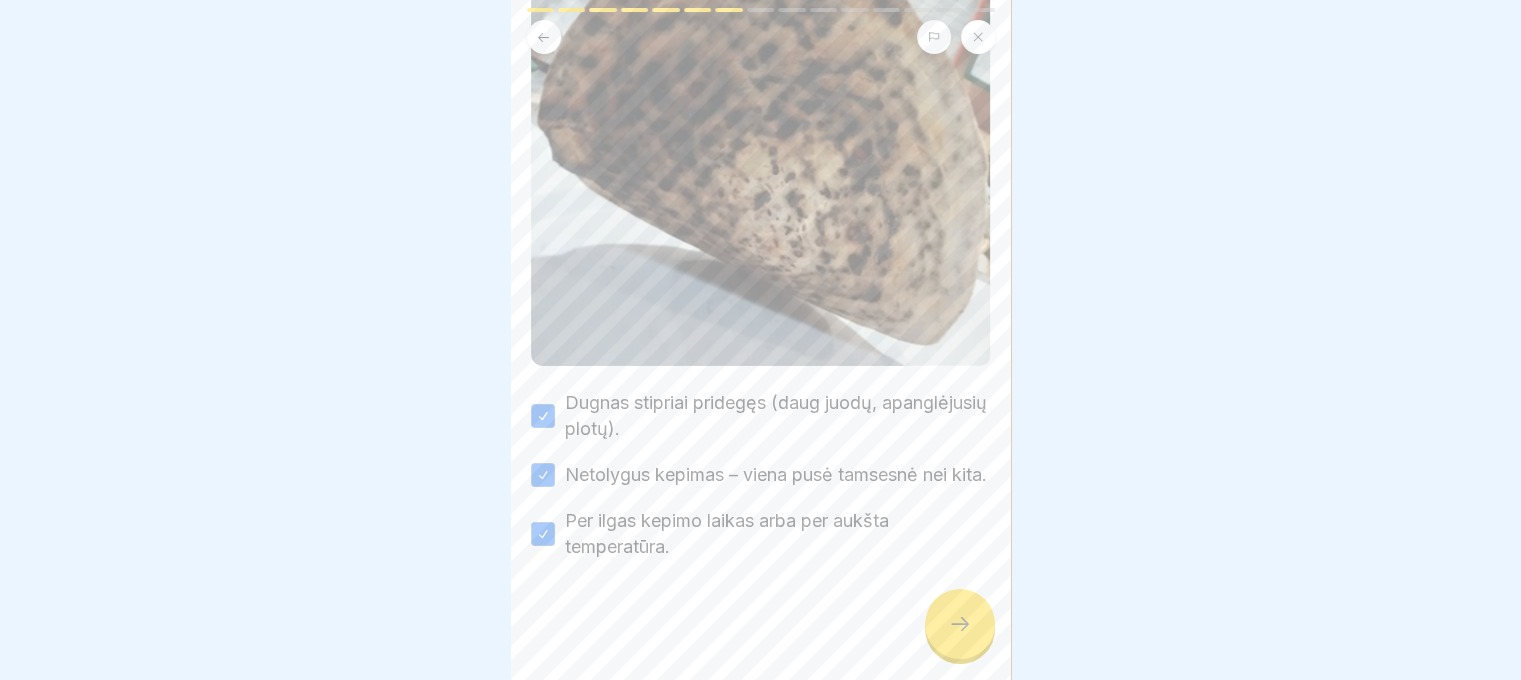 click on "🔥 Ar šis picos dugnas vis dar tinkamas? Tokie defektai tiesiogiai veikia skonį ir svečio patirtį. Pažymėk, kas čia akivaizdžiai netinkama. Please tick all boxes to continue. Dugnas stipriai pridegęs (daug juodų, apanglėjusių plotų). Netolygus kepimas – viena pusė tamsesnė nei kita. Per ilgas kepimo laikas arba per aukšta temperatūra." at bounding box center (761, 340) 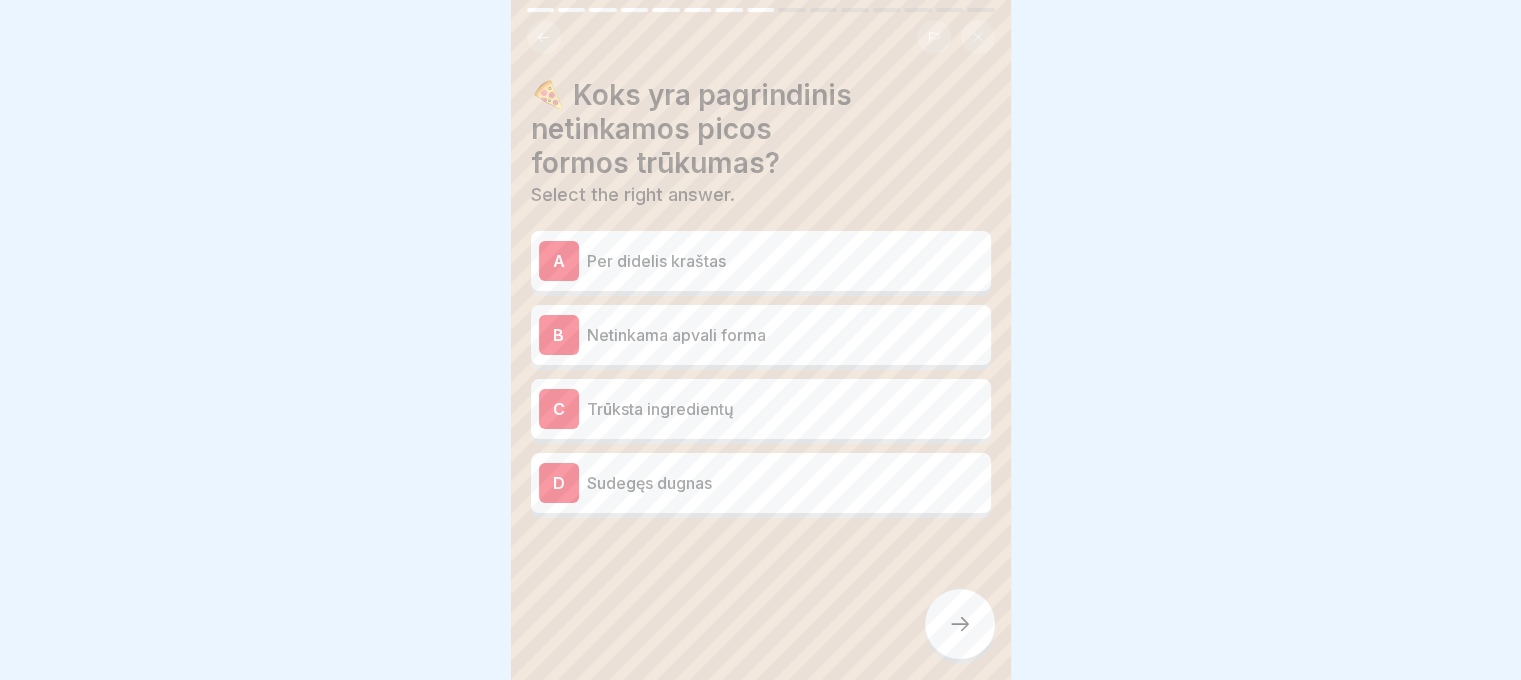 click on "B Netinkama apvali forma" at bounding box center (761, 335) 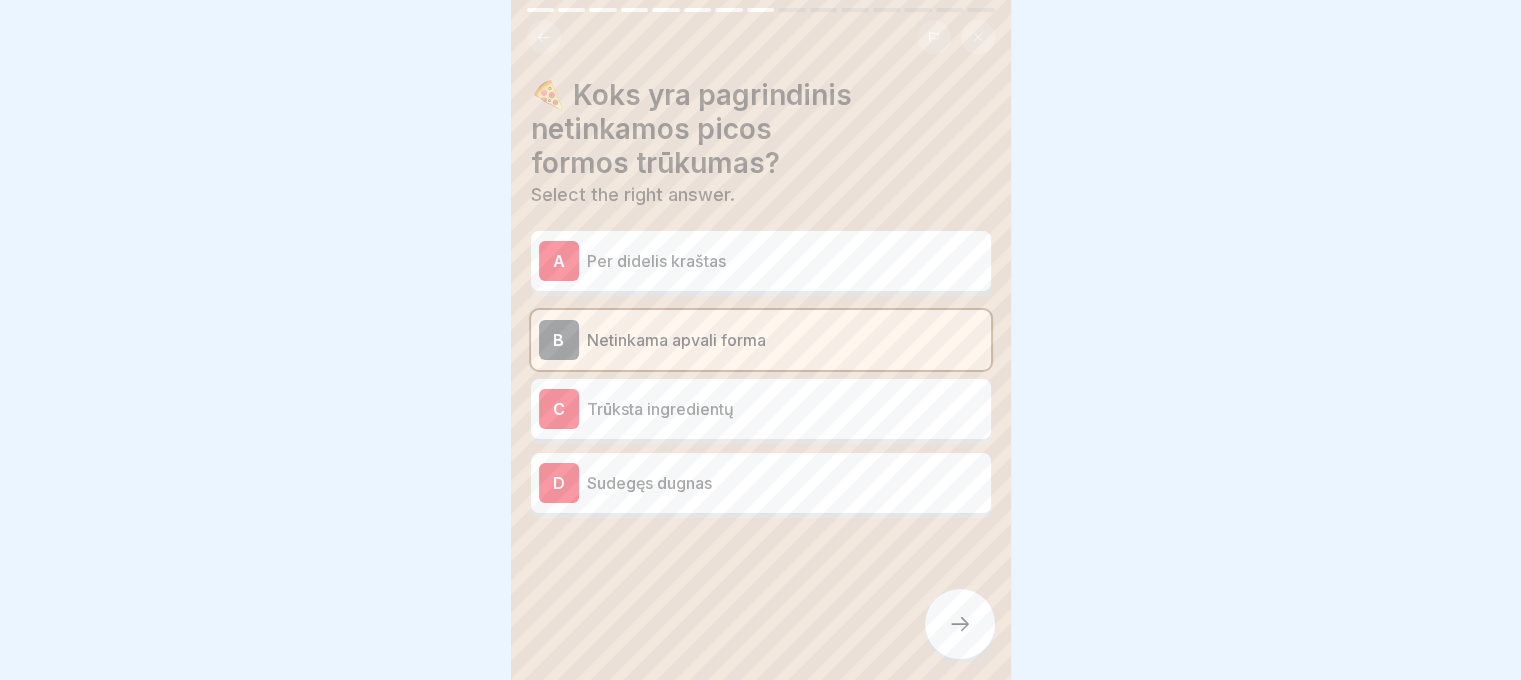 click on "A Per didelis kraštas" at bounding box center [761, 261] 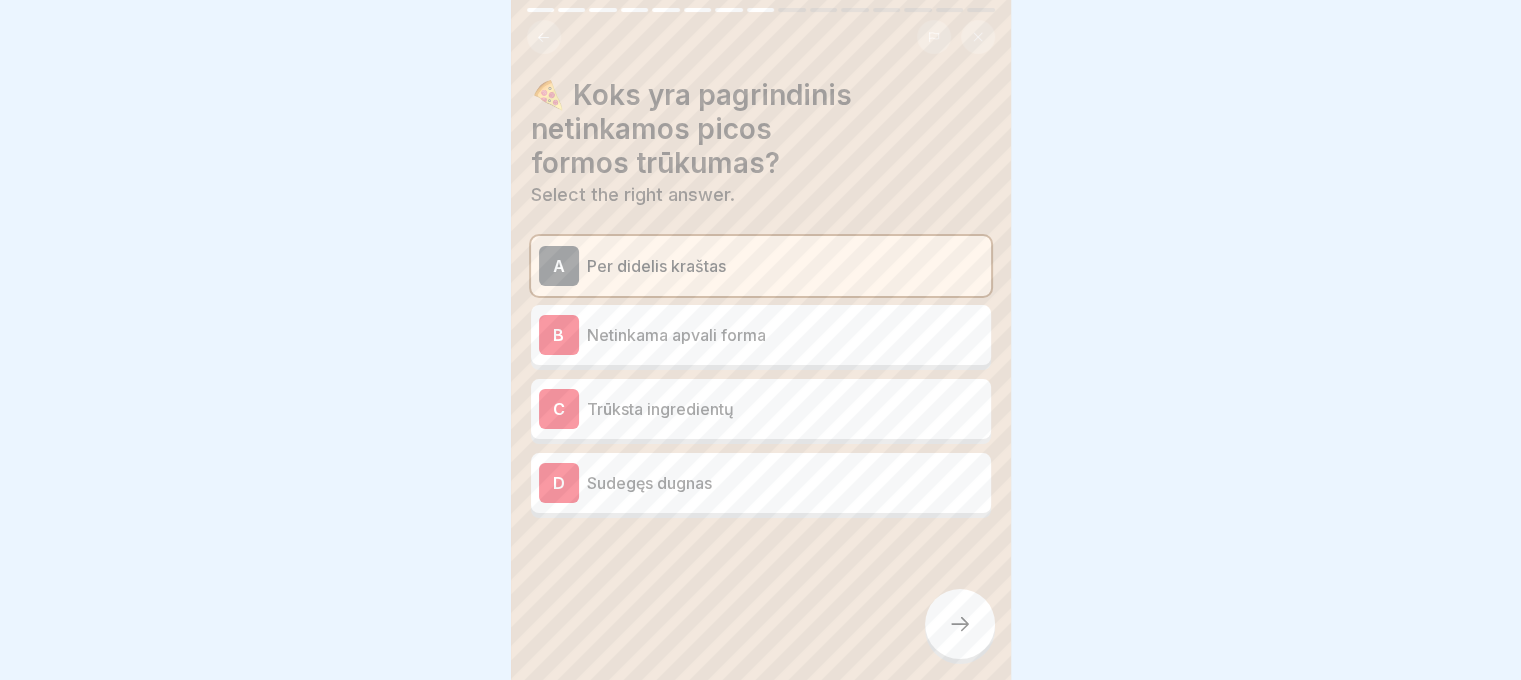 click on "A Per didelis kraštas" at bounding box center (761, 266) 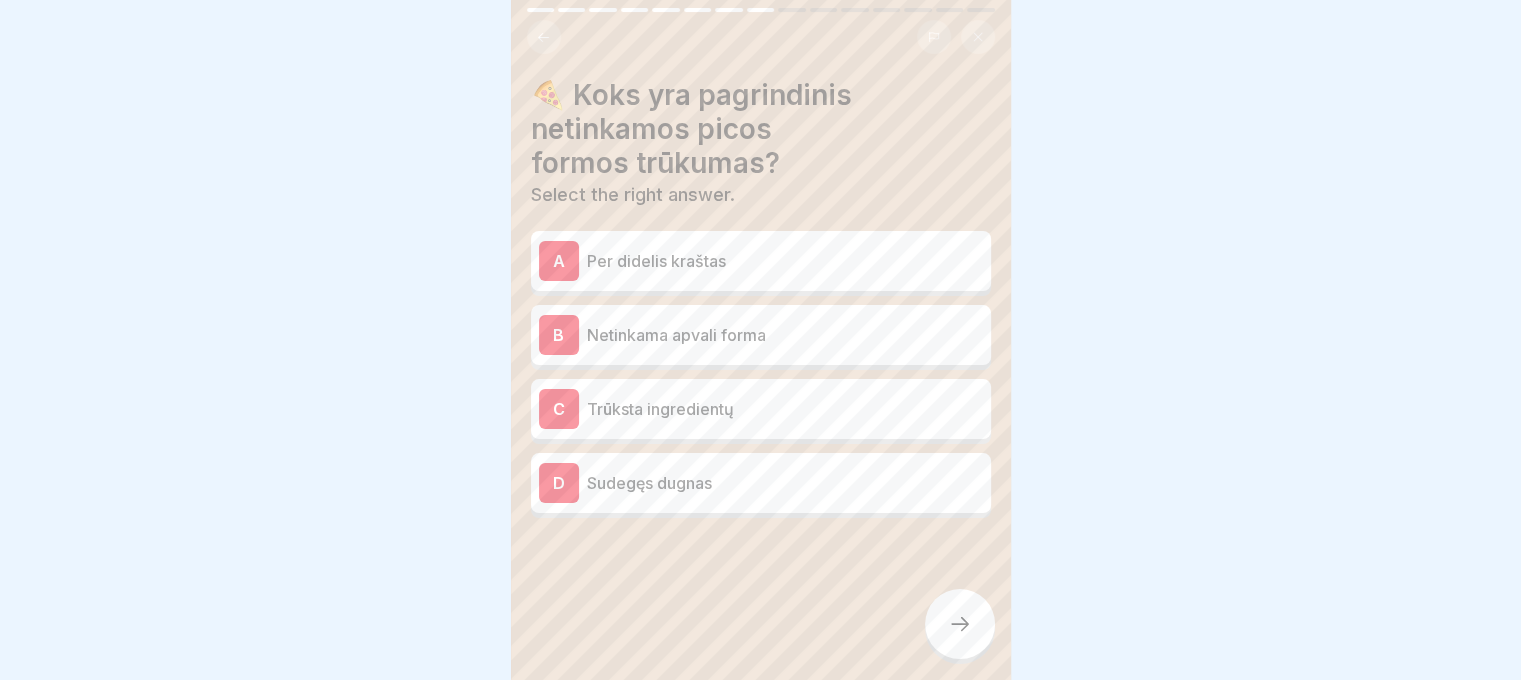 click on "Netinkama apvali forma" at bounding box center (785, 335) 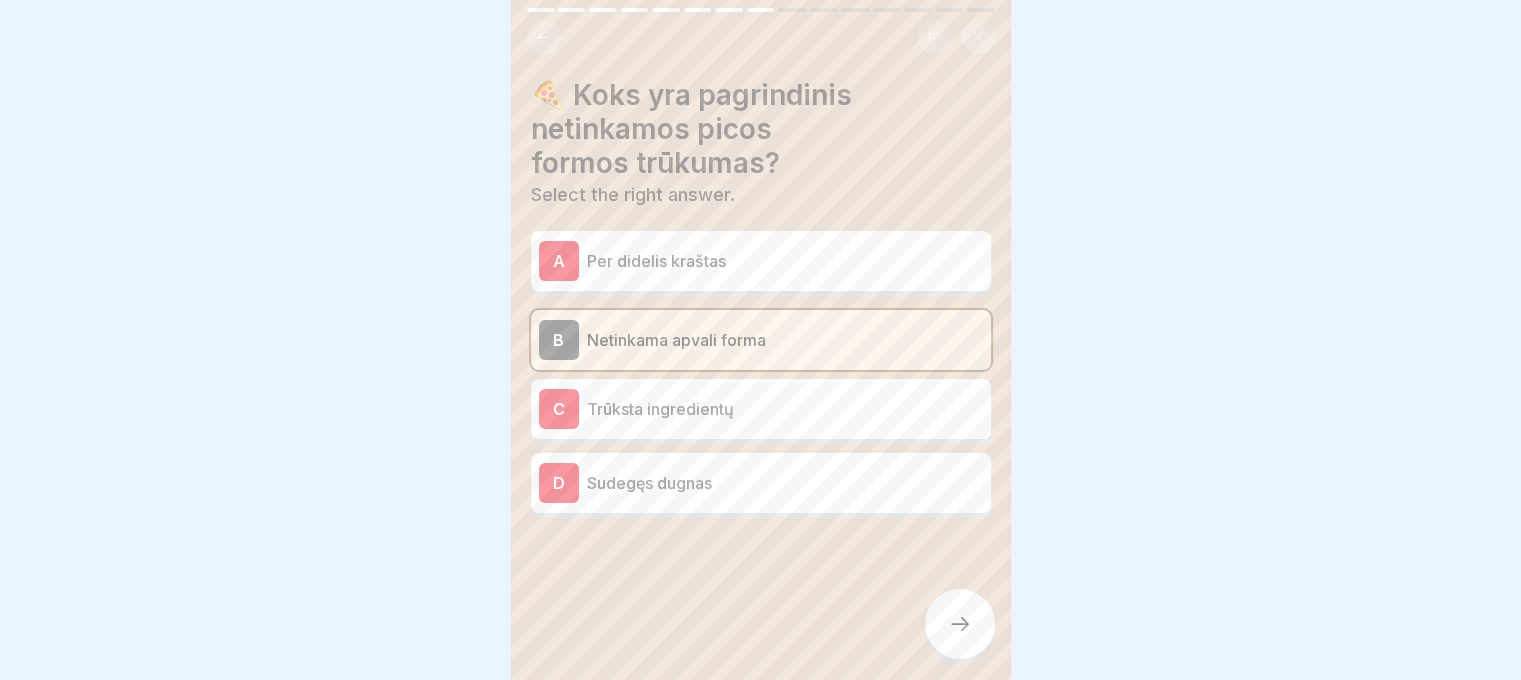 click at bounding box center (960, 624) 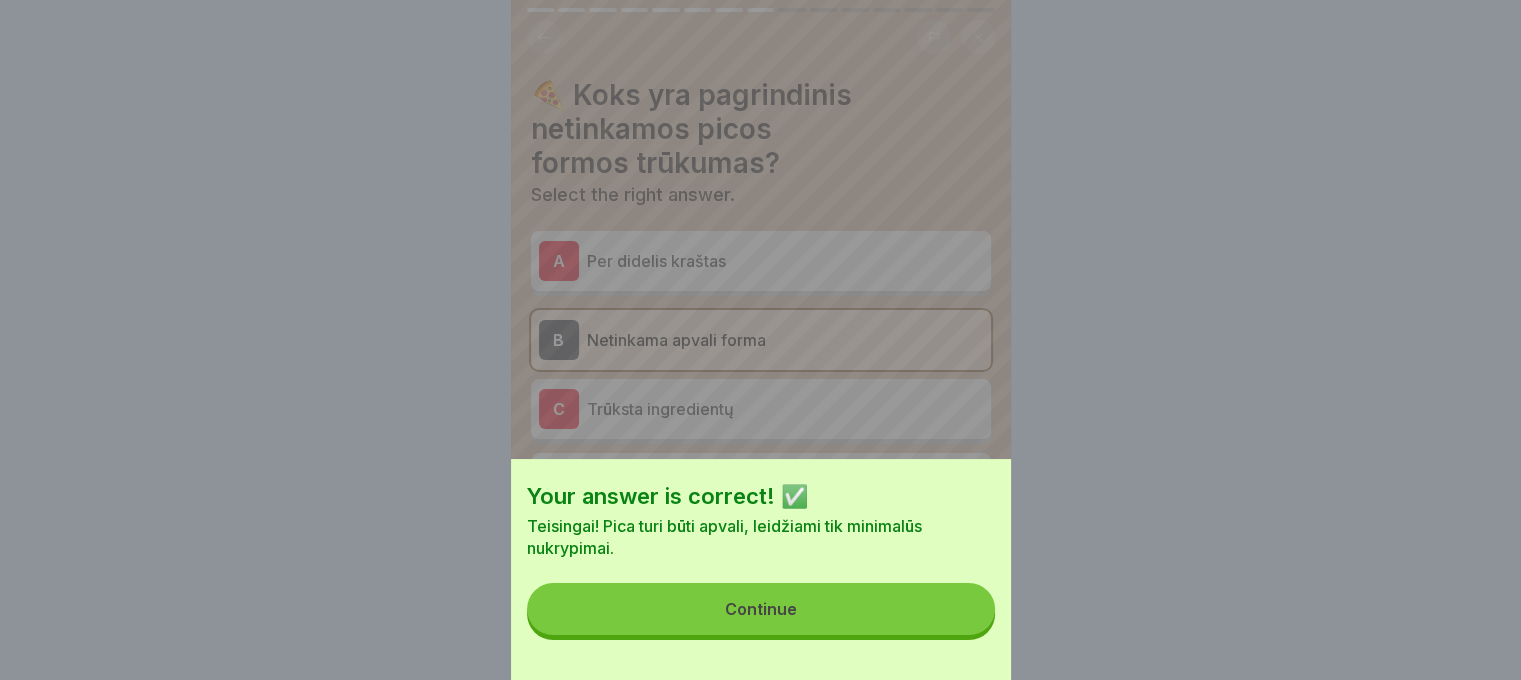 click on "Continue" at bounding box center (761, 609) 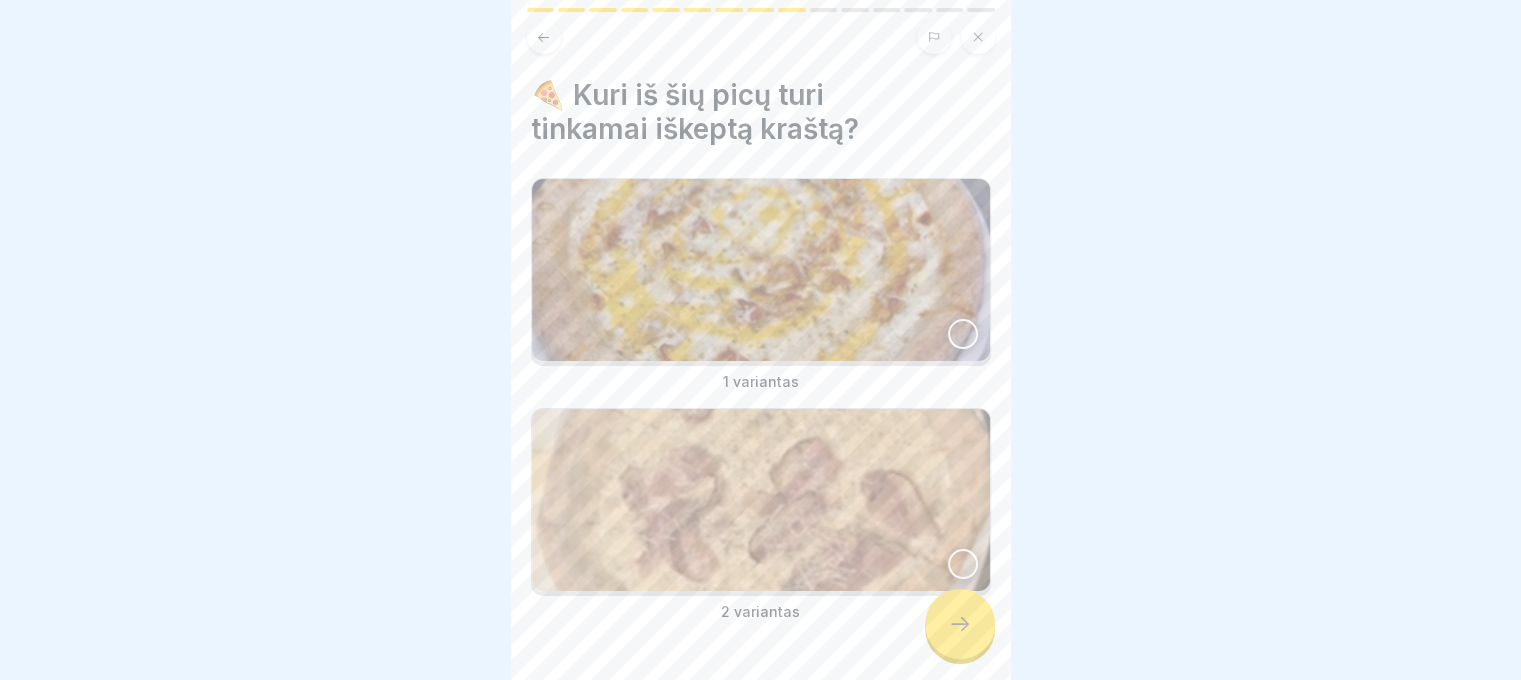 click at bounding box center (761, 270) 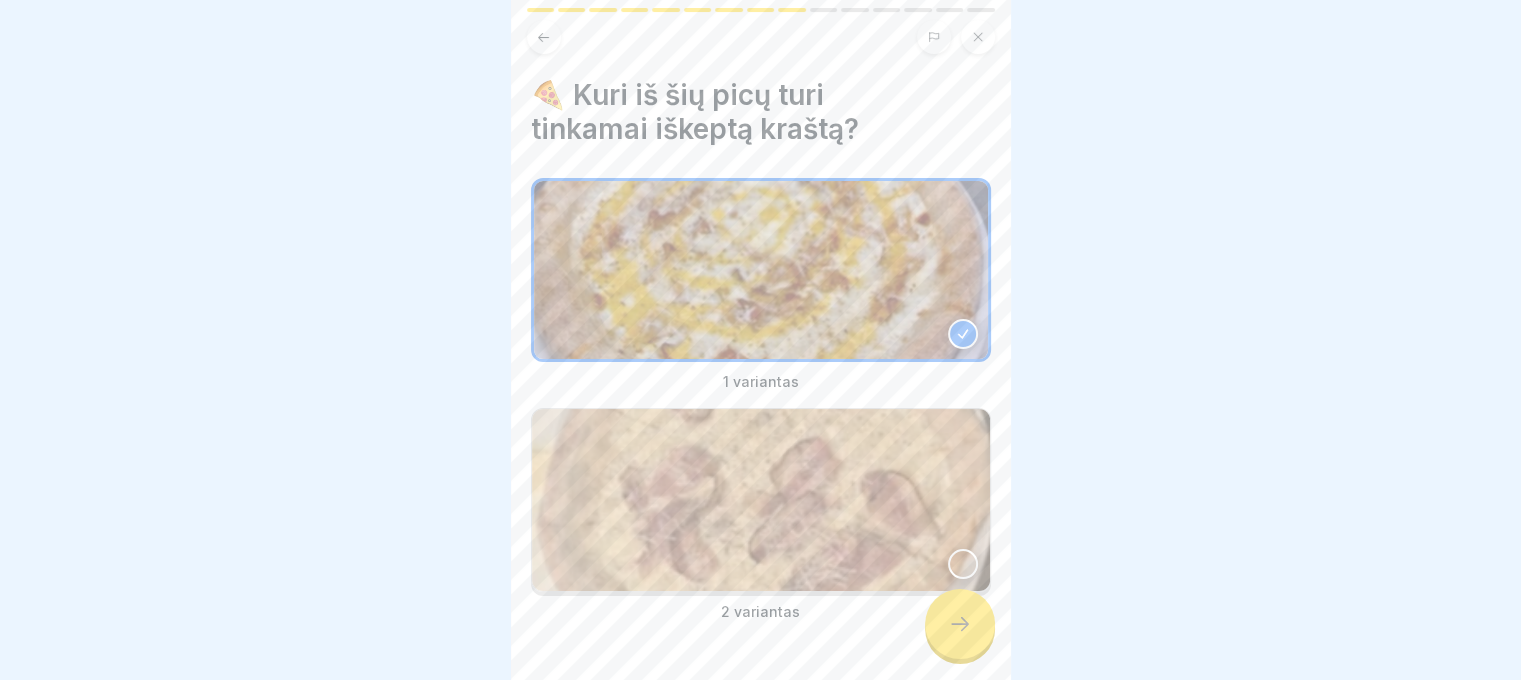 click on "🍕 Nuo tešlos iki svečio: kaip kuriame tobulą picą kasdien 15 Steps Lithuanian 🥘 Tešlos kelias iki tobulo skonio Aptarsime dažniausiai pasitaikančias klaidas kepant picą: neiškepusi arba perkepta tešla, netolygiai paskirstyti ingredientai, netinkama forma ir sudegęs dugnas. Akcentuojama teisinga picos forma, tolygus ingredientų išdėstymas ir tinkamas kepimas. Continue ❗Kodėl visi turime pastebėti, kai pica „ne tokia“? Nes picos kokybė – visos komandos atsakomybė.
Net ir idealiai iškepta pica gali būti netinkama, jei tešla buvo neteisingai paruošta ar procesas pažeistas. Jei tik vienas žmogus žino, kaip turi atrodyti gera pica – klaidos praeina nepastebėtos. Kai visa komanda atpažįsta, kas yra netinkama pica, galime laiku sustabdyti klaidą, išvengti nusivylusio svečio ir parodyti tikrą rūpestį kokybe. 🧠 Ar ši pica tikrai gera? Pažymėk pastebėjimus. Kiekvienas pastebėjimas – svarbus. Please tick all boxes to continue. Please tick all boxes to continue." at bounding box center (761, 340) 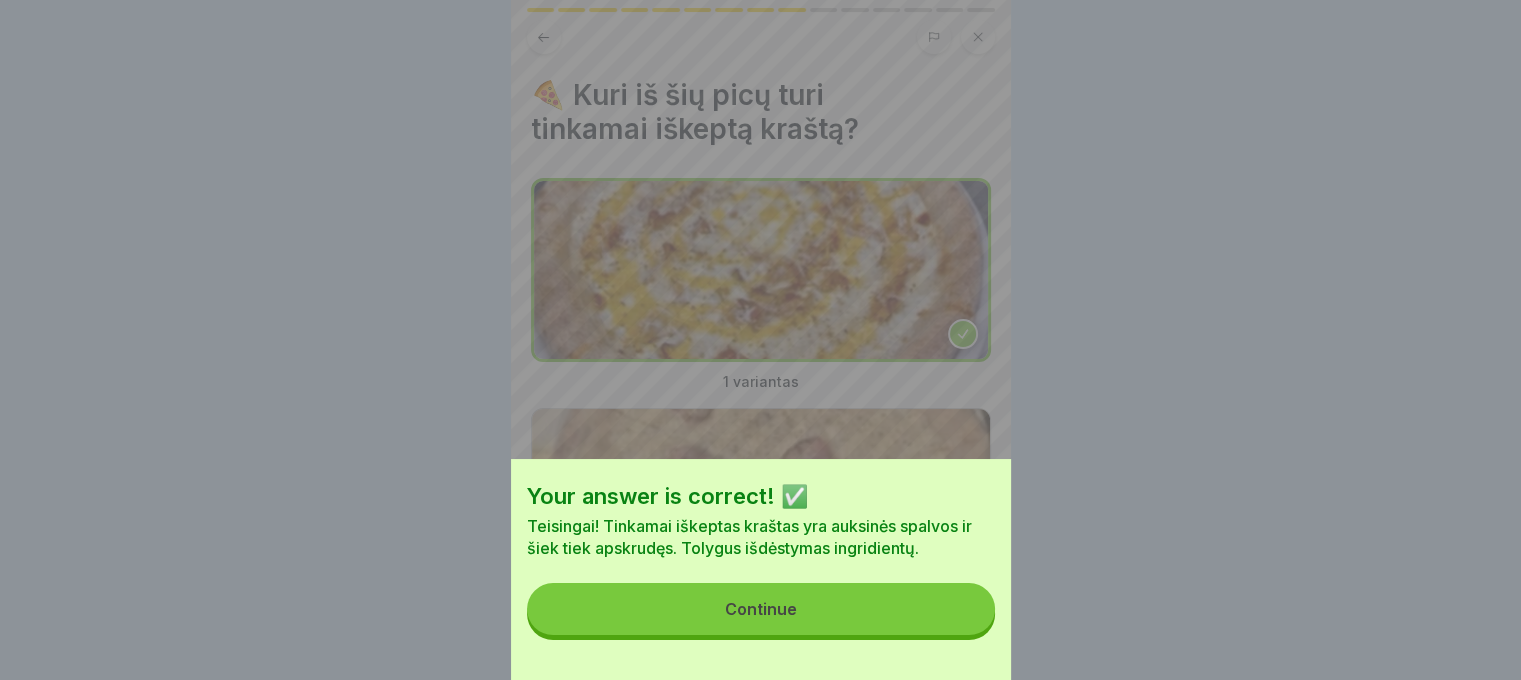 click on "Continue" at bounding box center [761, 609] 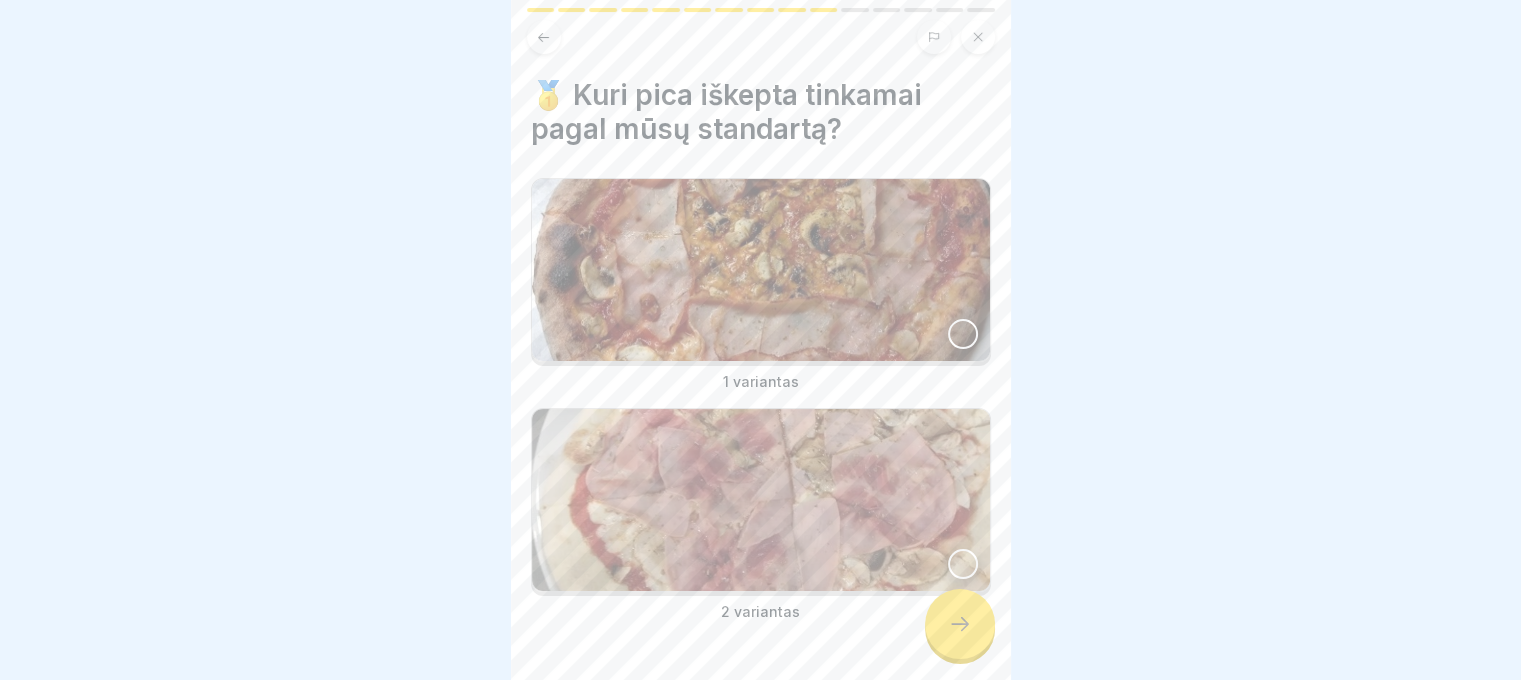 click at bounding box center [761, 270] 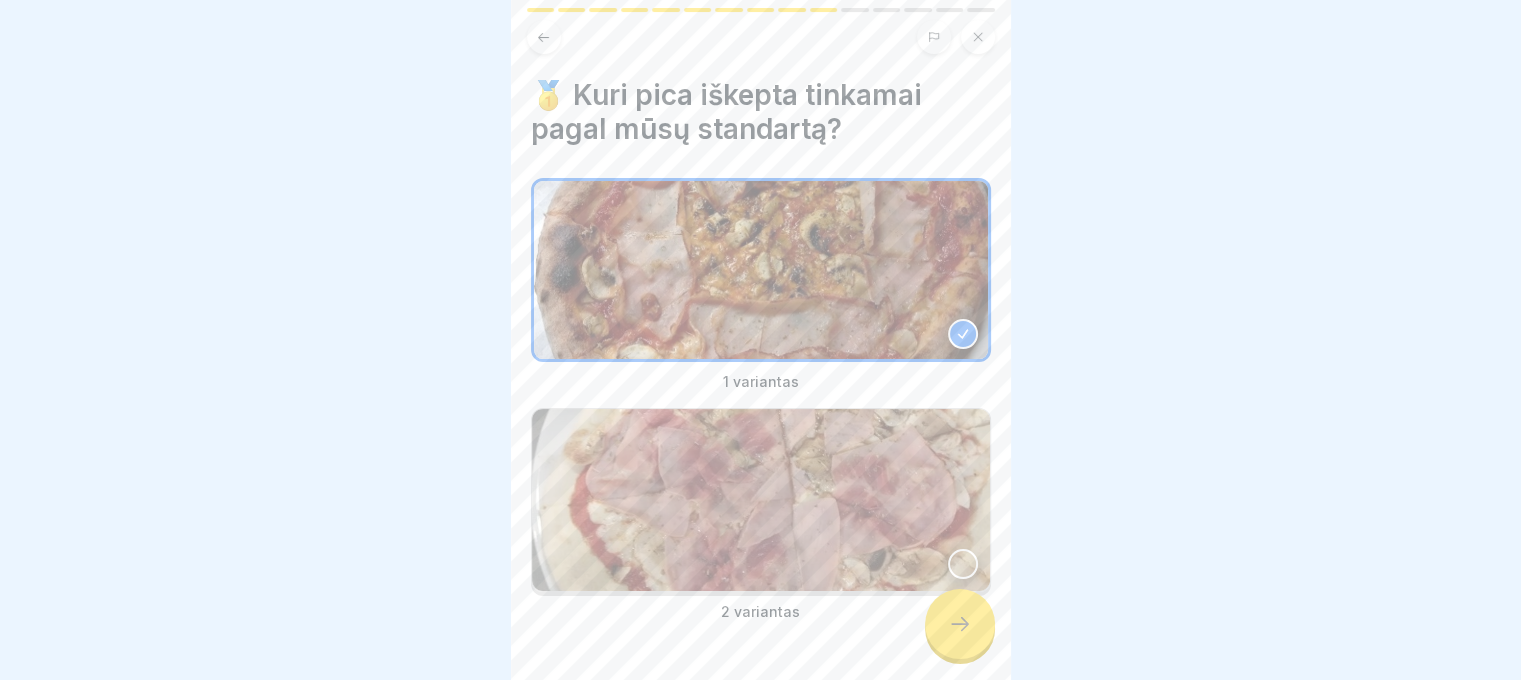 click 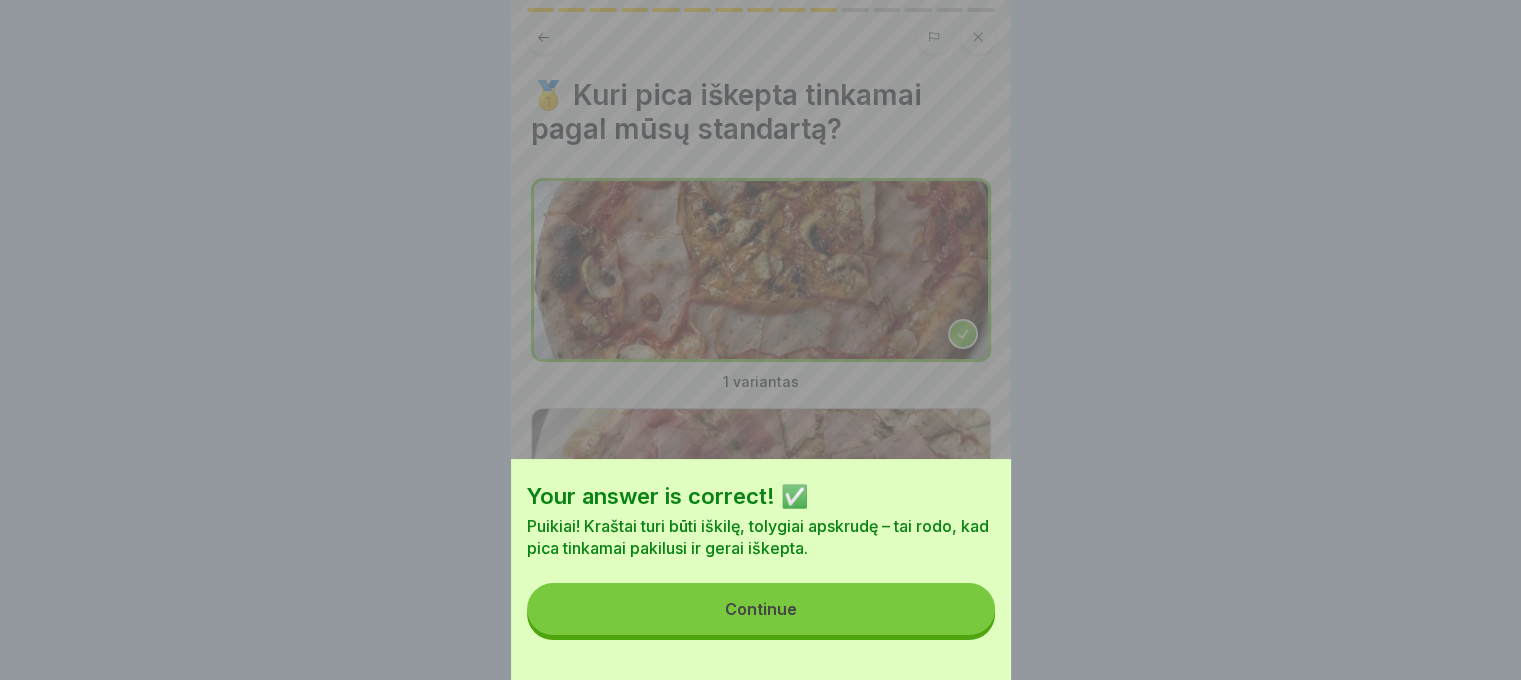 click on "Continue" at bounding box center (761, 609) 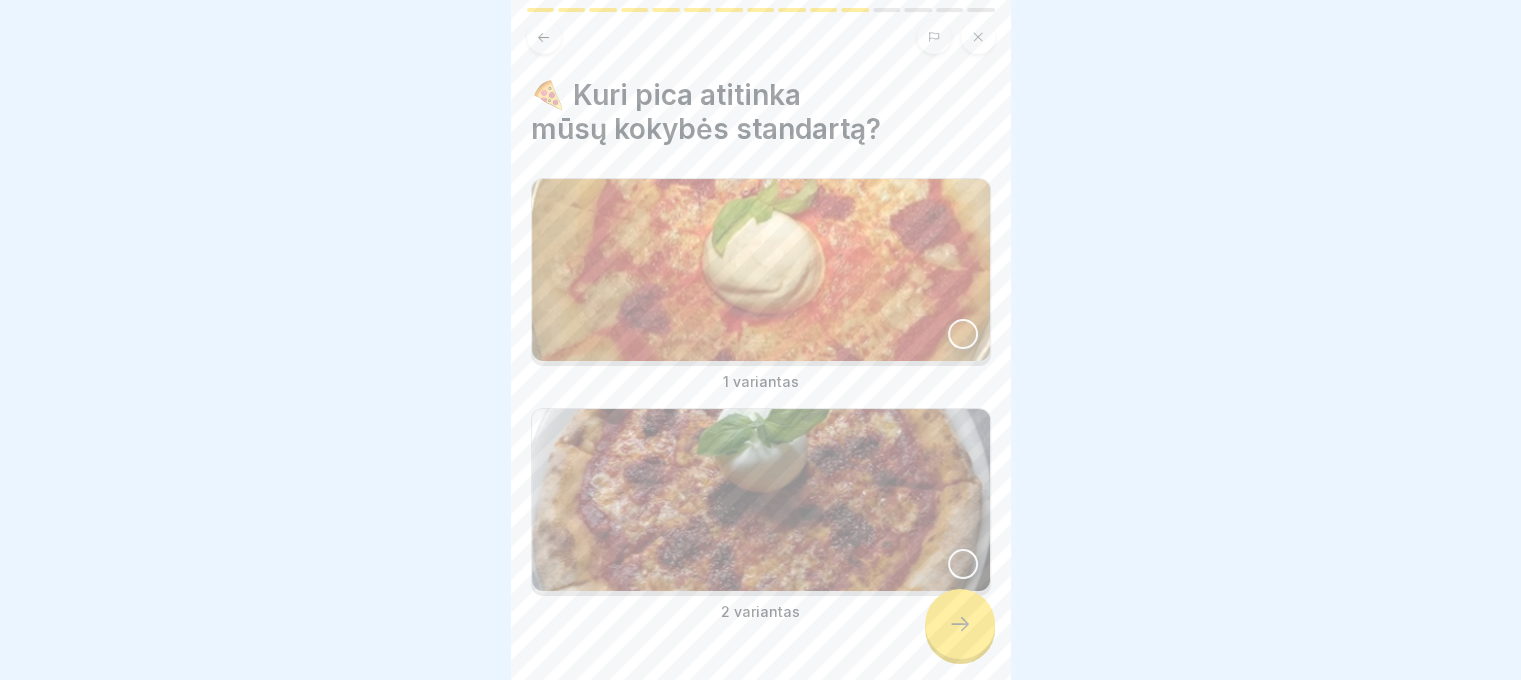 click at bounding box center [761, 500] 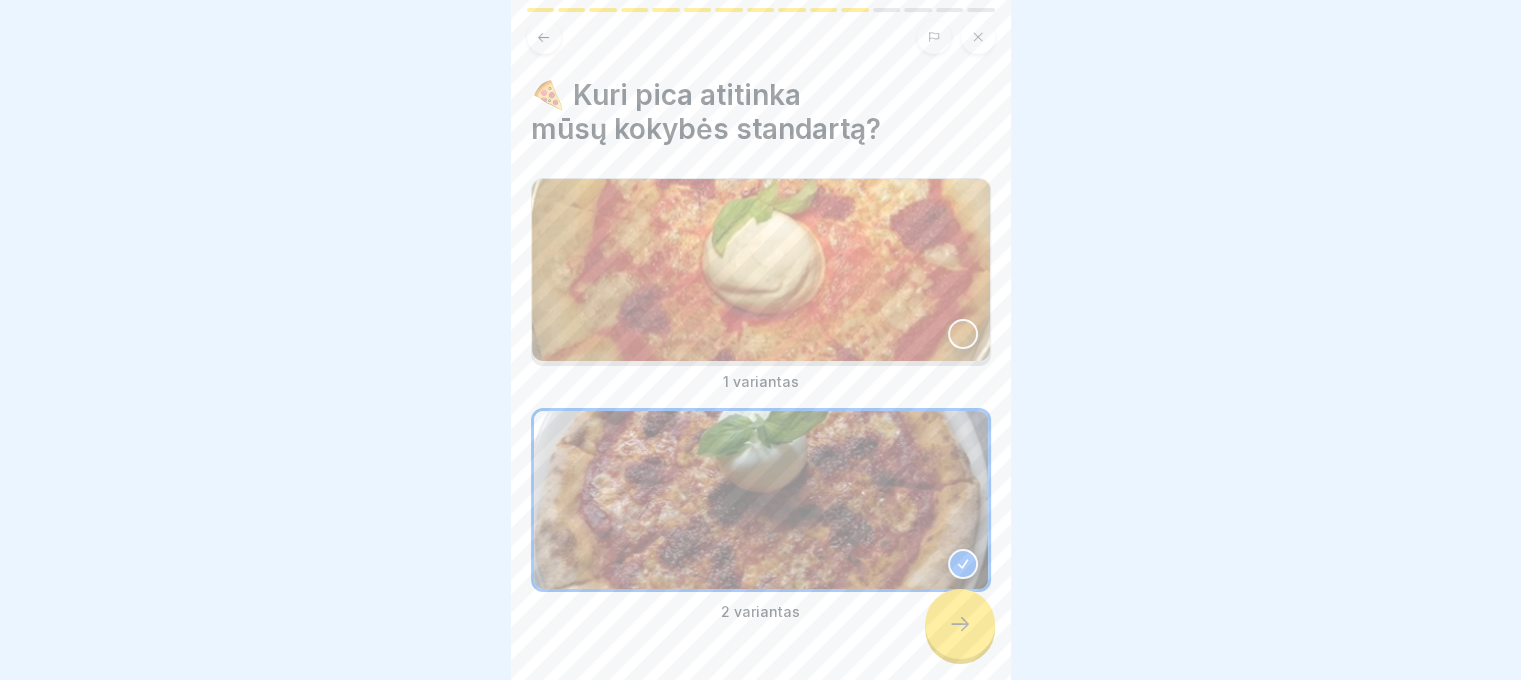 click 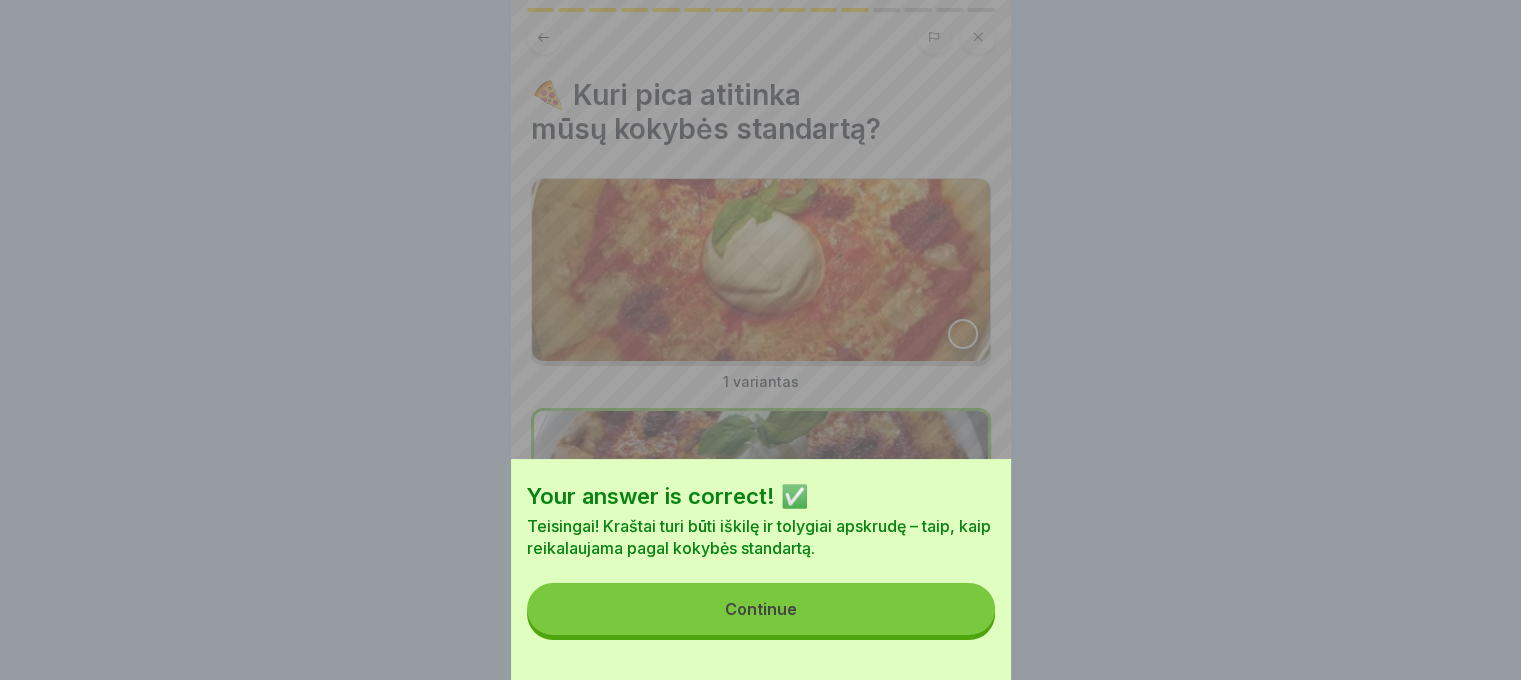 click on "Continue" at bounding box center [761, 609] 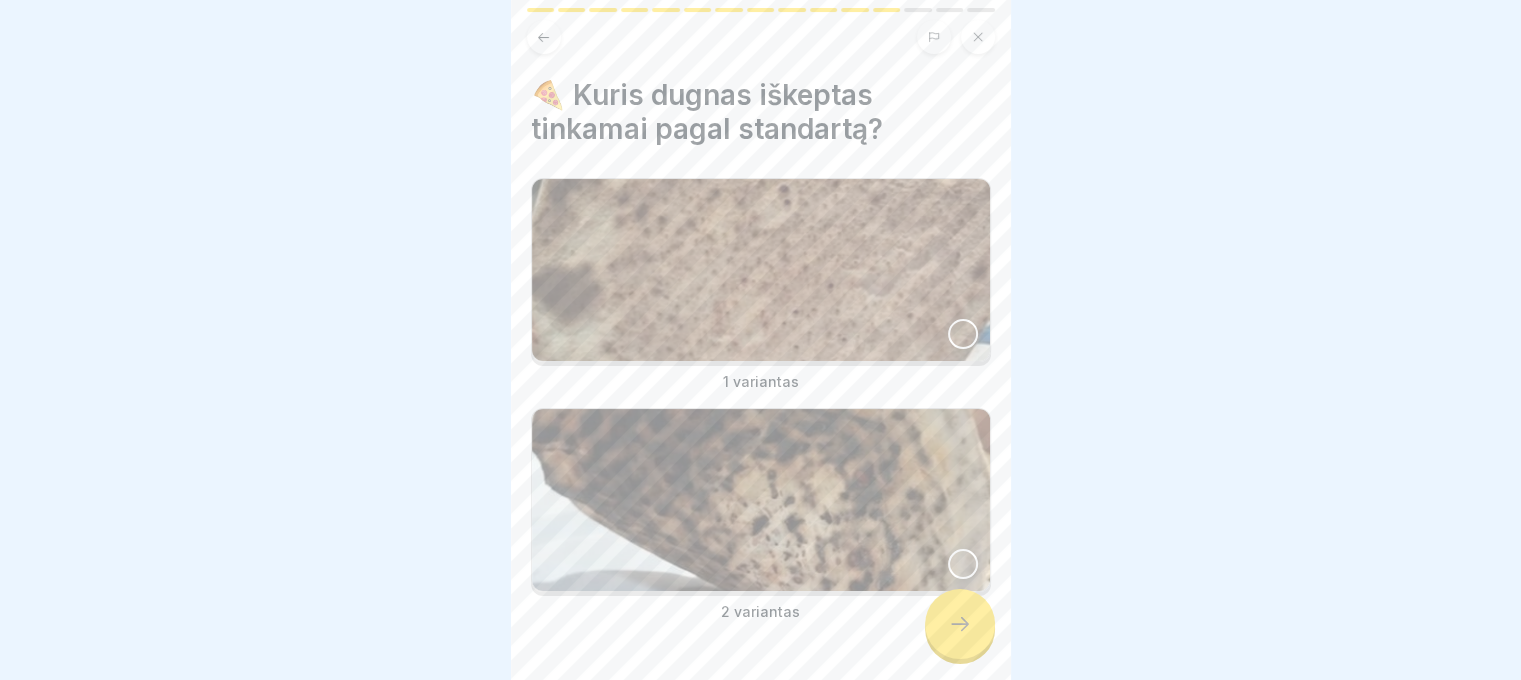 click at bounding box center [761, 270] 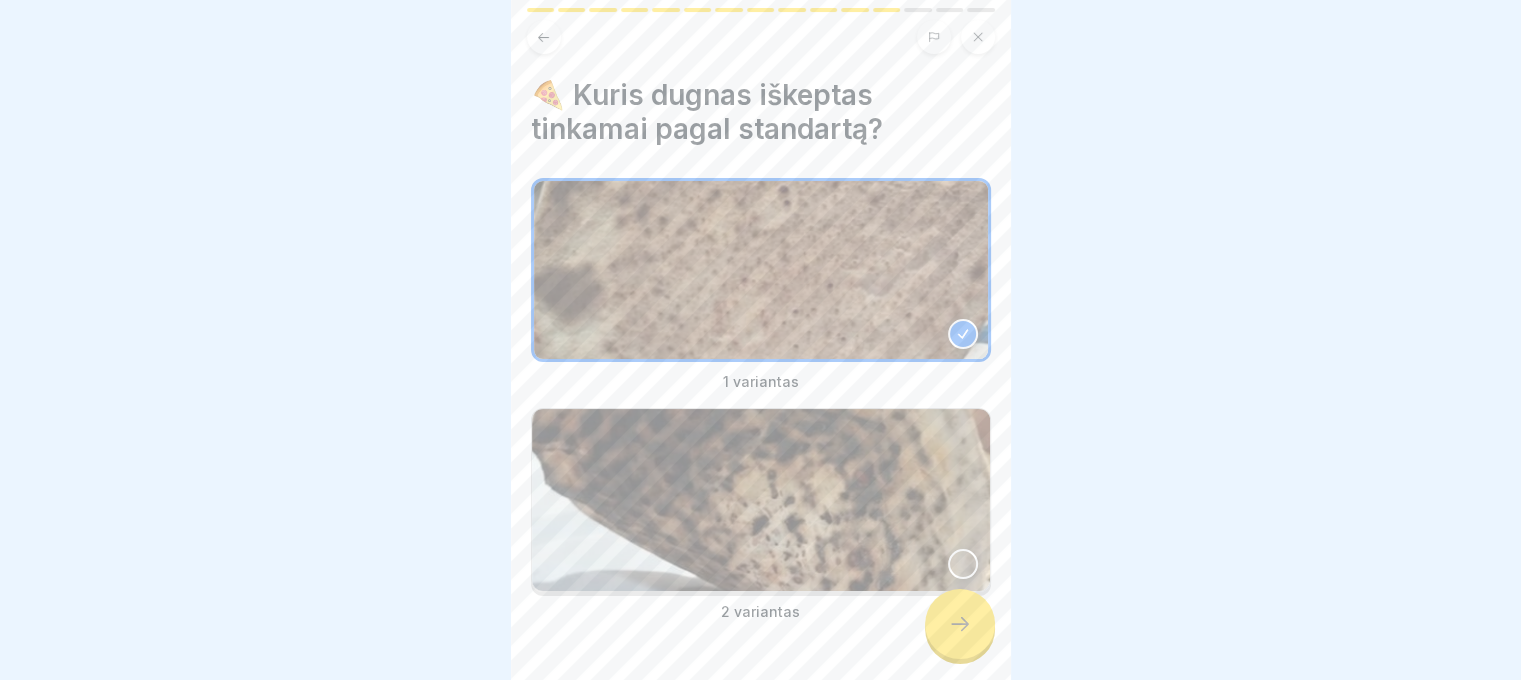 click at bounding box center (960, 624) 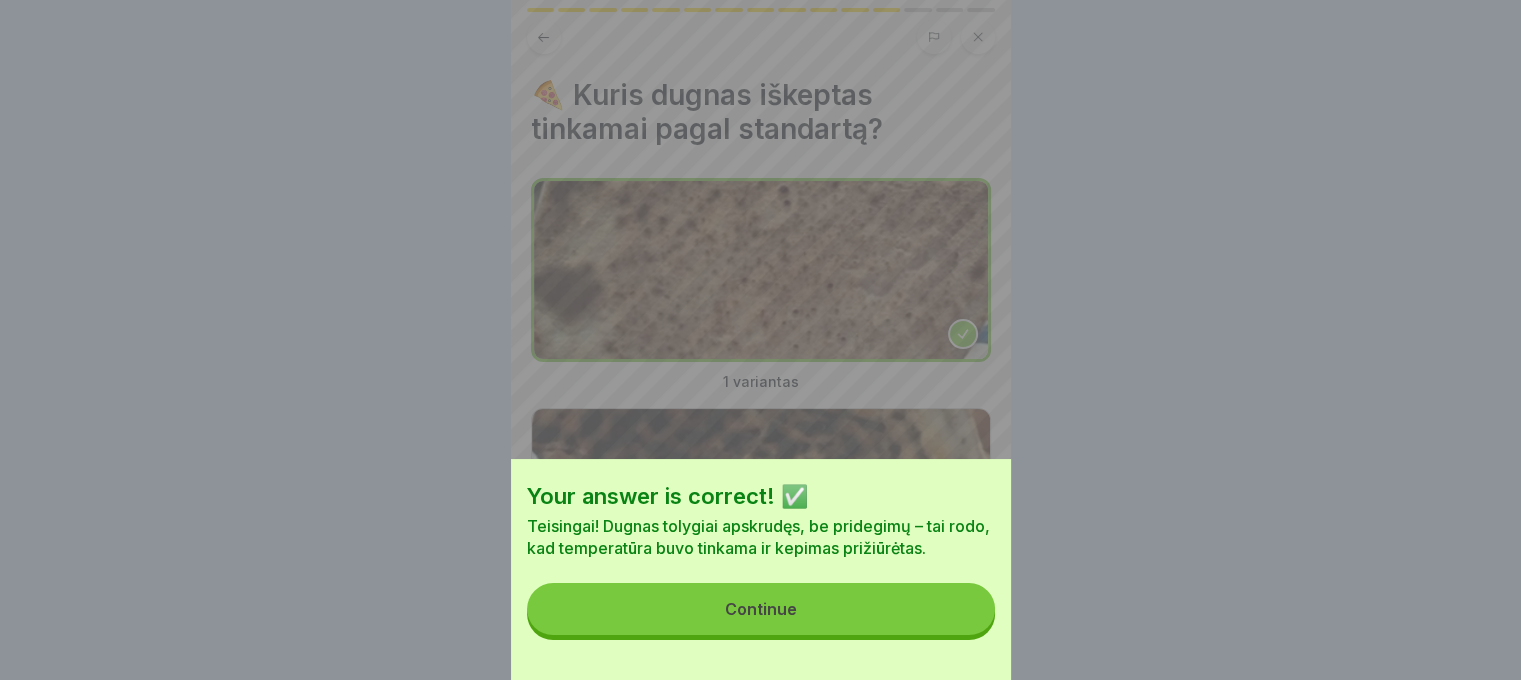 click on "Continue" at bounding box center [761, 609] 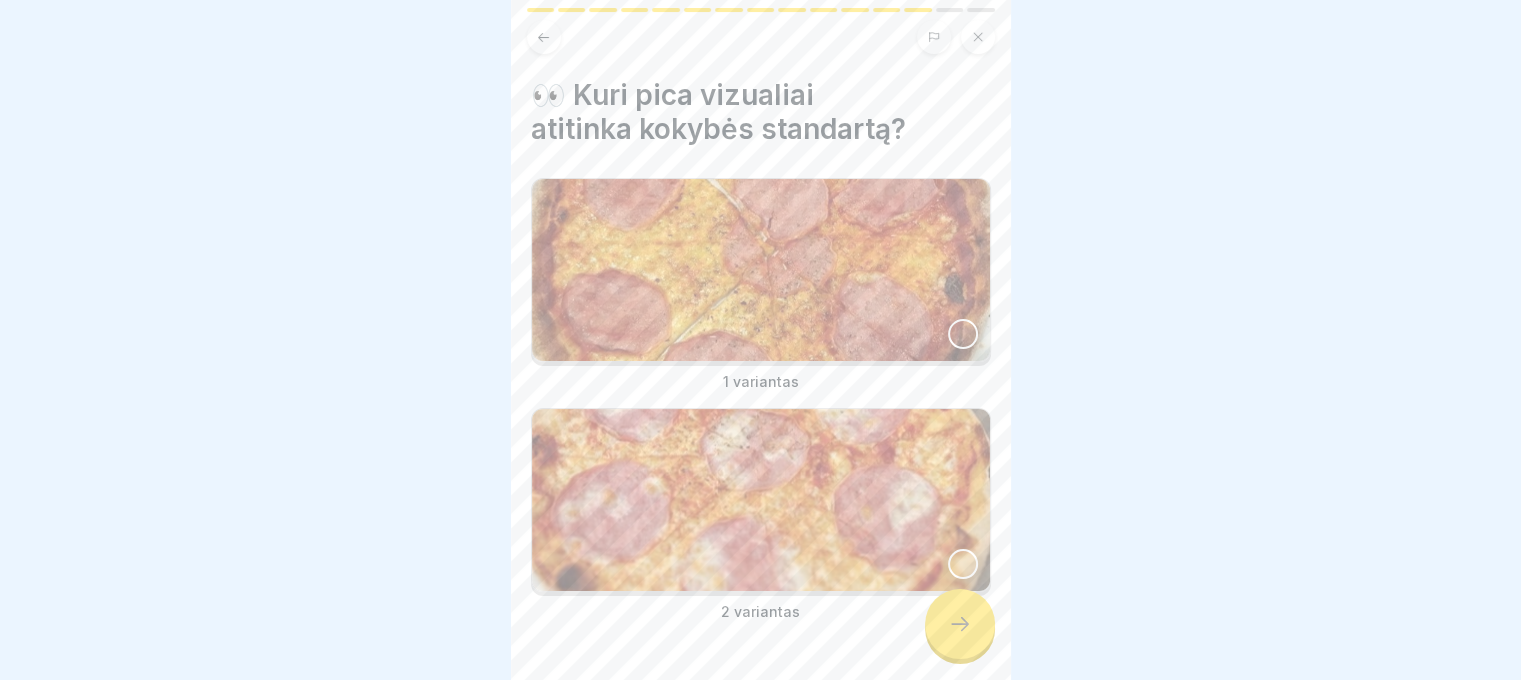 click at bounding box center (761, 270) 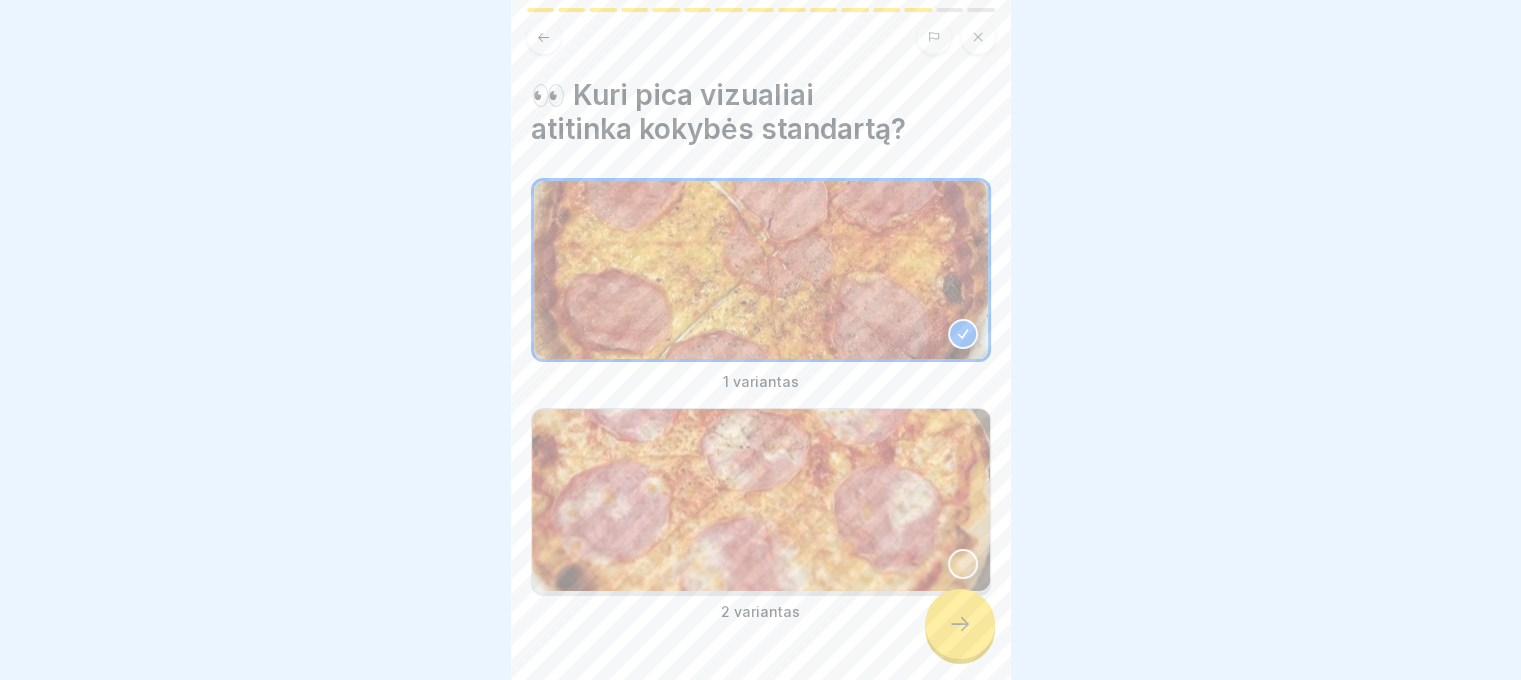 click at bounding box center [761, 500] 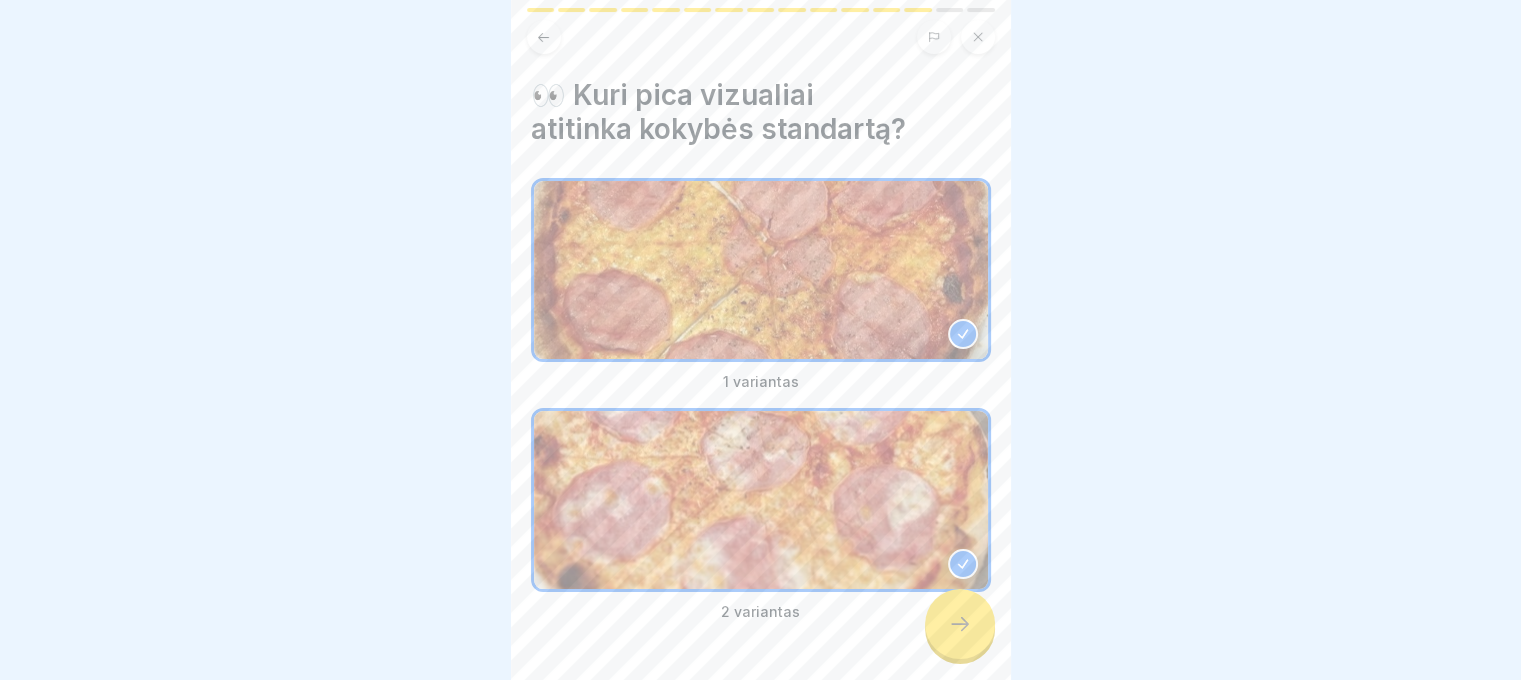 click at bounding box center (960, 624) 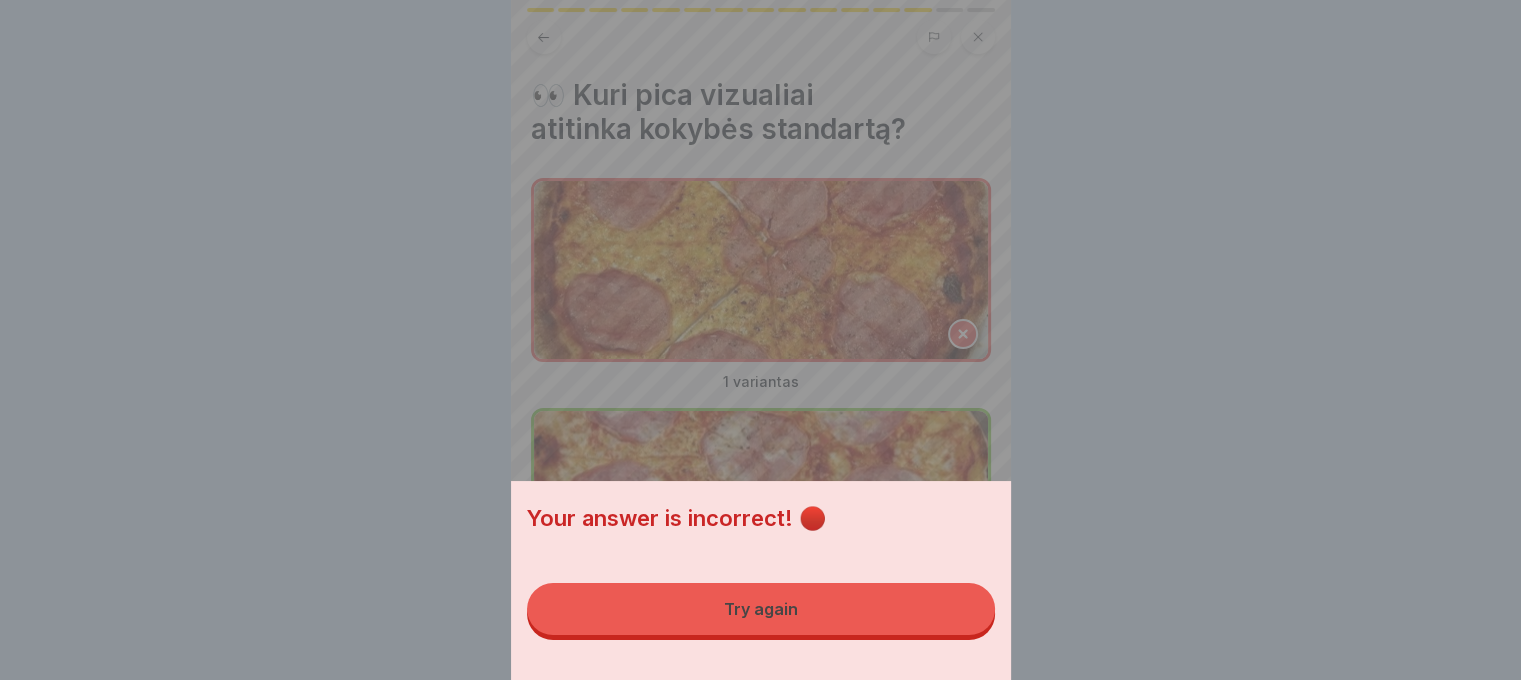 click on "Try again" at bounding box center (761, 609) 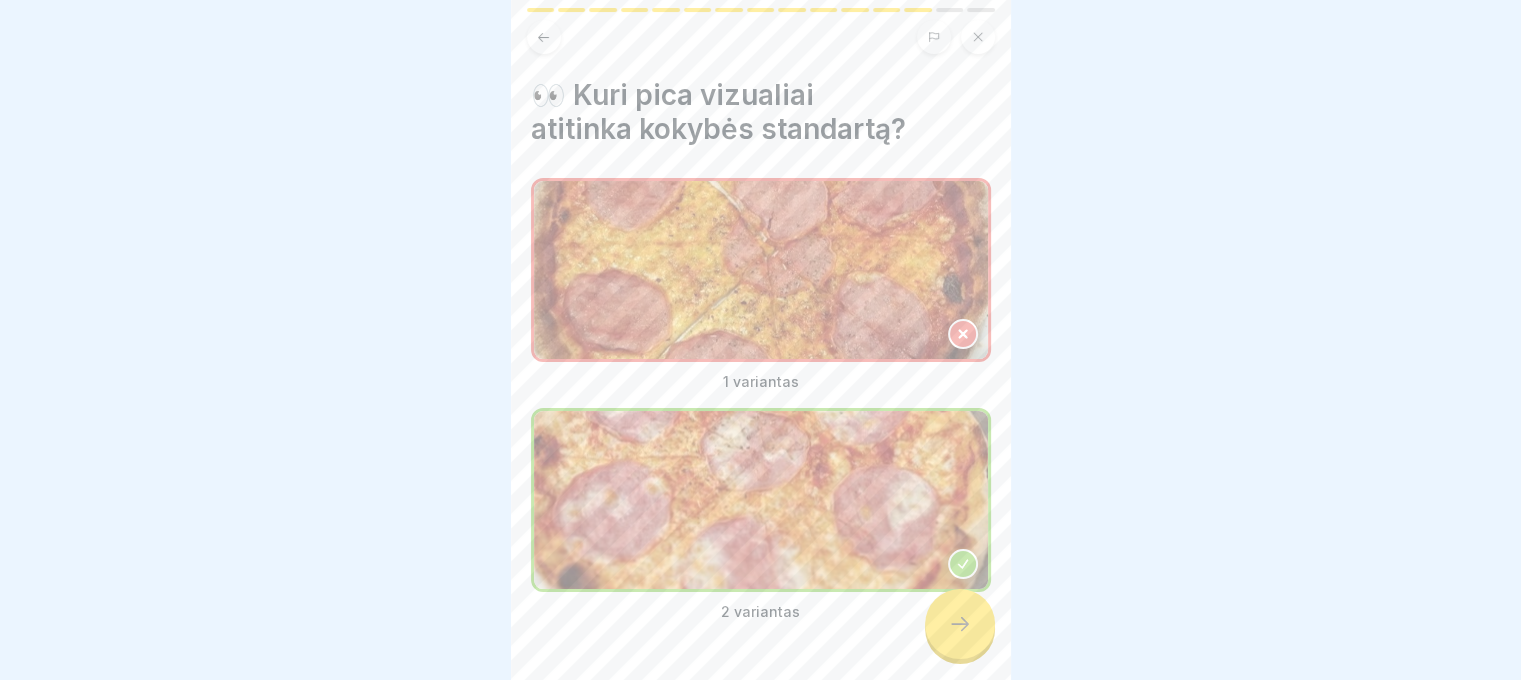 click at bounding box center (960, 624) 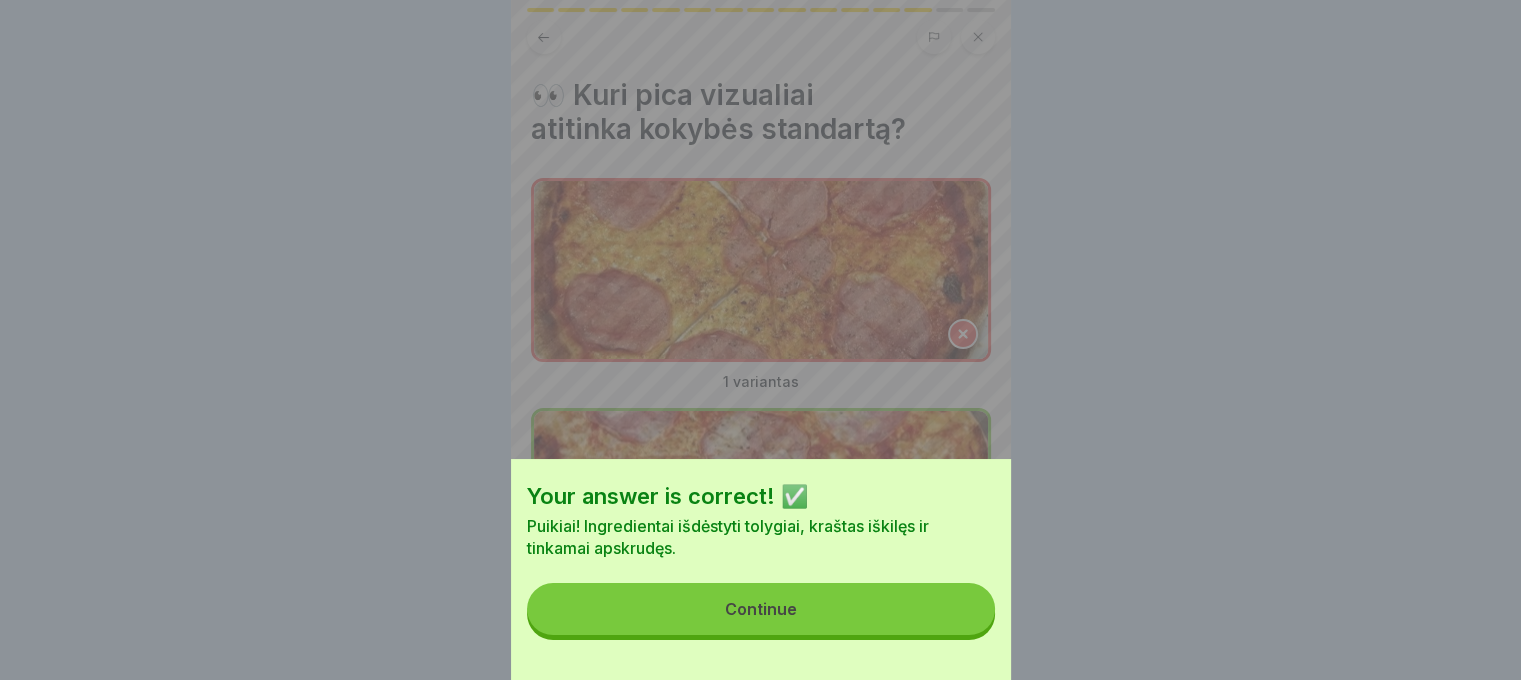 click on "Continue" at bounding box center [761, 609] 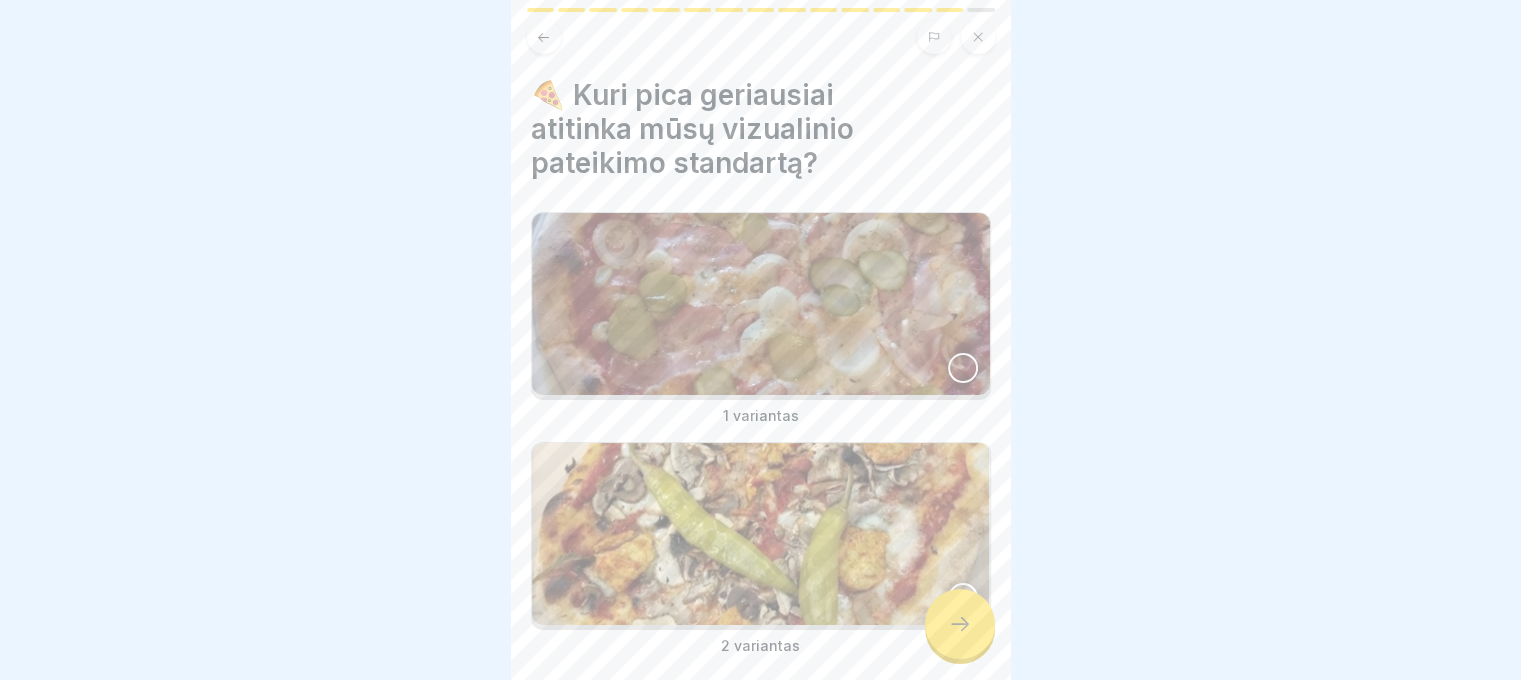 click at bounding box center [963, 368] 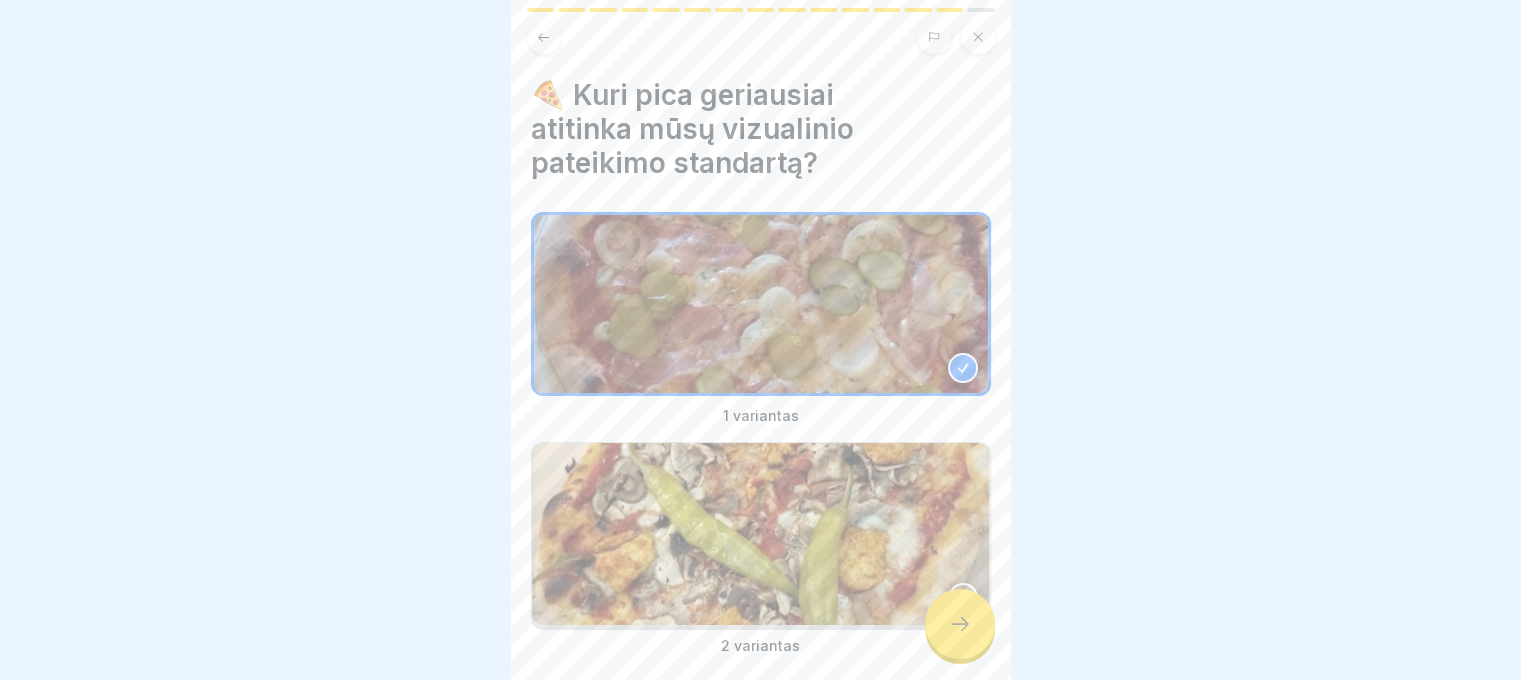 click at bounding box center (761, 534) 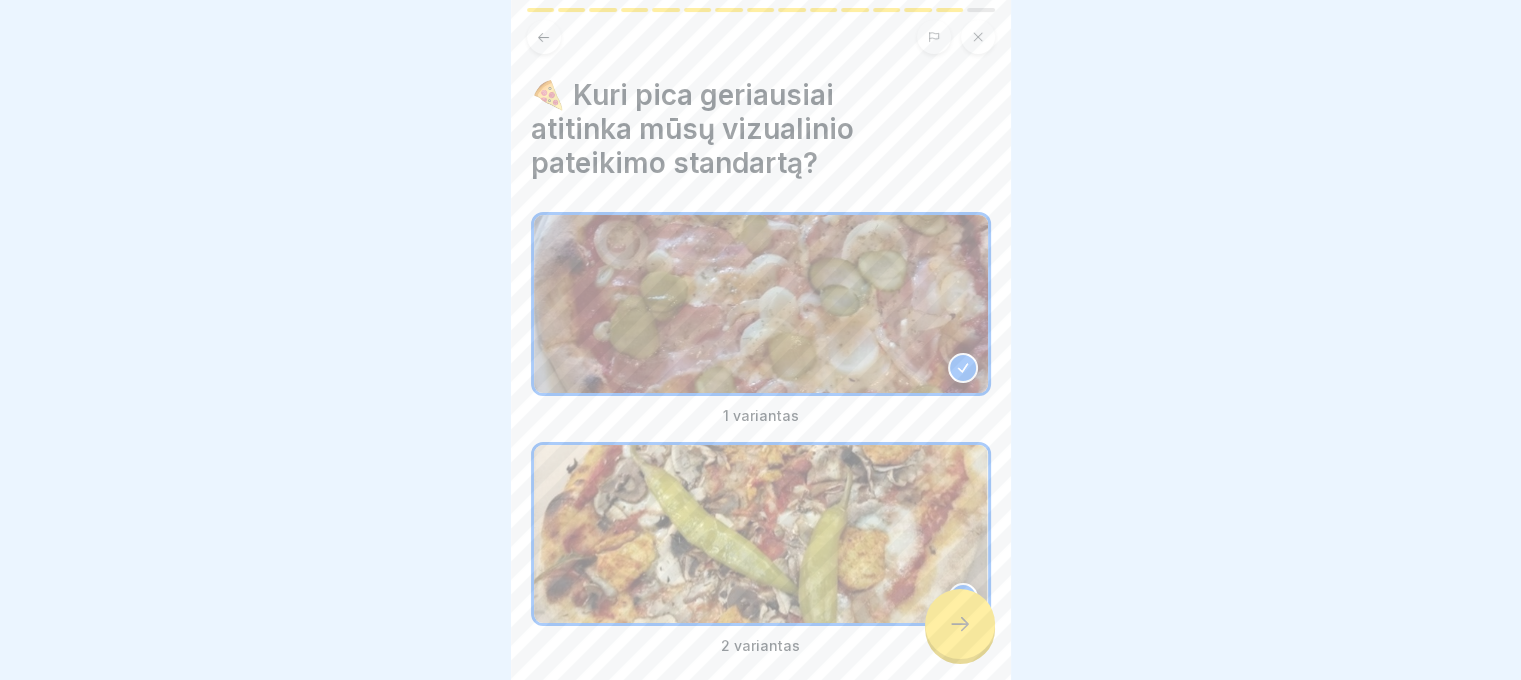 click at bounding box center (960, 624) 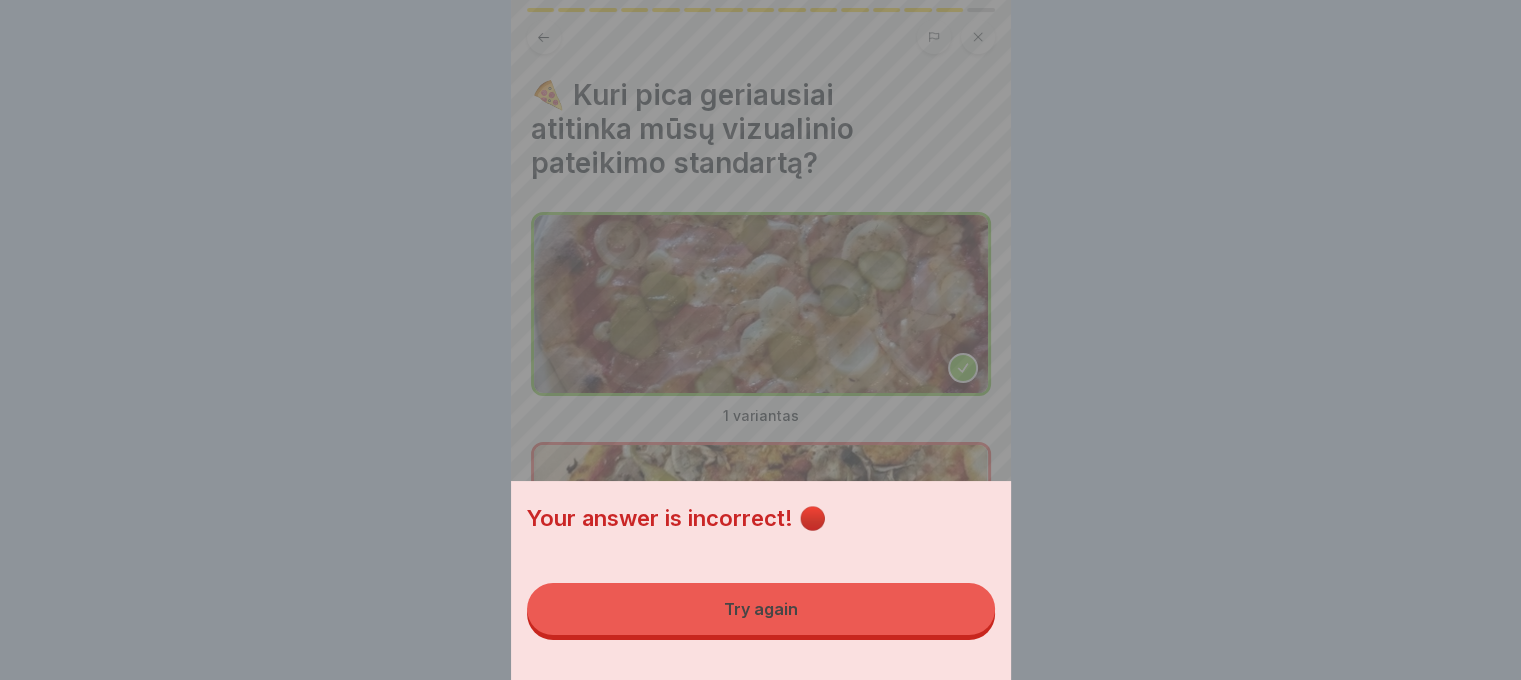 click on "Your answer is incorrect! 🔴   Try again" at bounding box center (761, 580) 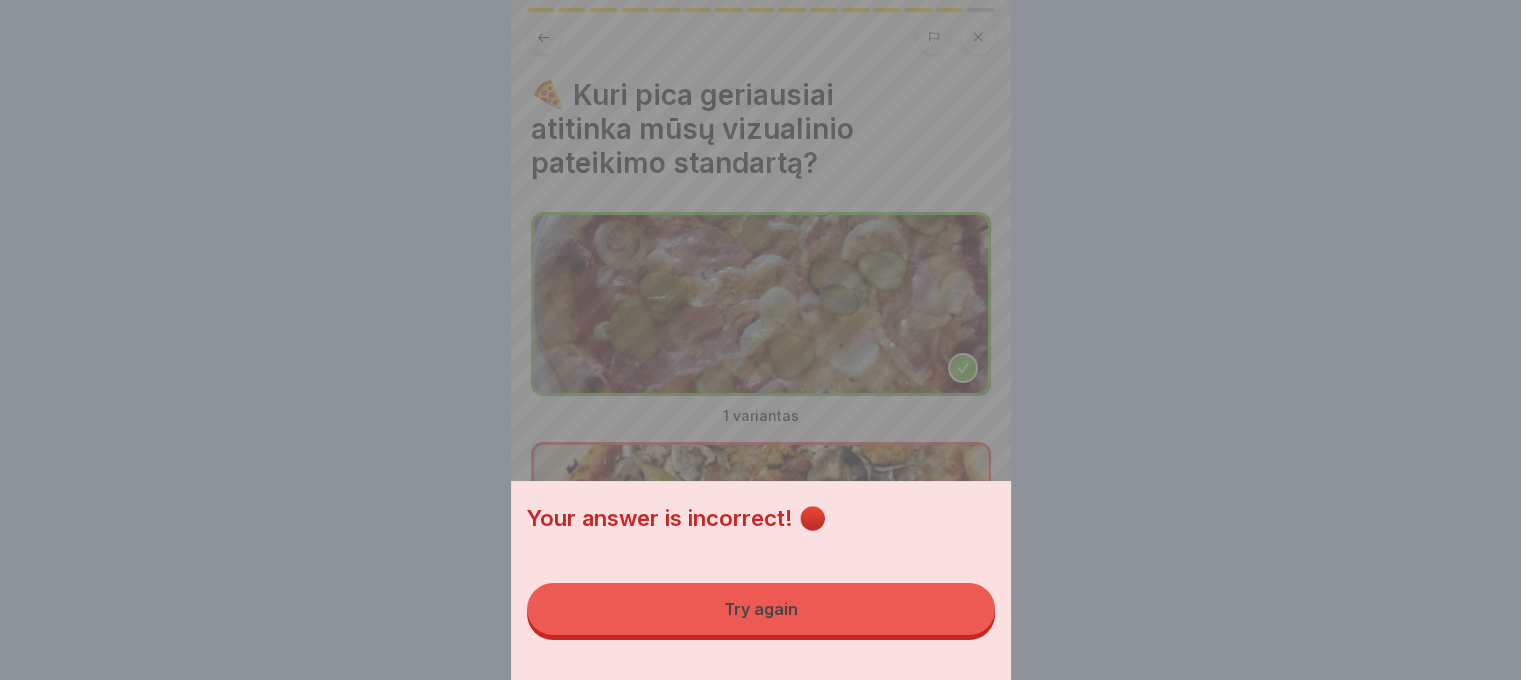 click on "Try again" at bounding box center [761, 609] 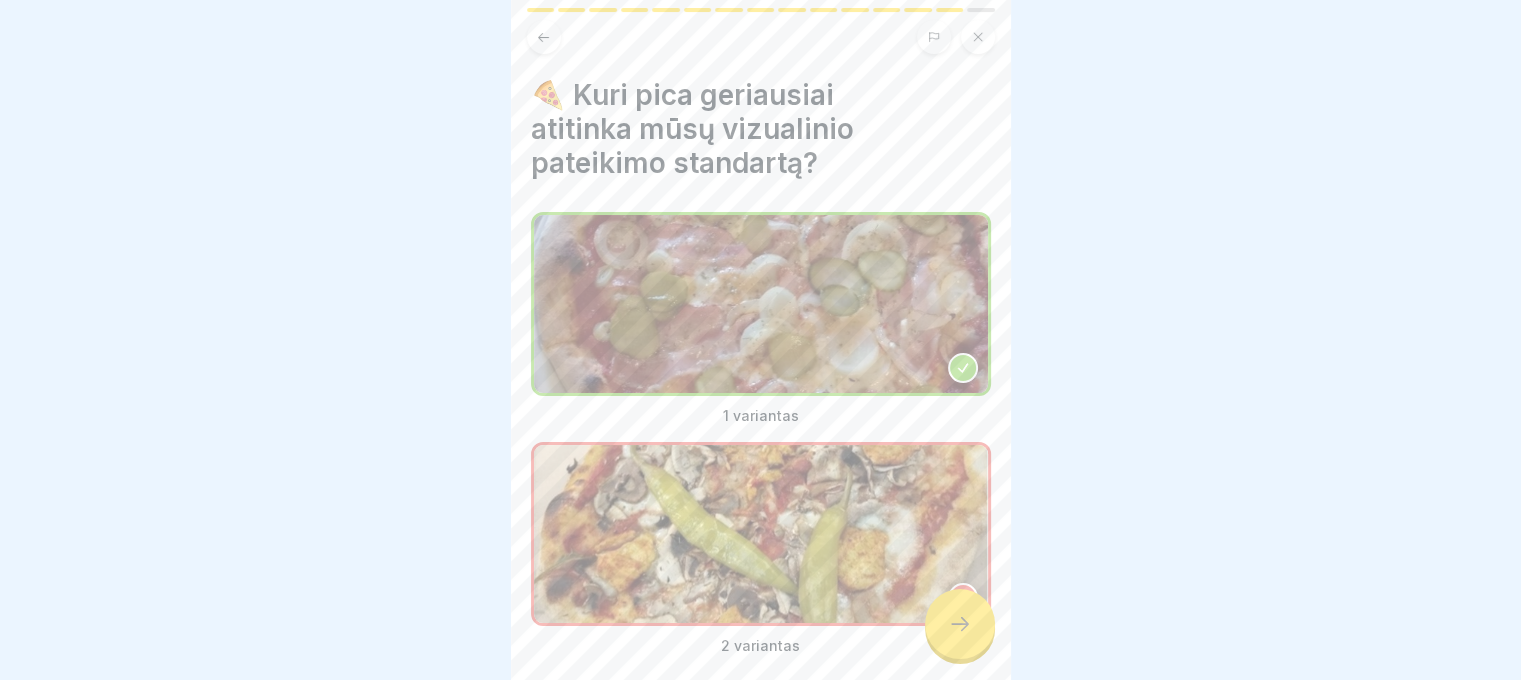 click 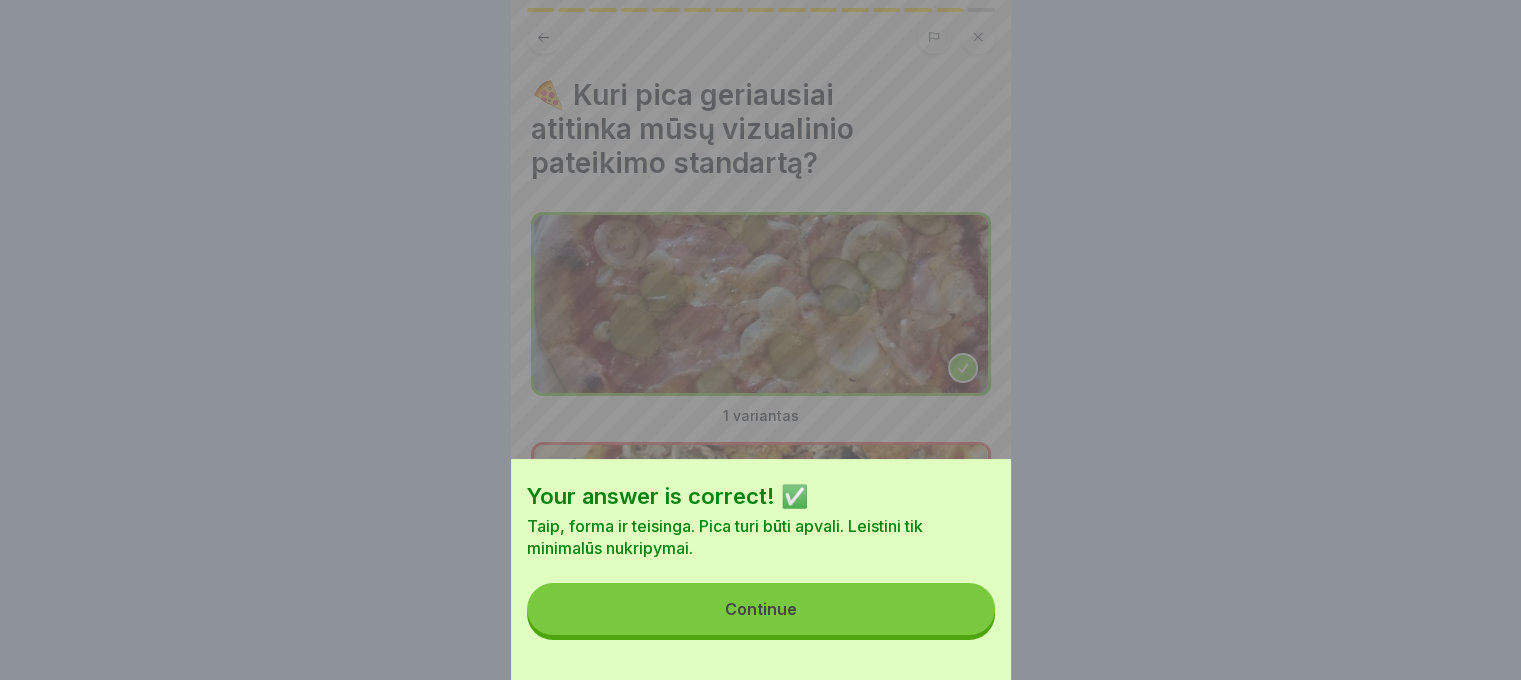 click on "Continue" at bounding box center (761, 609) 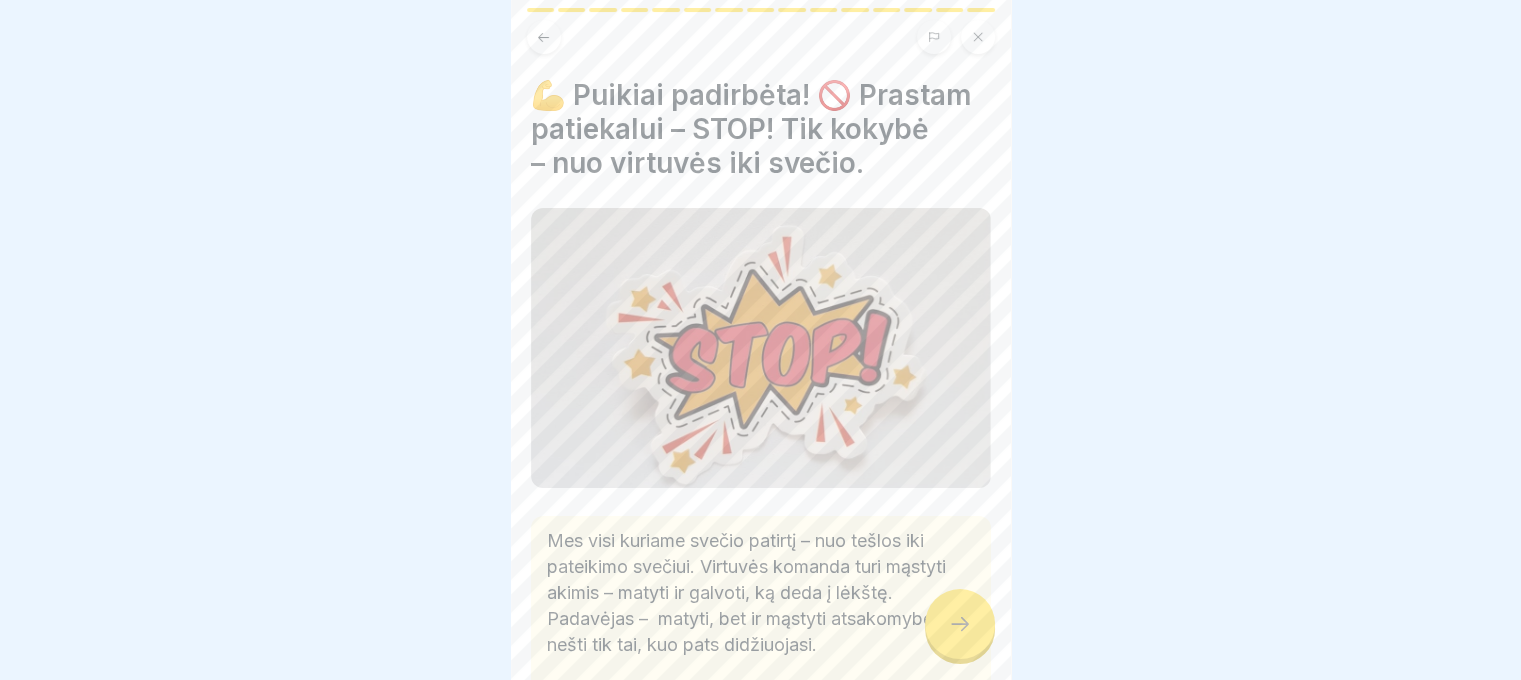 click 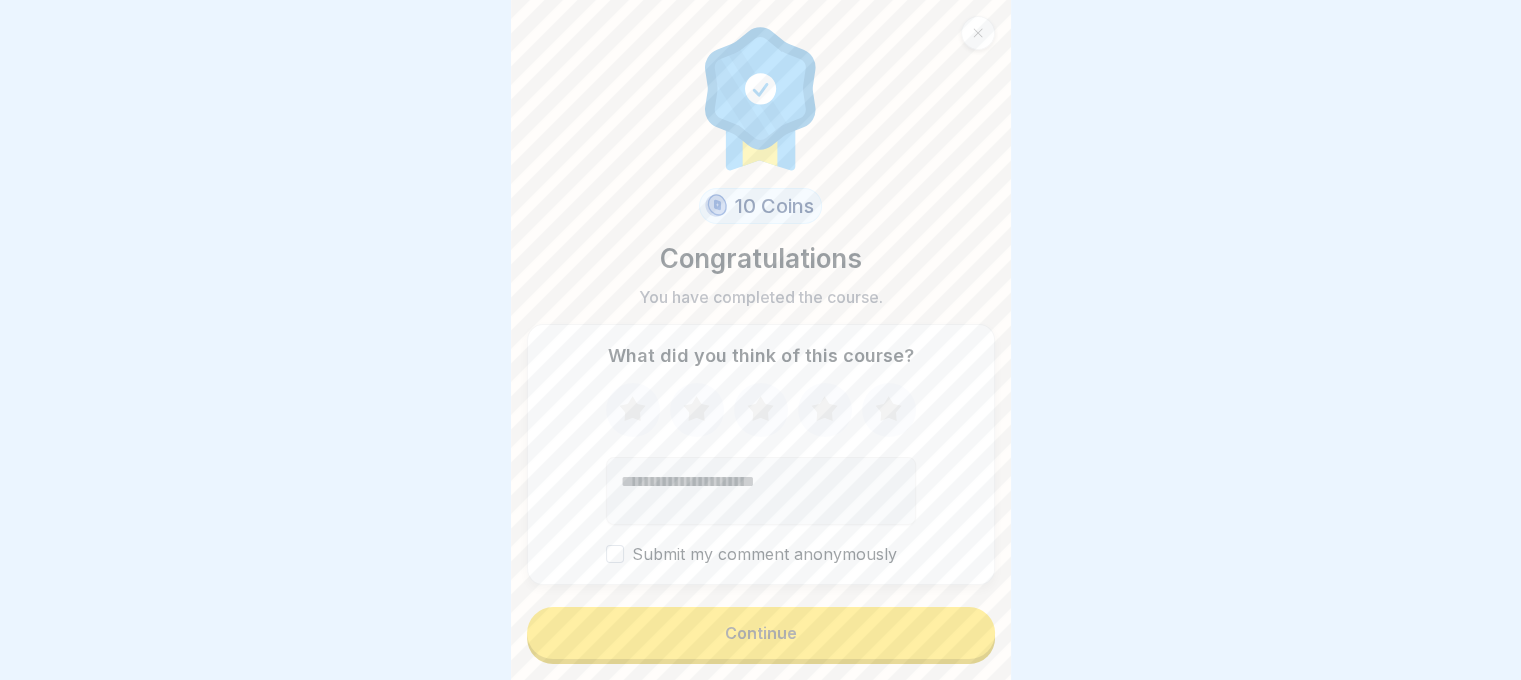 click on "Continue" at bounding box center (761, 633) 